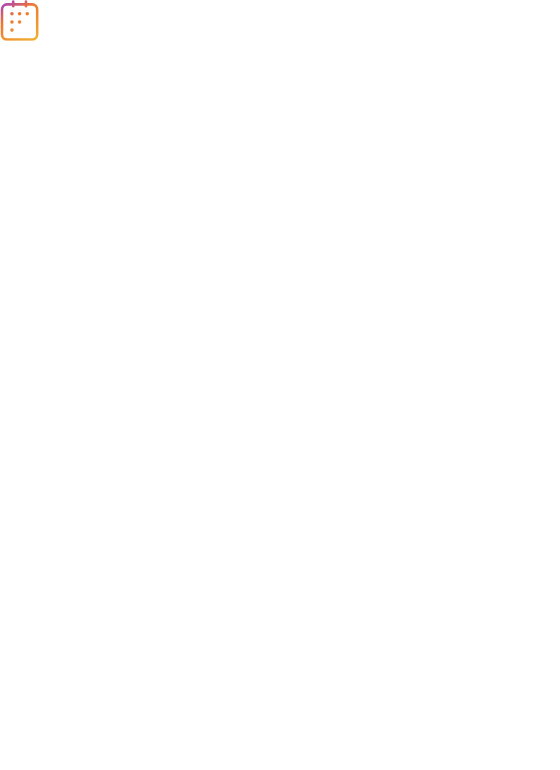 scroll, scrollTop: 0, scrollLeft: 0, axis: both 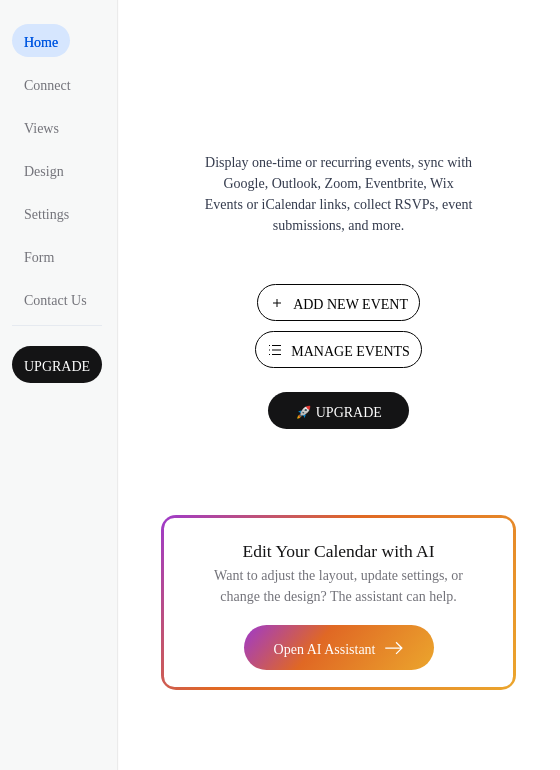 click on "Manage Events" at bounding box center (350, 351) 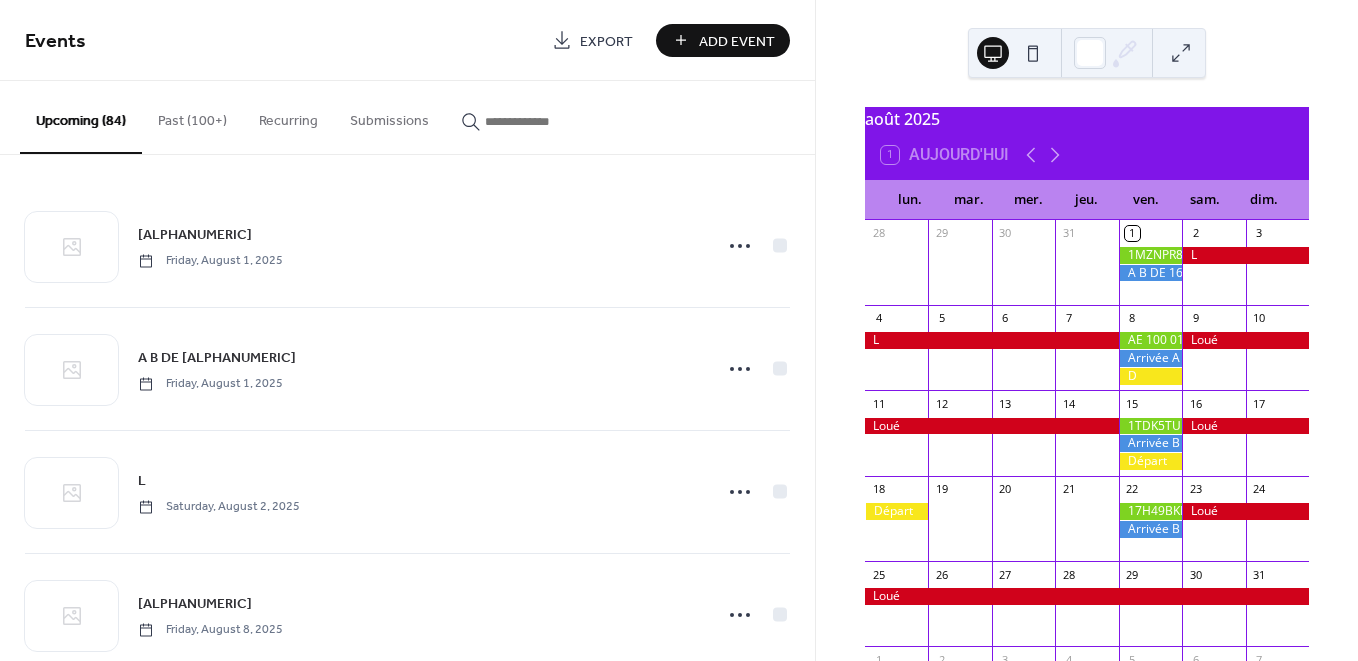 scroll, scrollTop: 0, scrollLeft: 0, axis: both 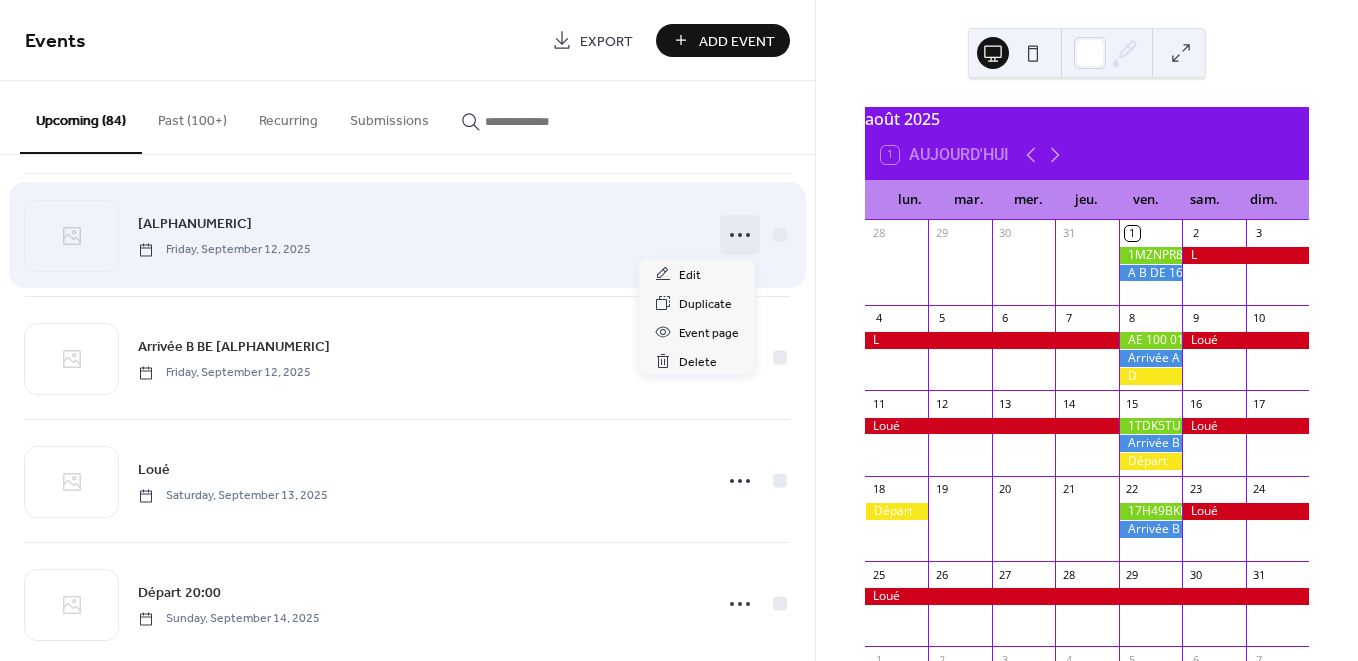 click 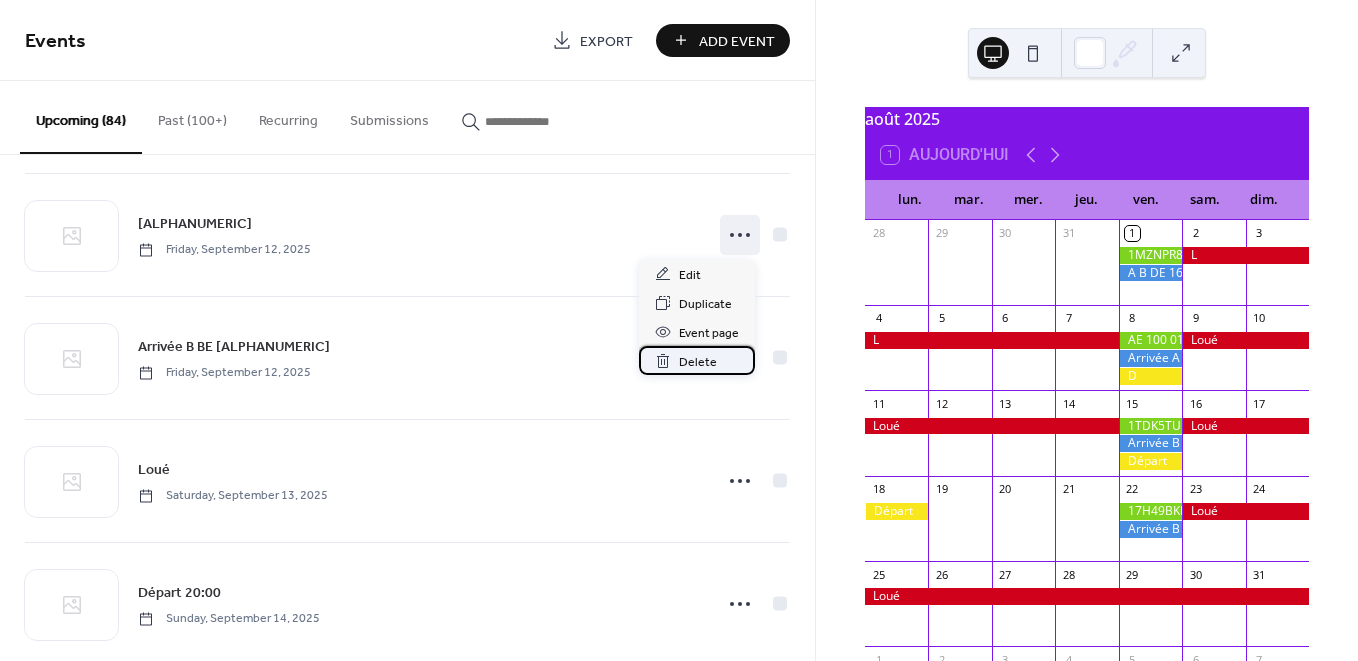 click on "Delete" at bounding box center (698, 362) 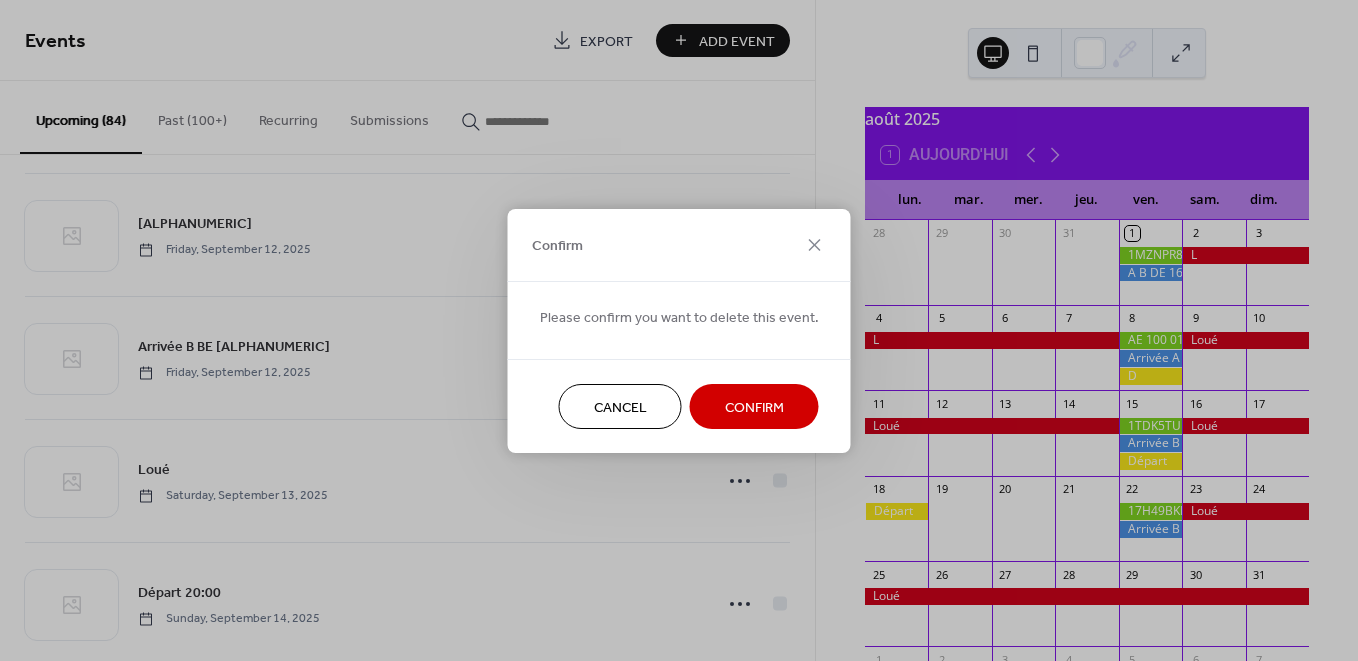 click on "Confirm" at bounding box center [754, 407] 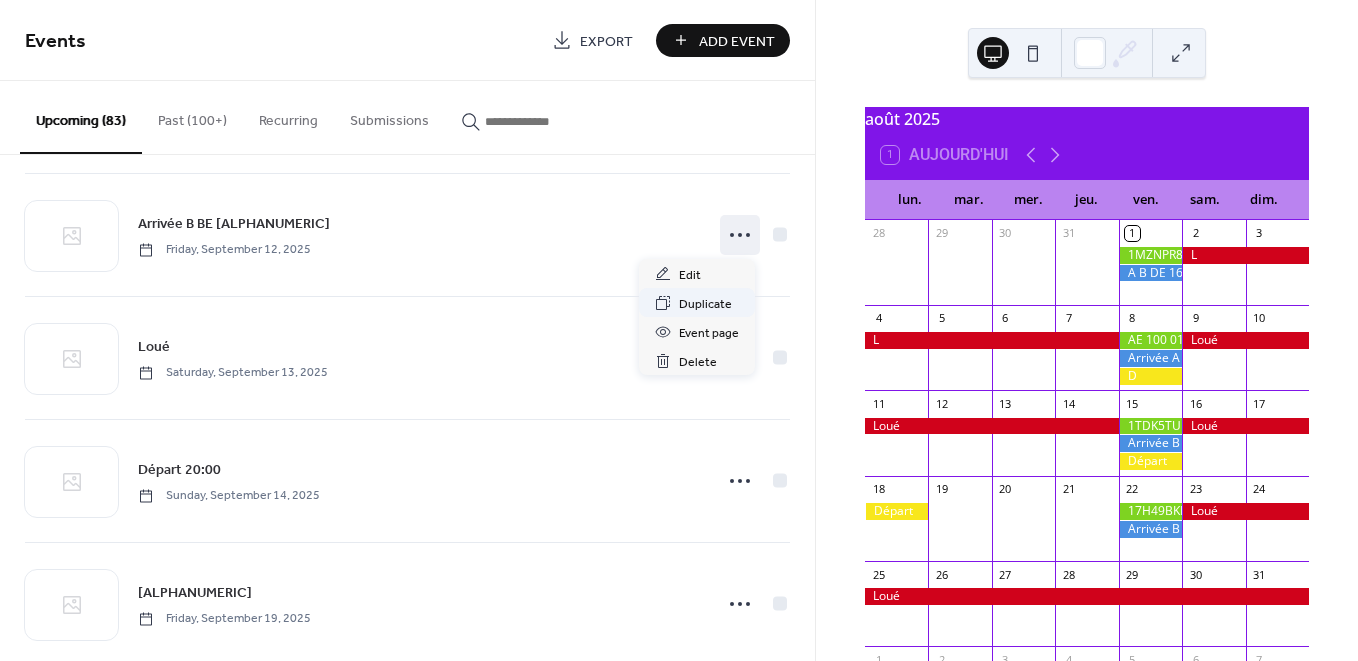 drag, startPoint x: 721, startPoint y: 232, endPoint x: 675, endPoint y: 314, distance: 94.02127 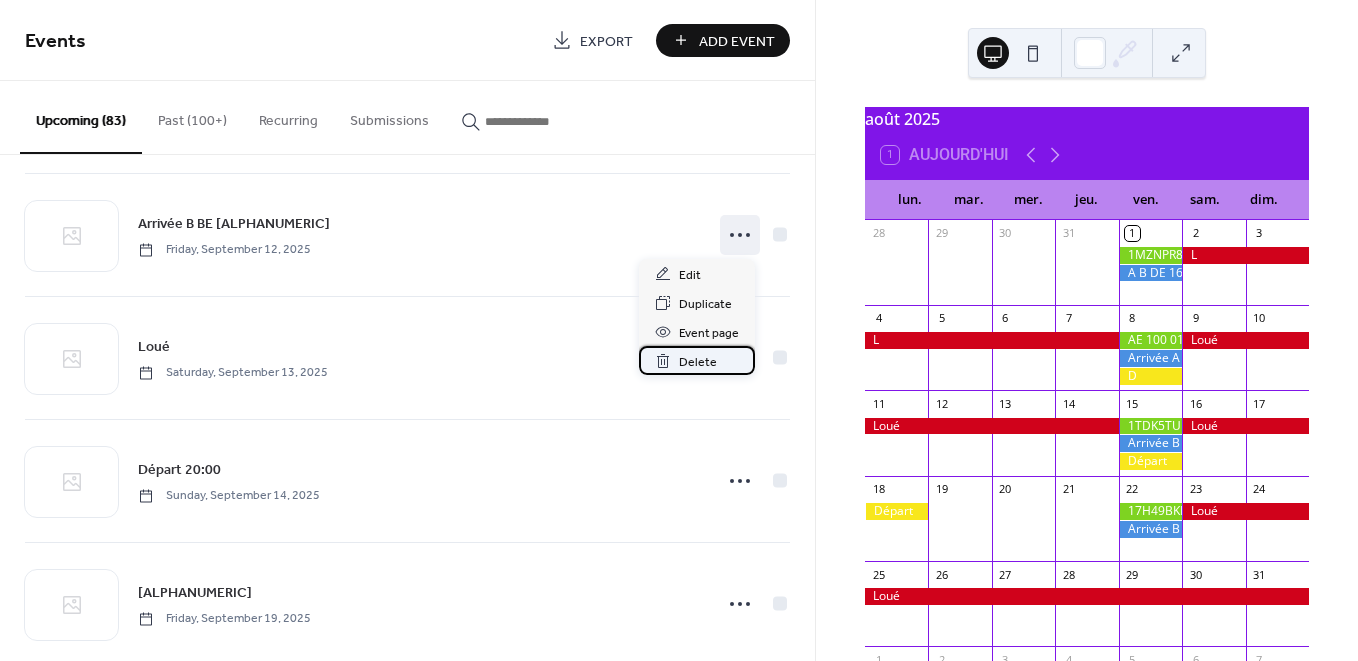 click on "Delete" at bounding box center (698, 362) 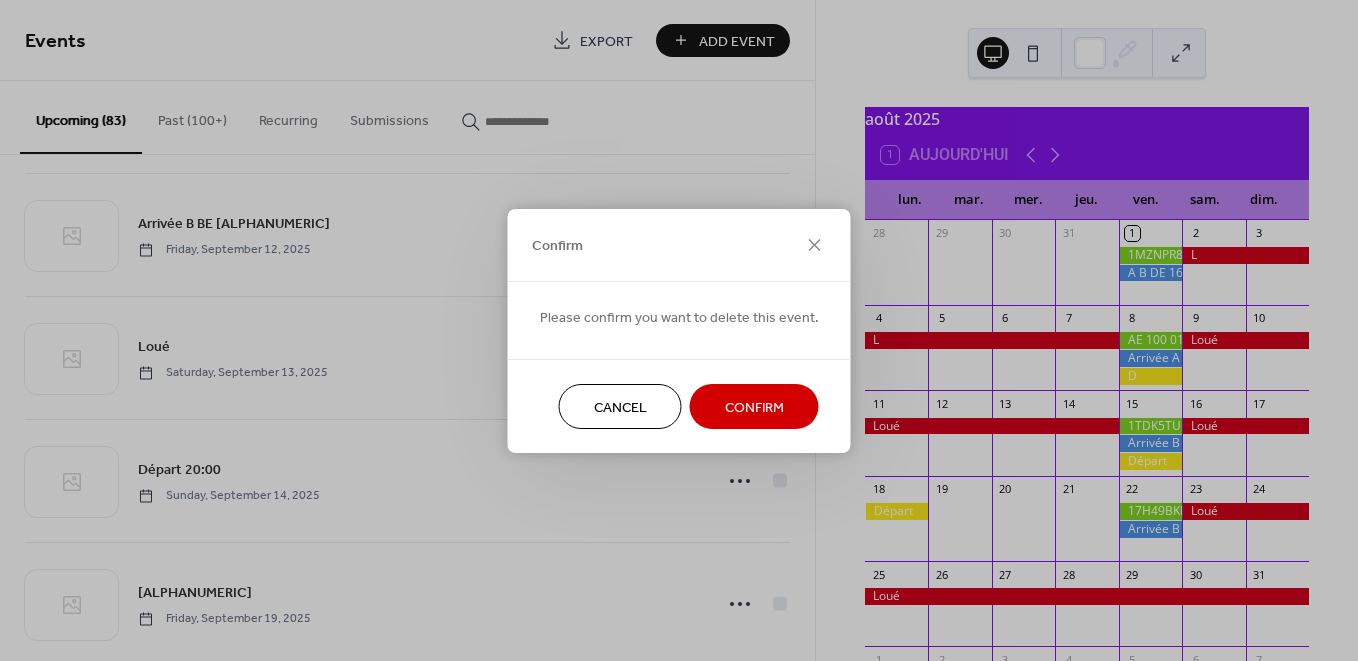 click on "Confirm" at bounding box center [754, 407] 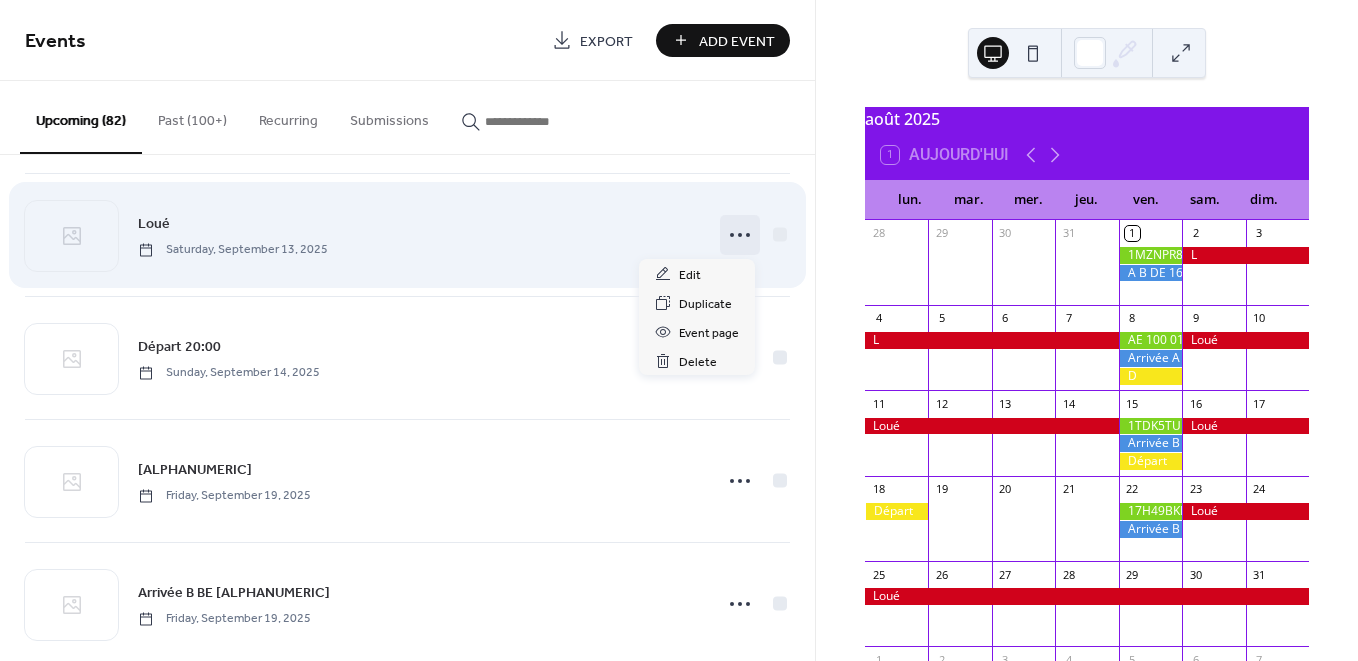 click 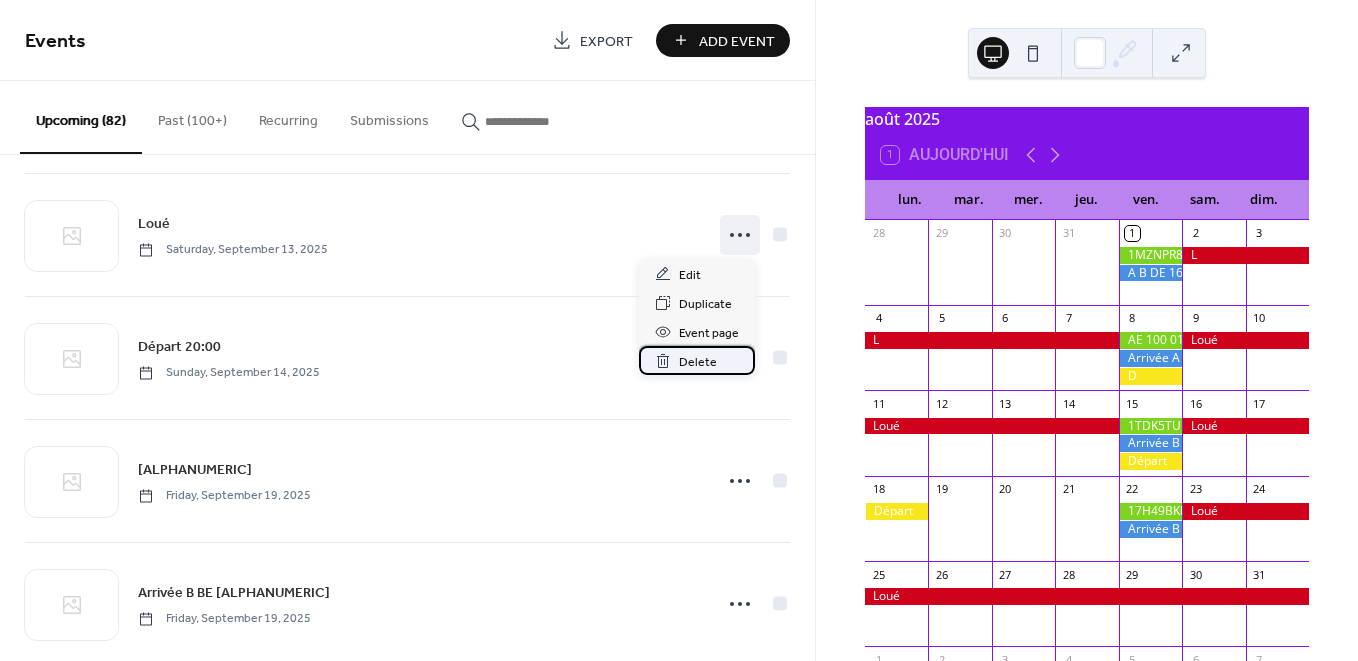 click on "Delete" at bounding box center (698, 362) 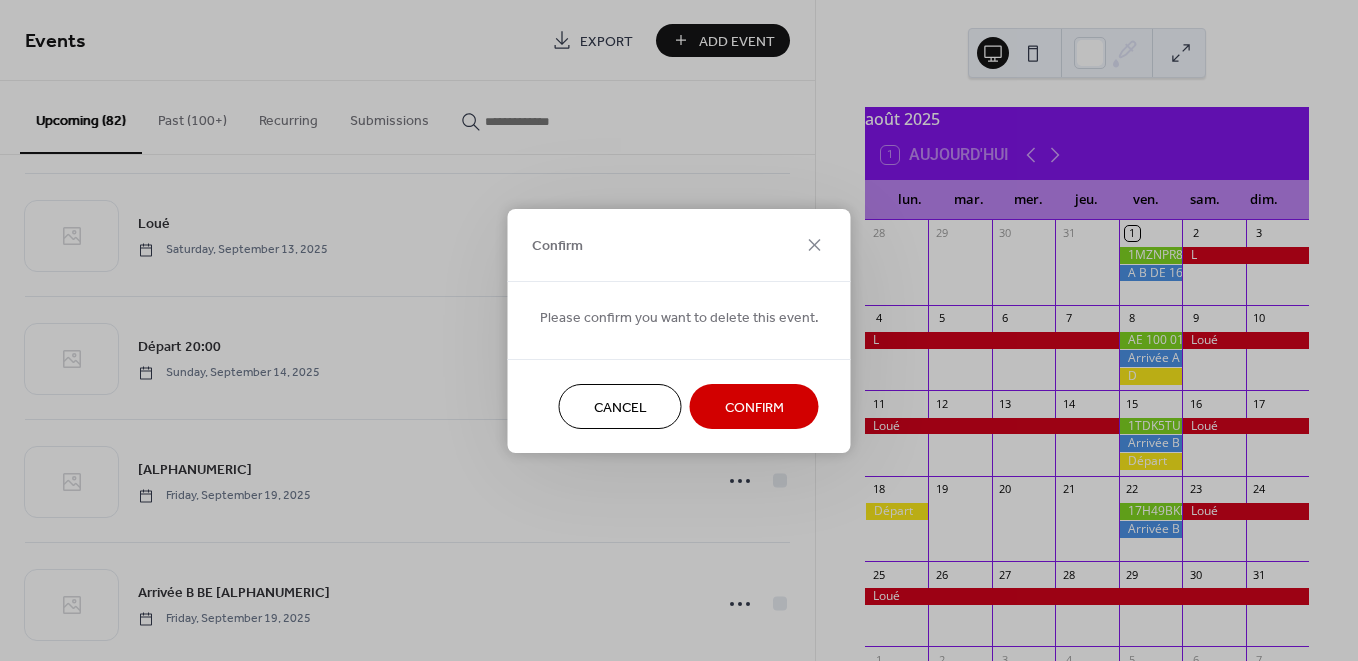 drag, startPoint x: 762, startPoint y: 399, endPoint x: 554, endPoint y: 373, distance: 209.6187 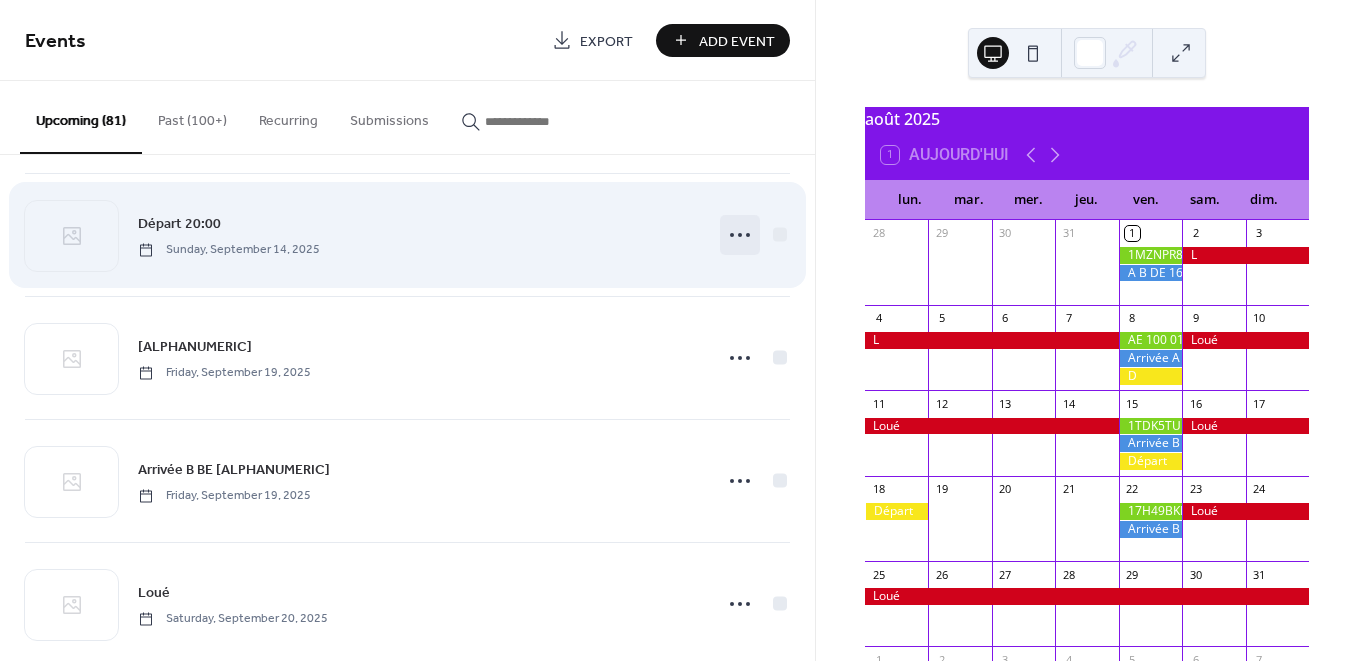 click 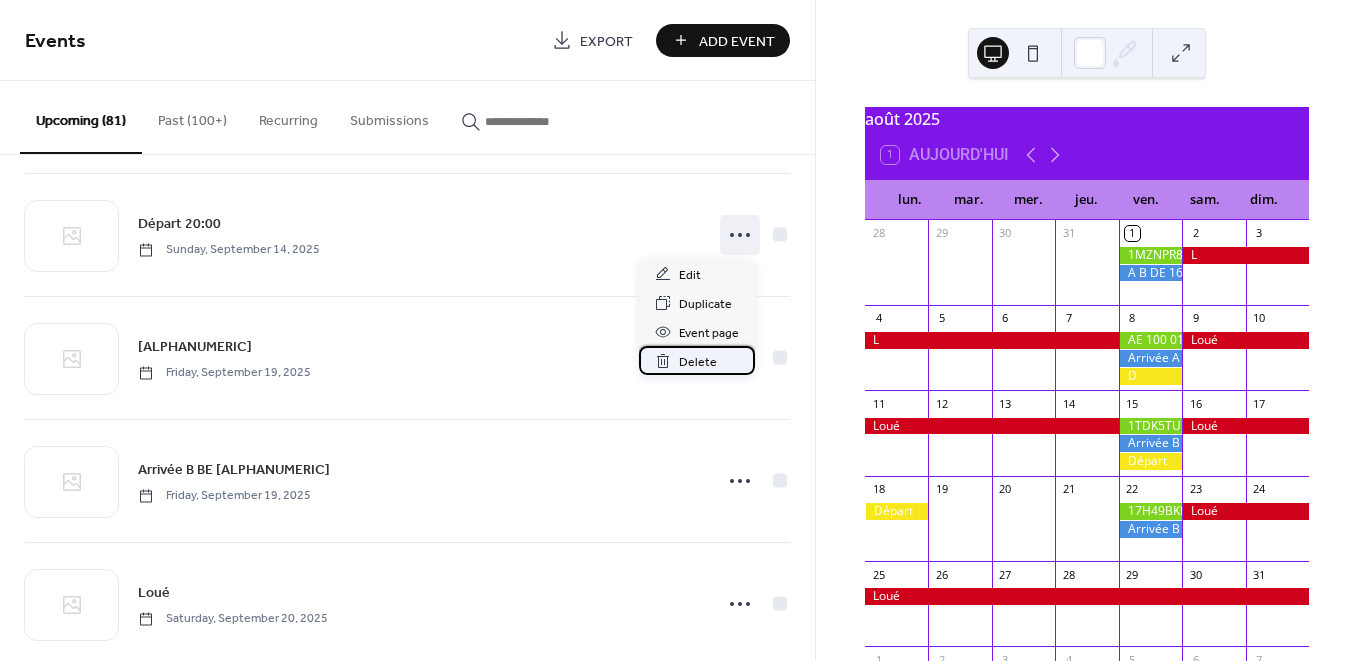 click on "Delete" at bounding box center [698, 362] 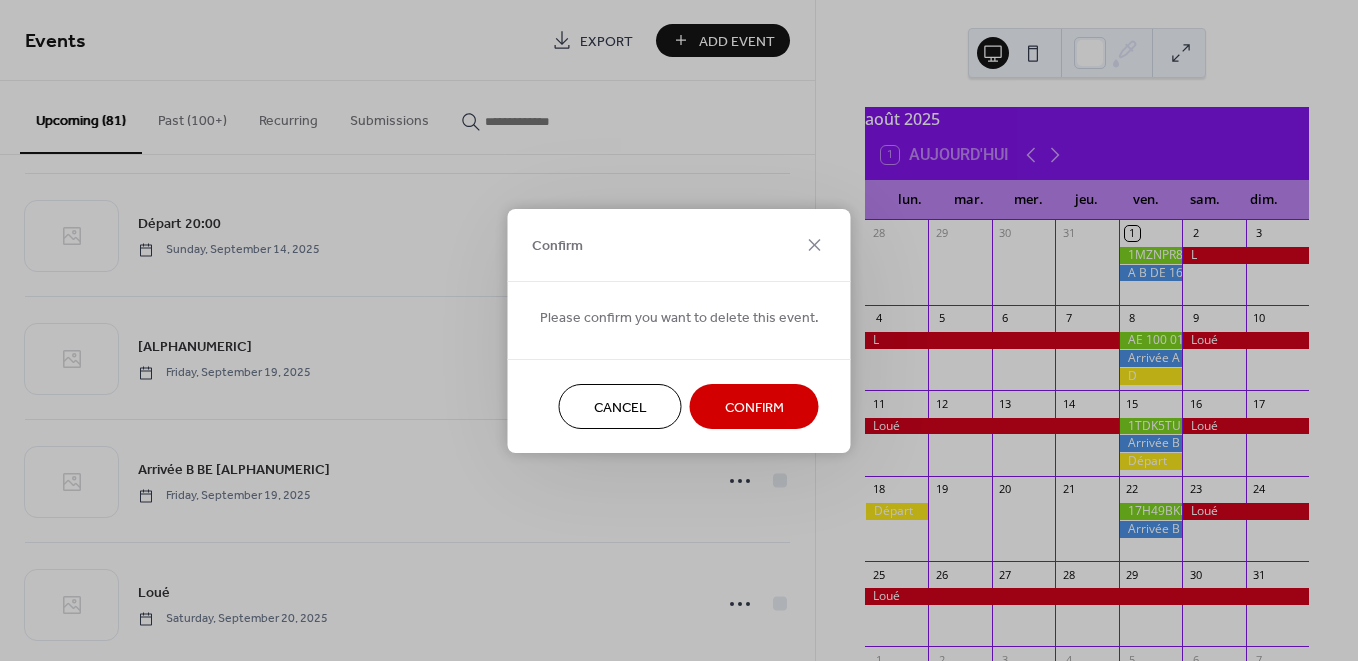 click on "Confirm" at bounding box center [754, 407] 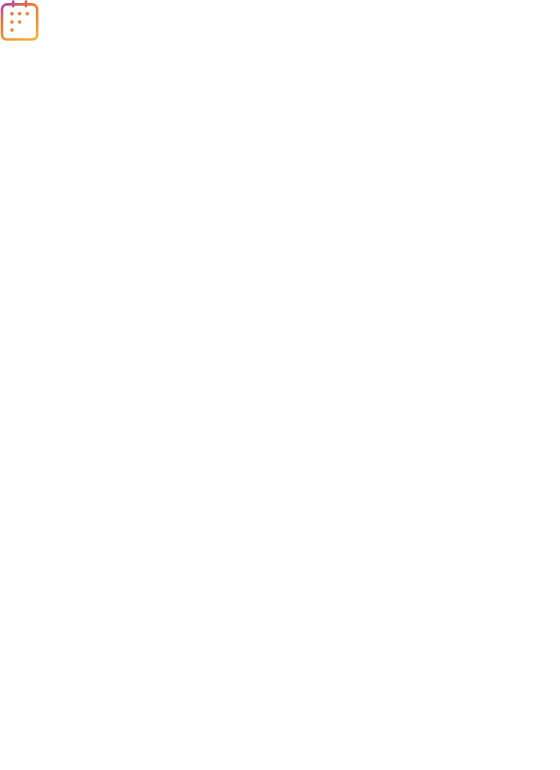 scroll, scrollTop: 0, scrollLeft: 0, axis: both 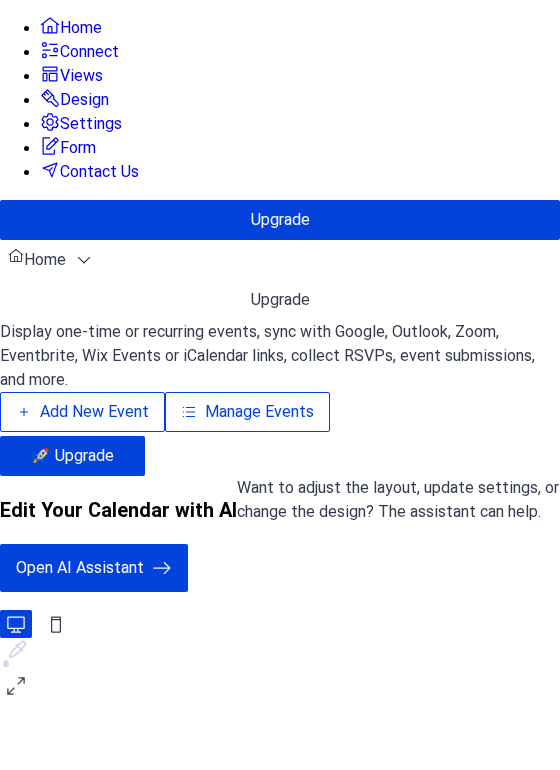 click on "Add New Event" at bounding box center [94, 412] 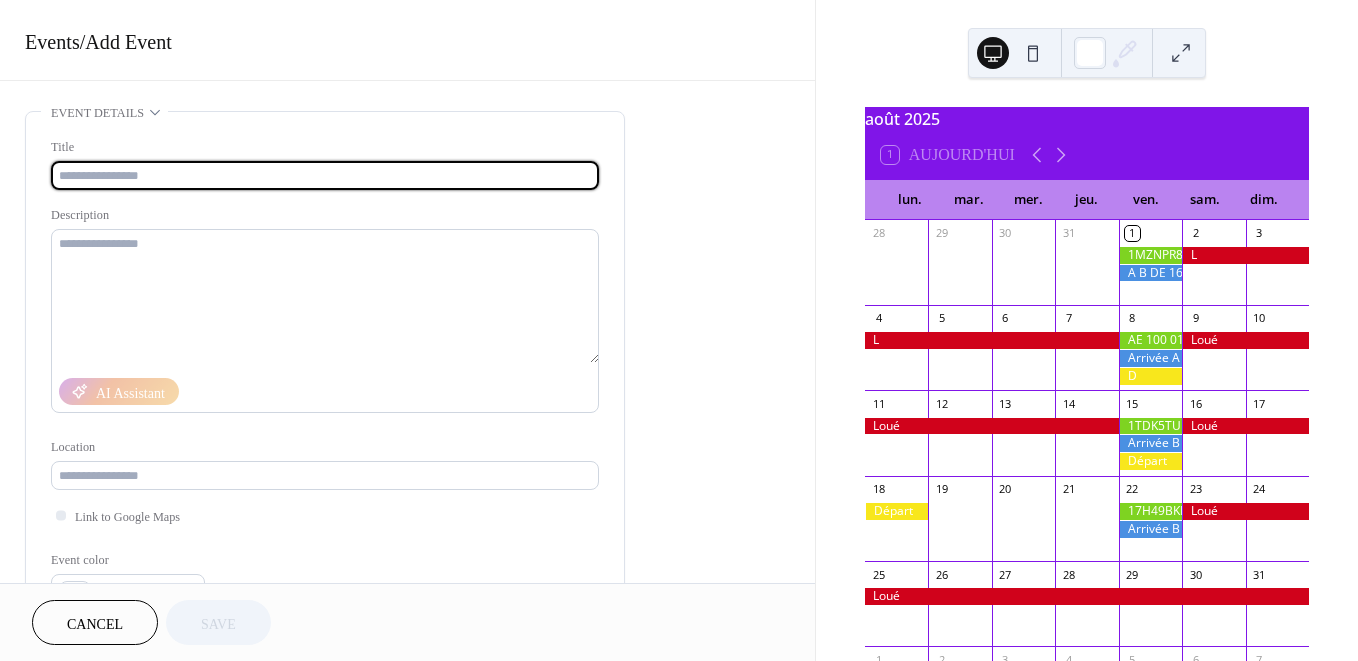 scroll, scrollTop: 0, scrollLeft: 0, axis: both 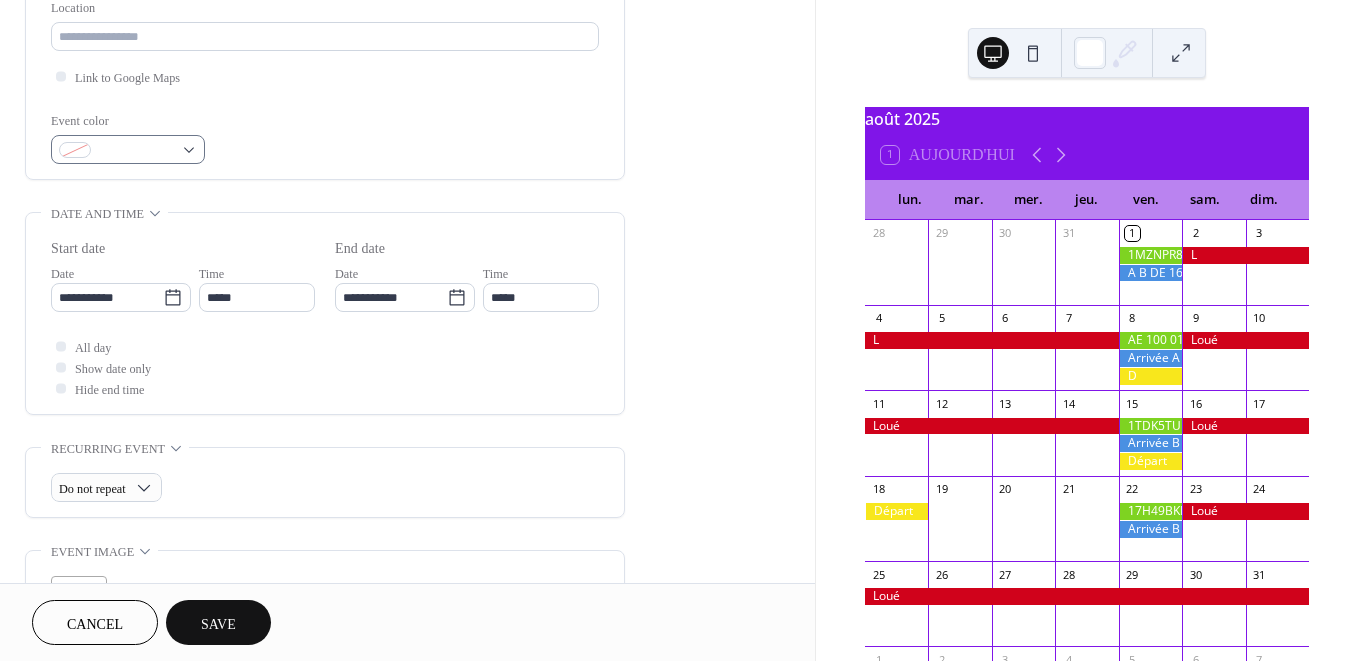 type on "*********" 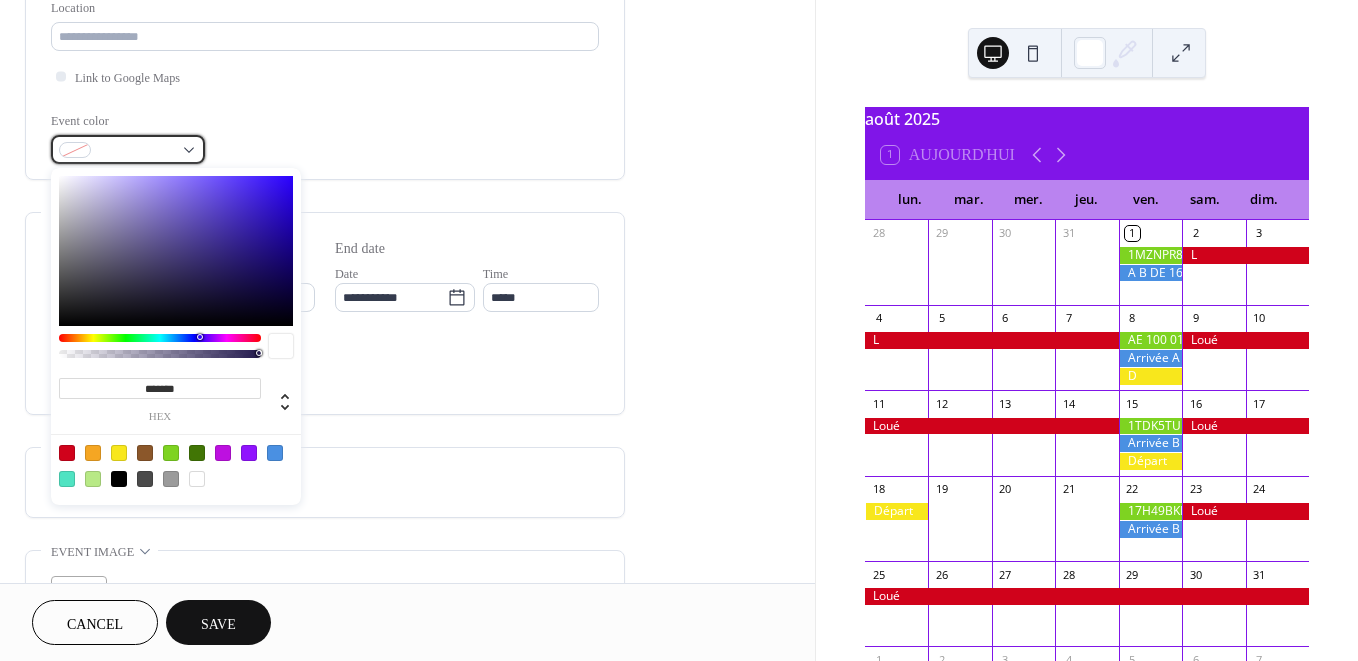 click at bounding box center [128, 149] 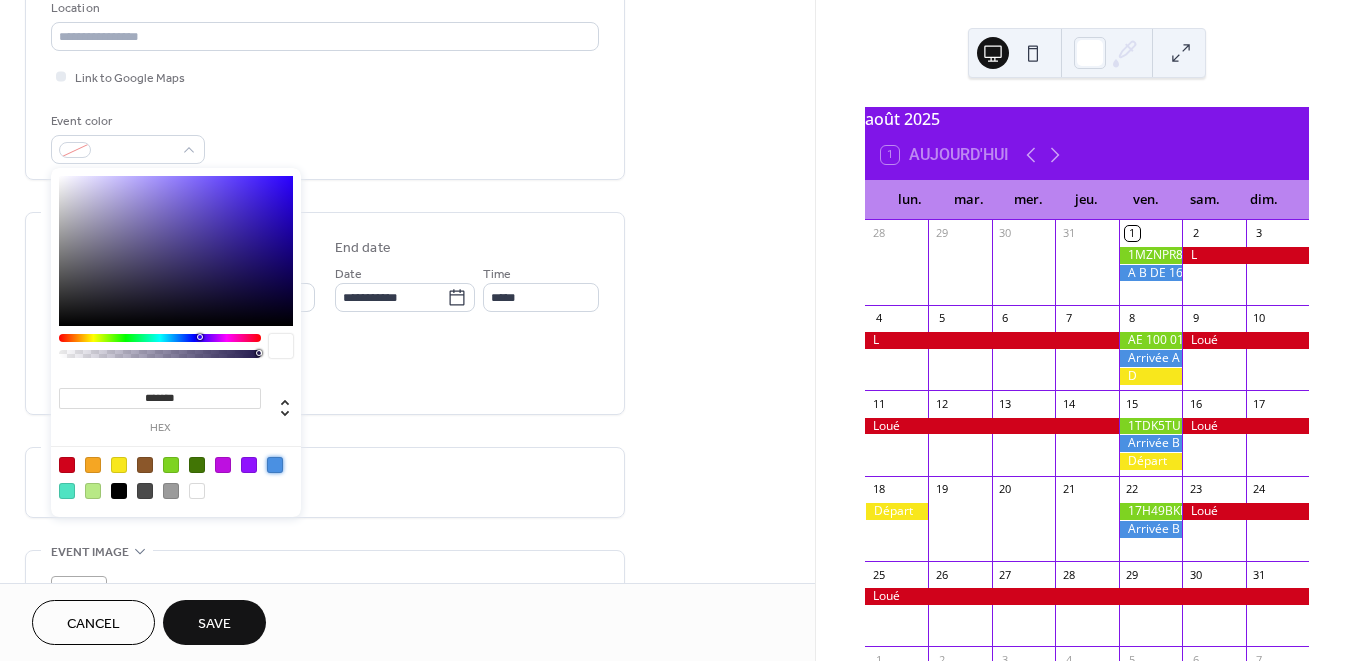 drag, startPoint x: 275, startPoint y: 460, endPoint x: 390, endPoint y: 391, distance: 134.1119 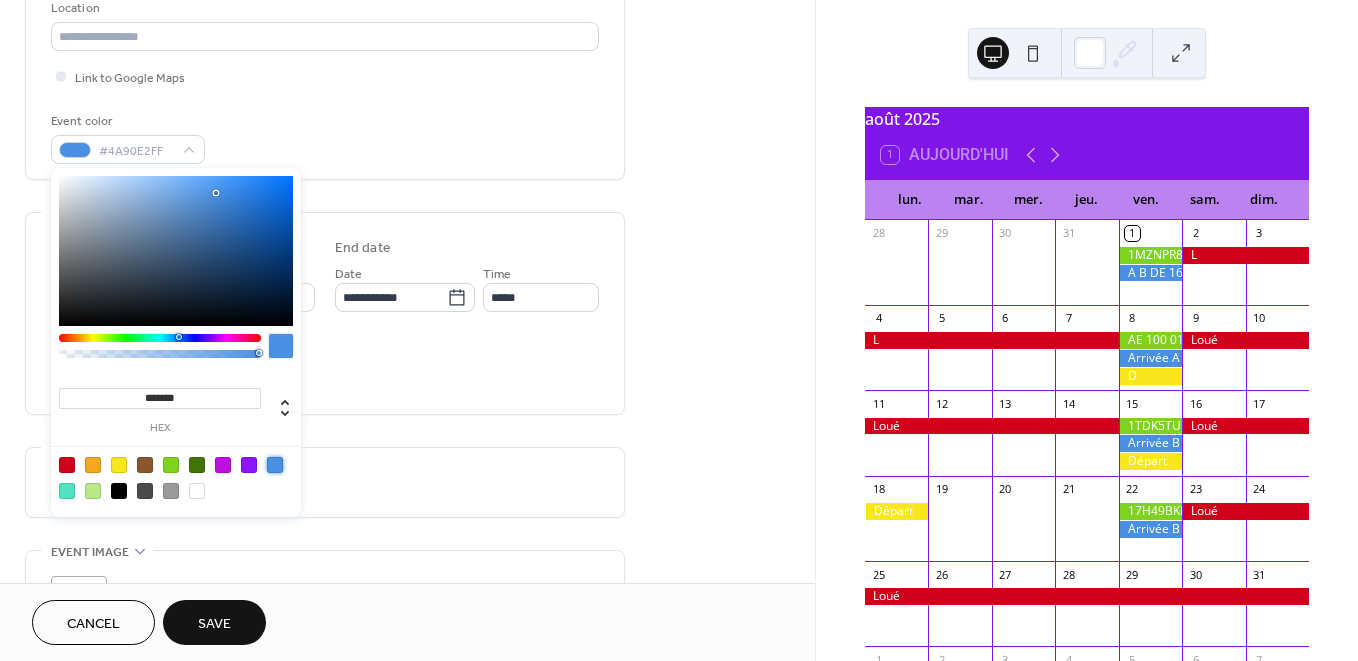 click on "All day Show date only Hide end time" at bounding box center [325, 367] 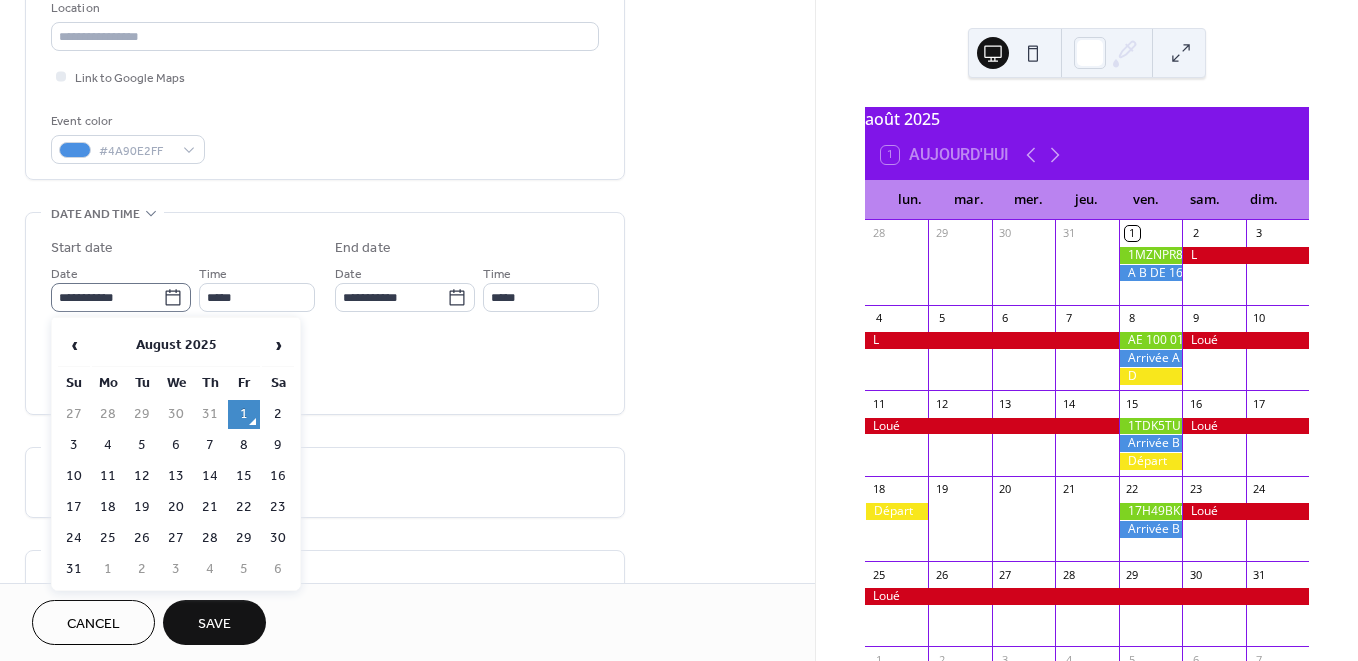 click 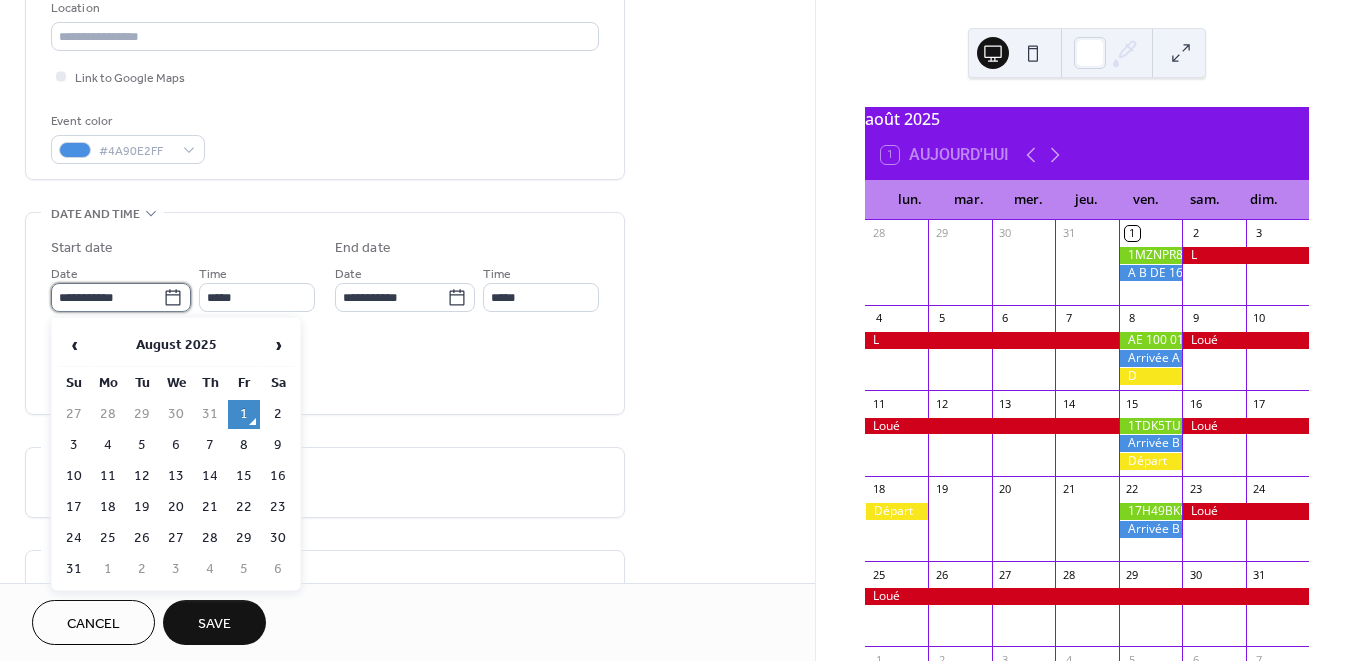 click on "**********" at bounding box center [107, 297] 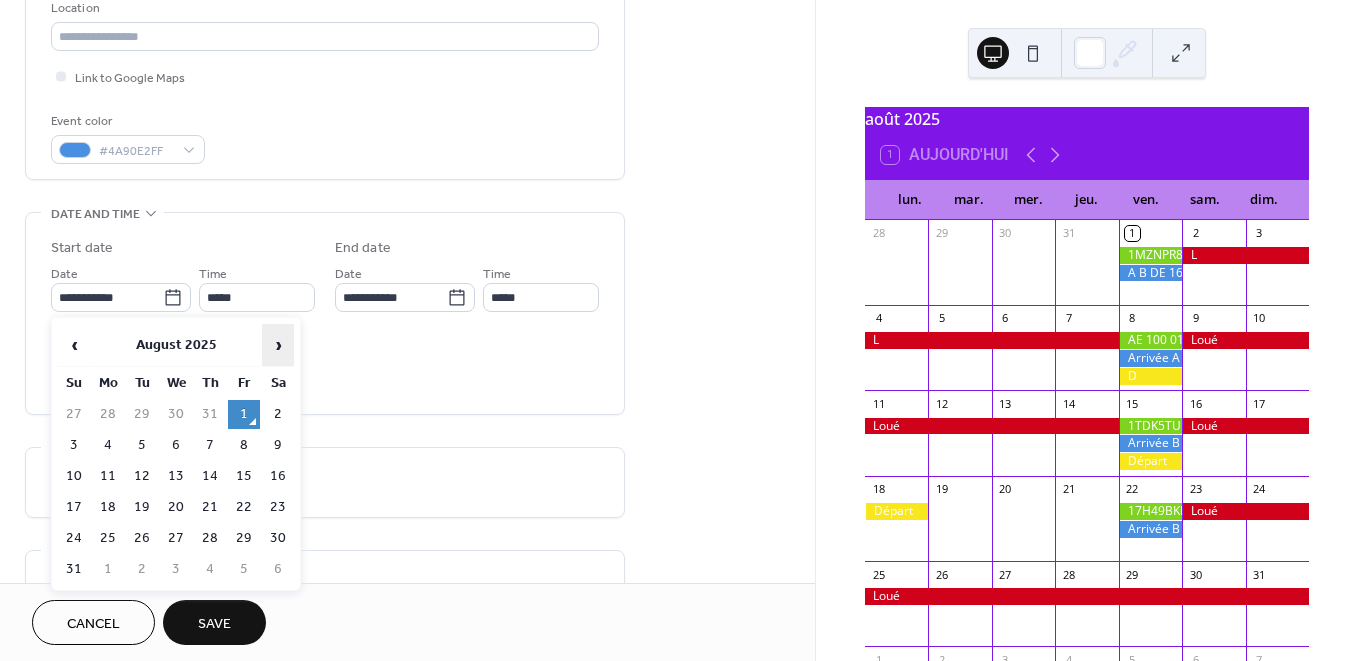 click on "›" at bounding box center (278, 345) 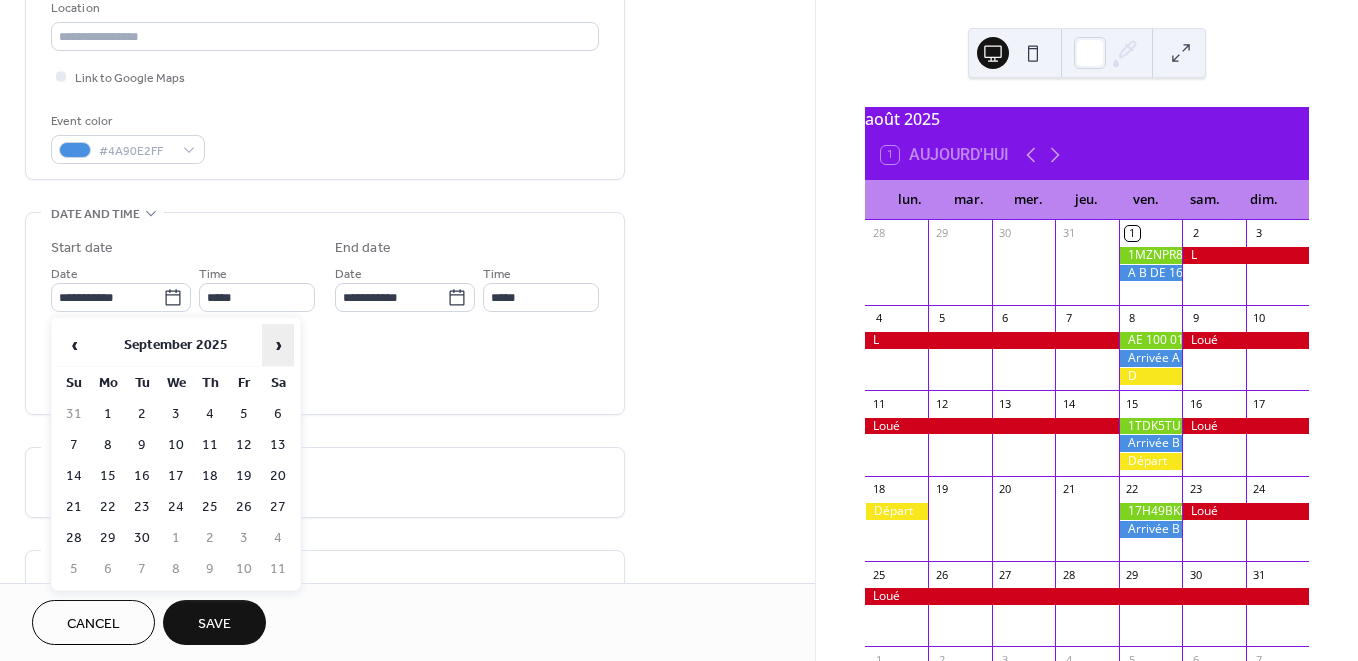 click on "›" at bounding box center [278, 345] 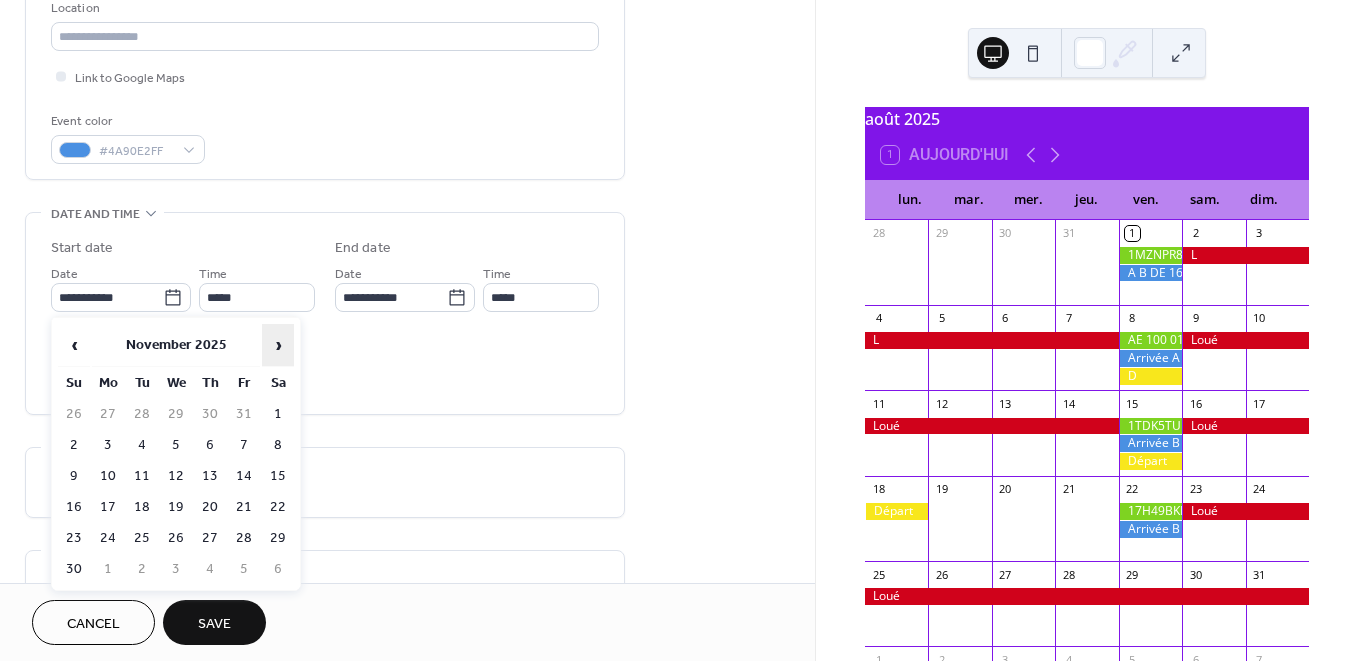 click on "›" at bounding box center [278, 345] 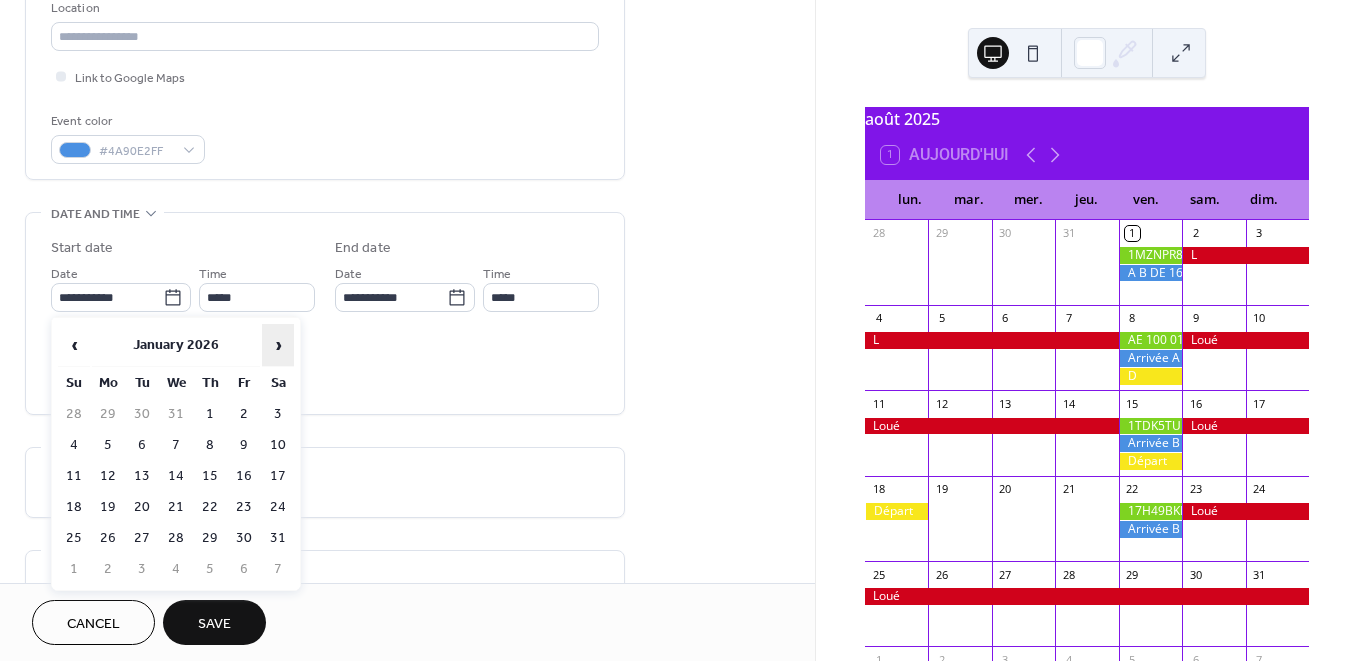 click on "›" at bounding box center (278, 345) 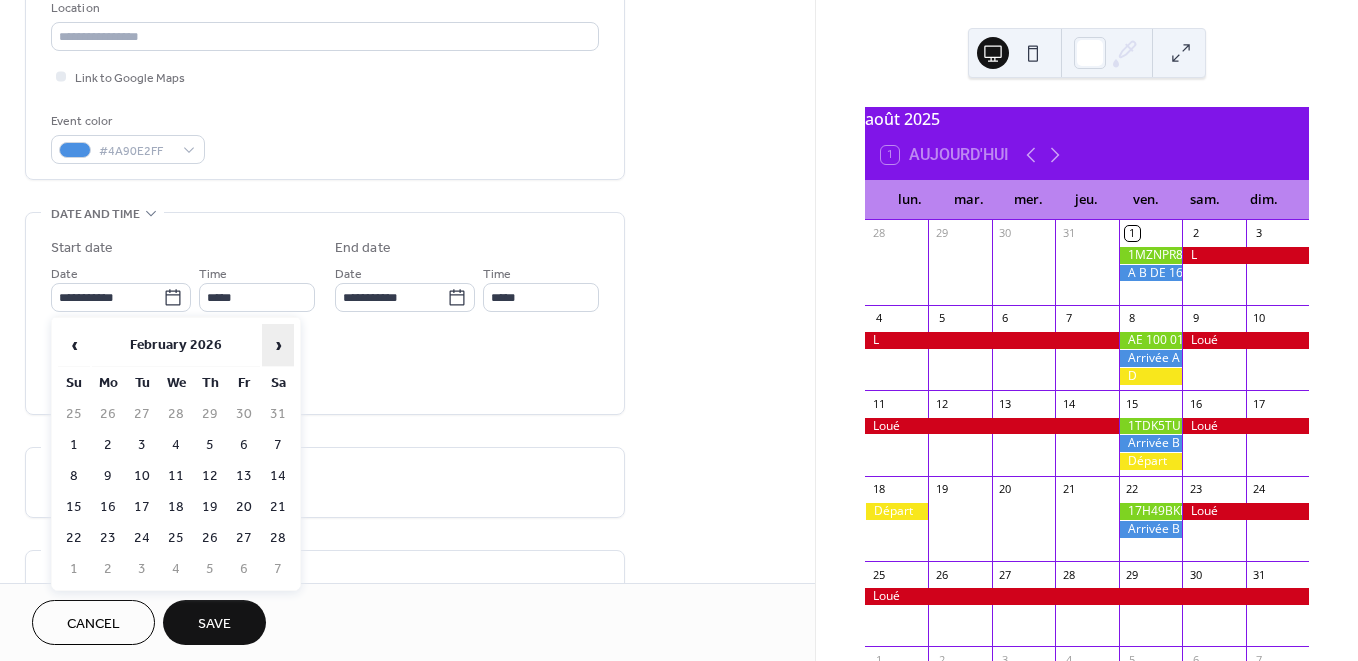 click on "›" at bounding box center (278, 345) 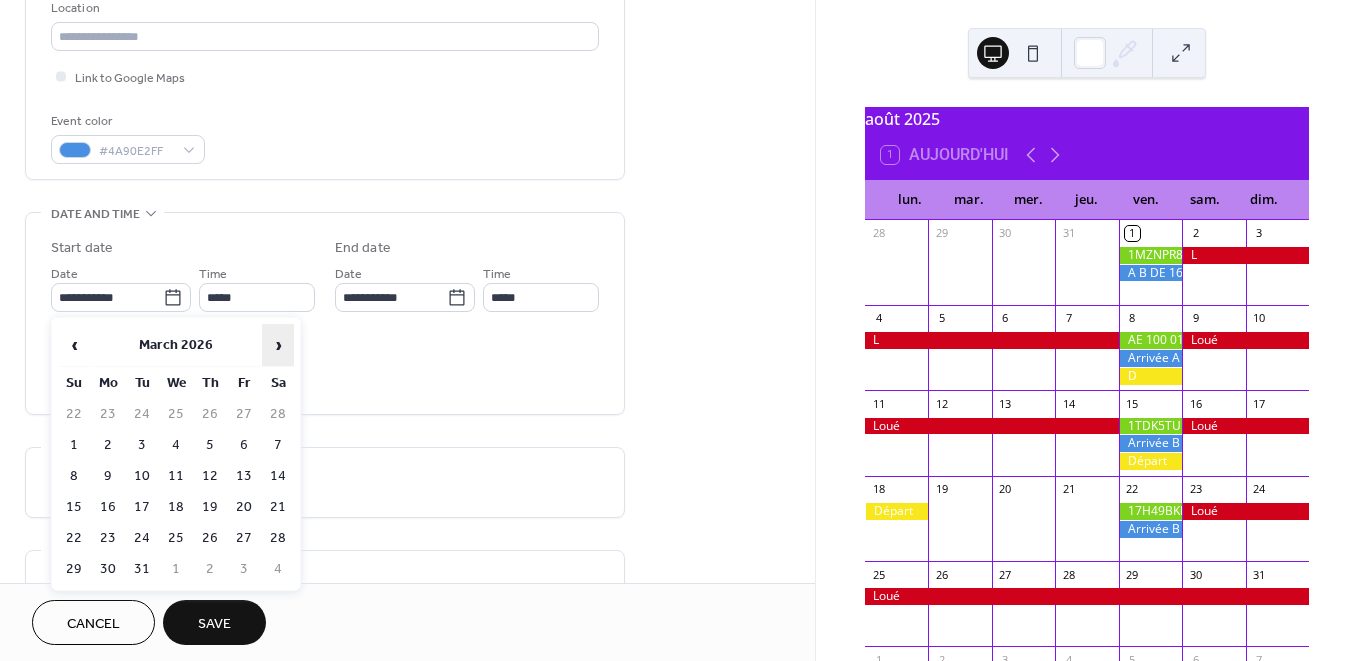 click on "›" at bounding box center (278, 345) 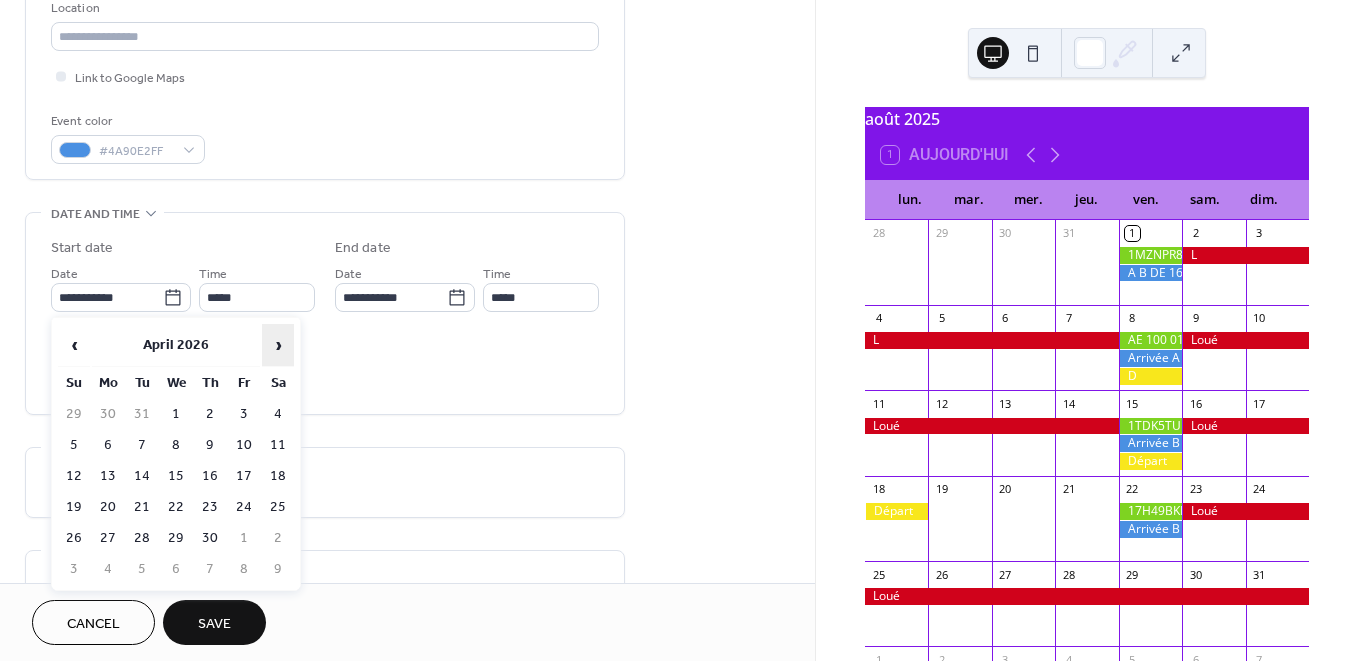 click on "›" at bounding box center [278, 345] 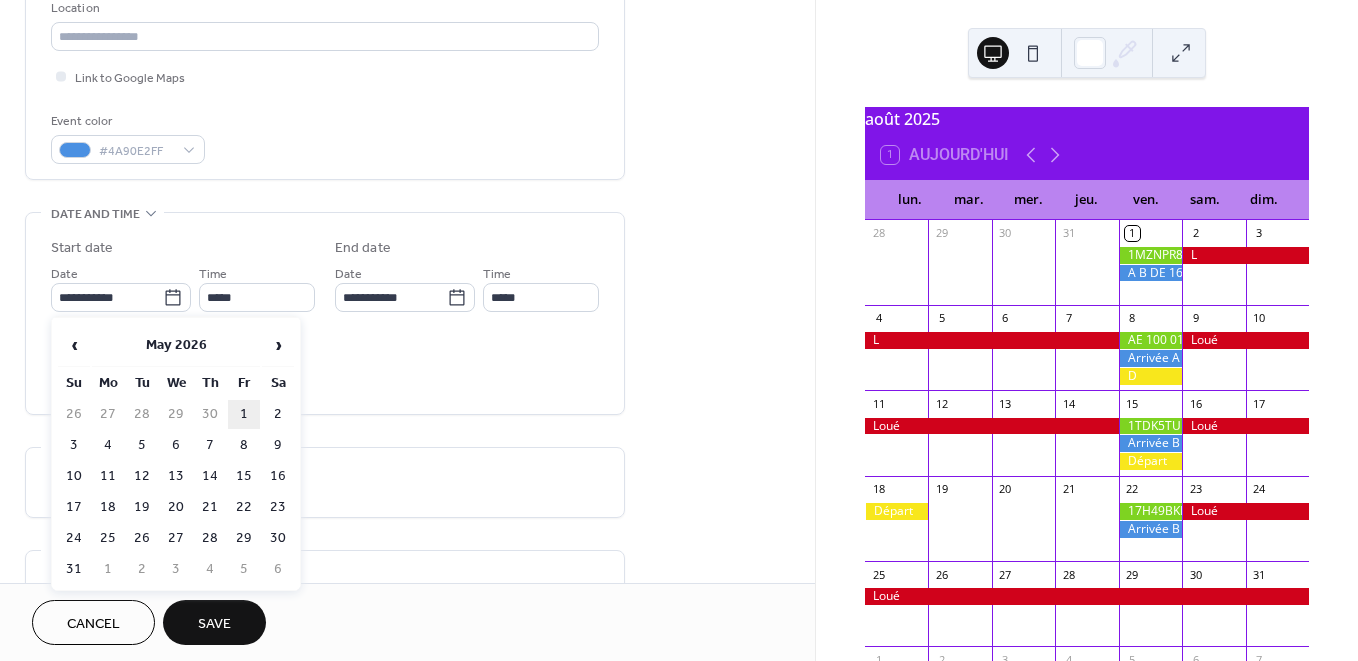 click on "1" at bounding box center [244, 414] 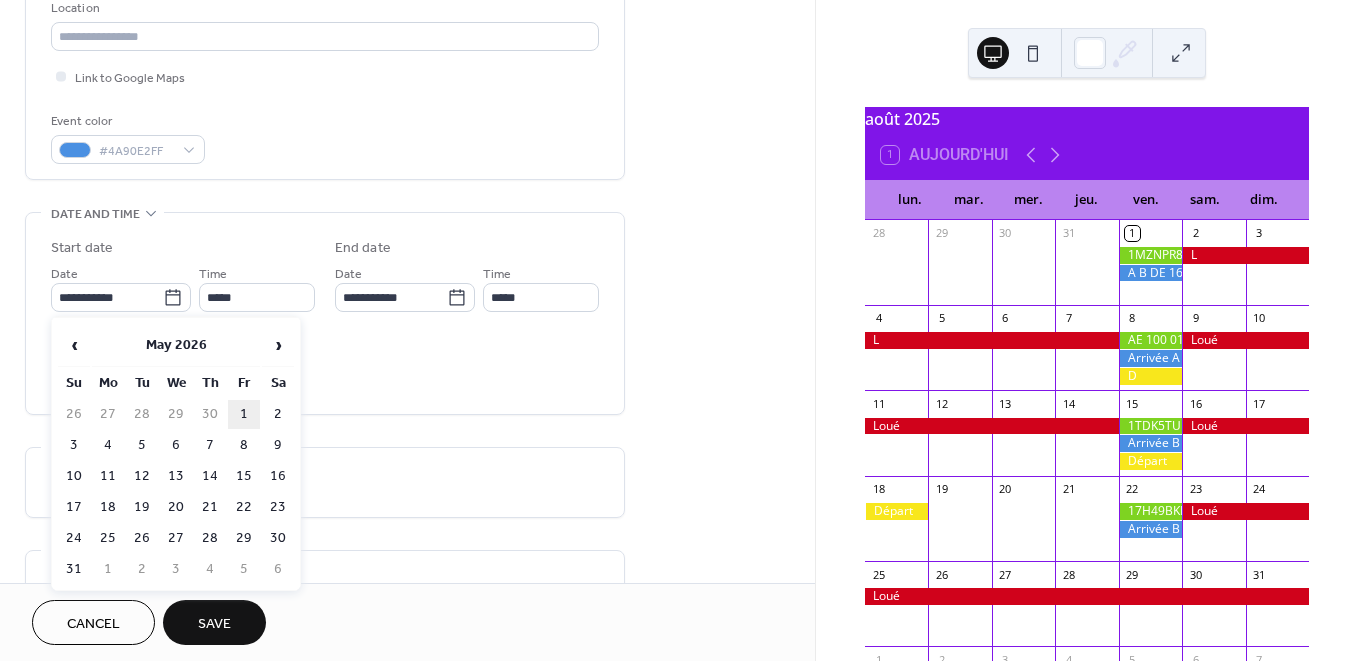 type on "**********" 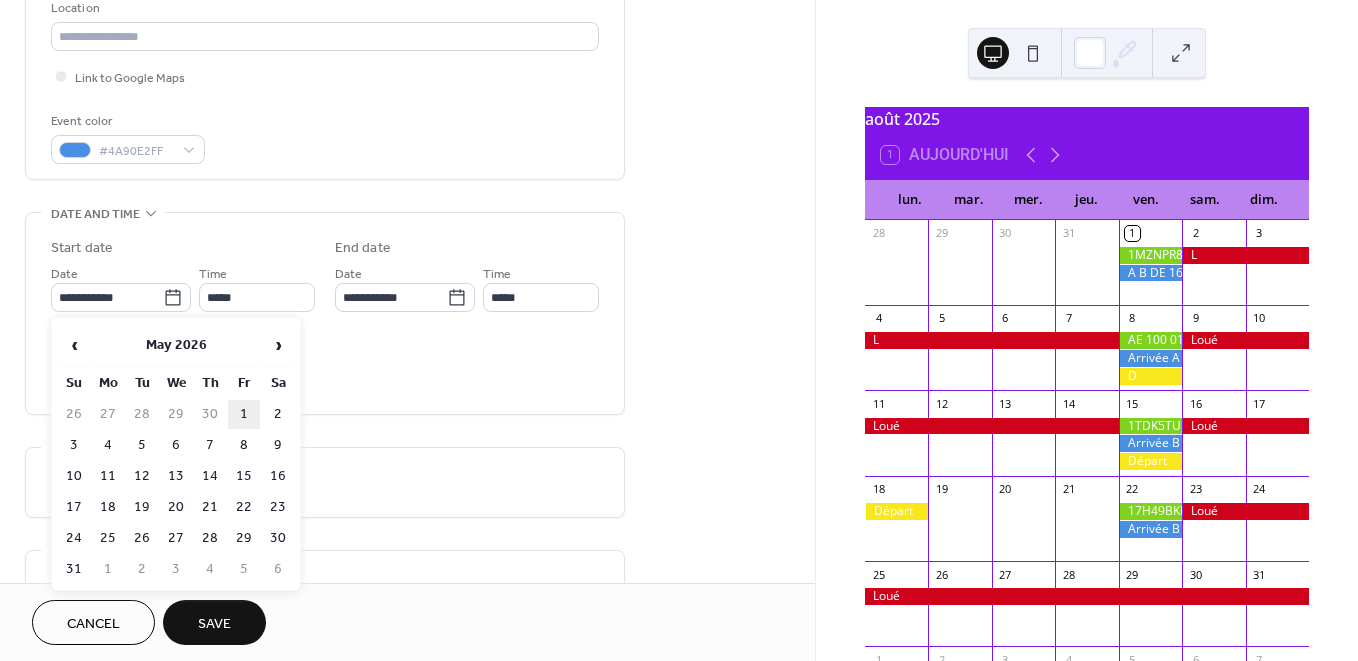 type on "**********" 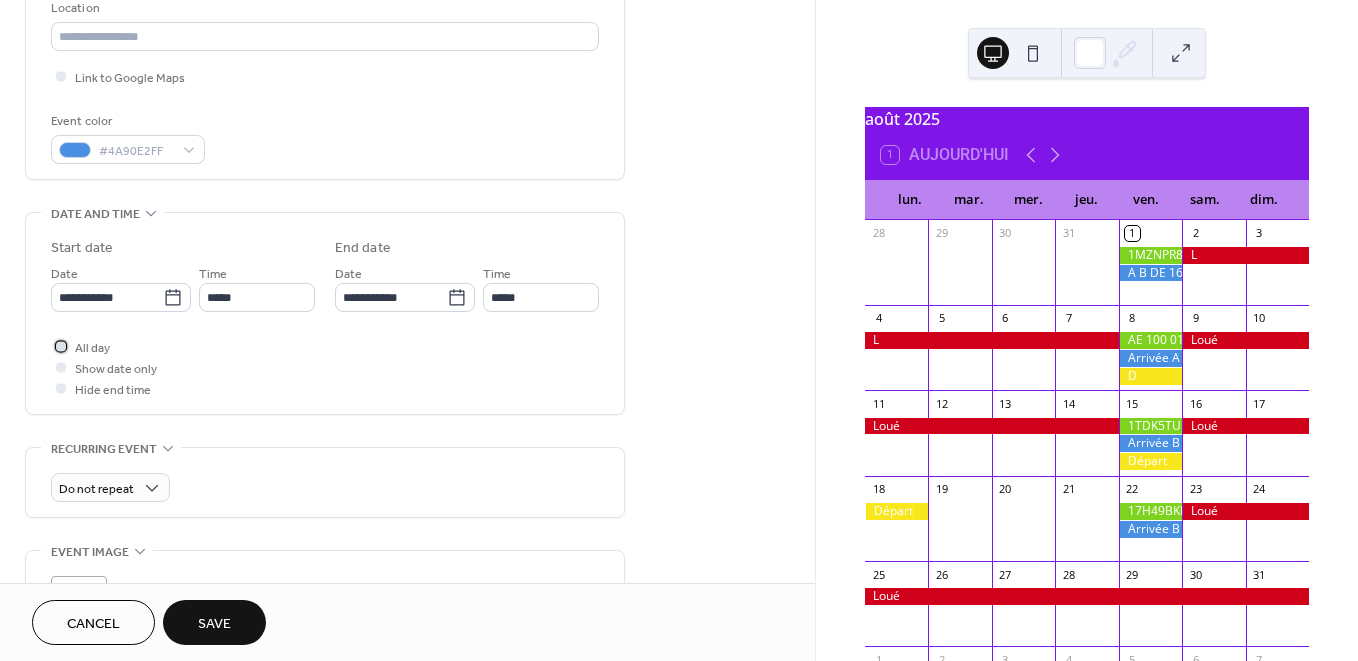 click on "All day" at bounding box center (80, 346) 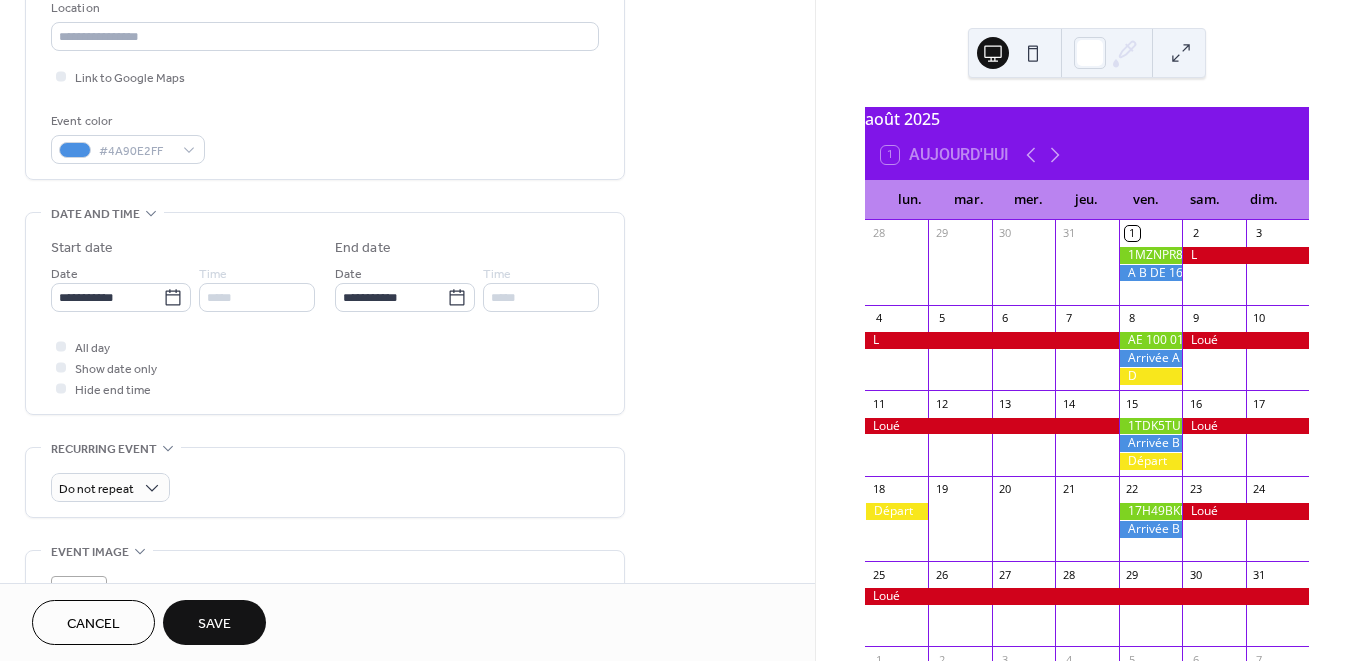 click on "Save" at bounding box center (214, 624) 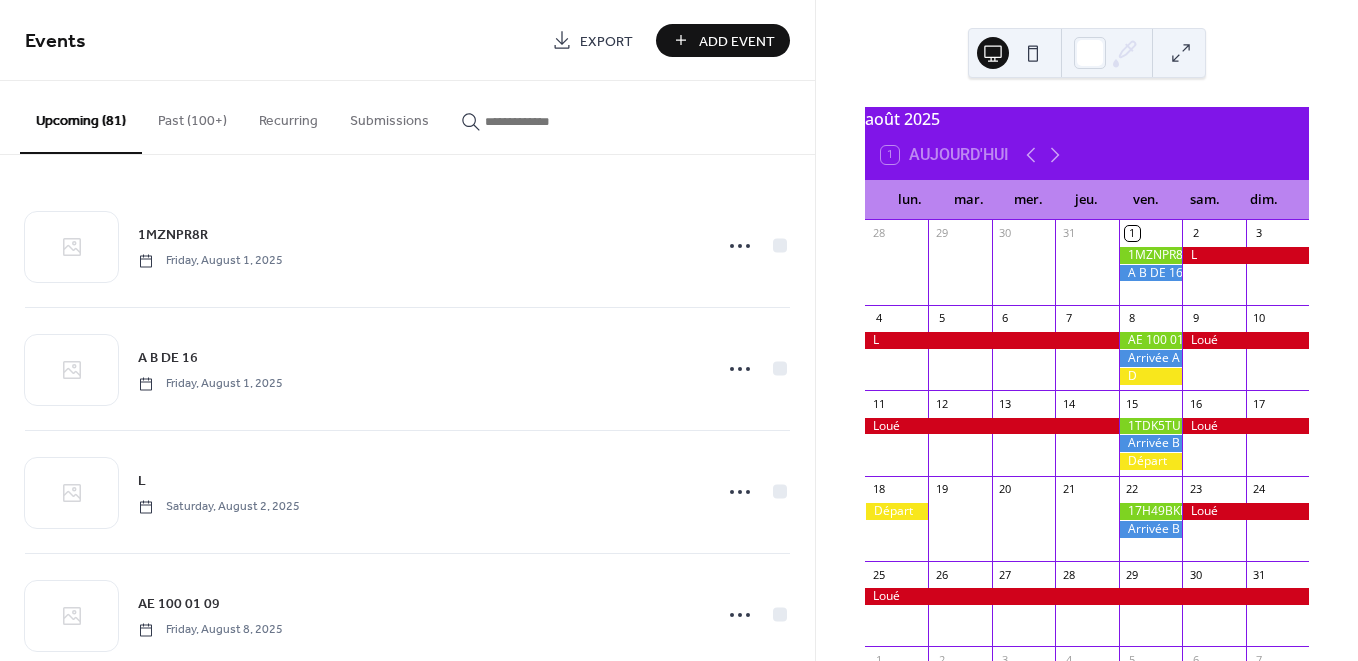 click on "Add Event" at bounding box center [737, 41] 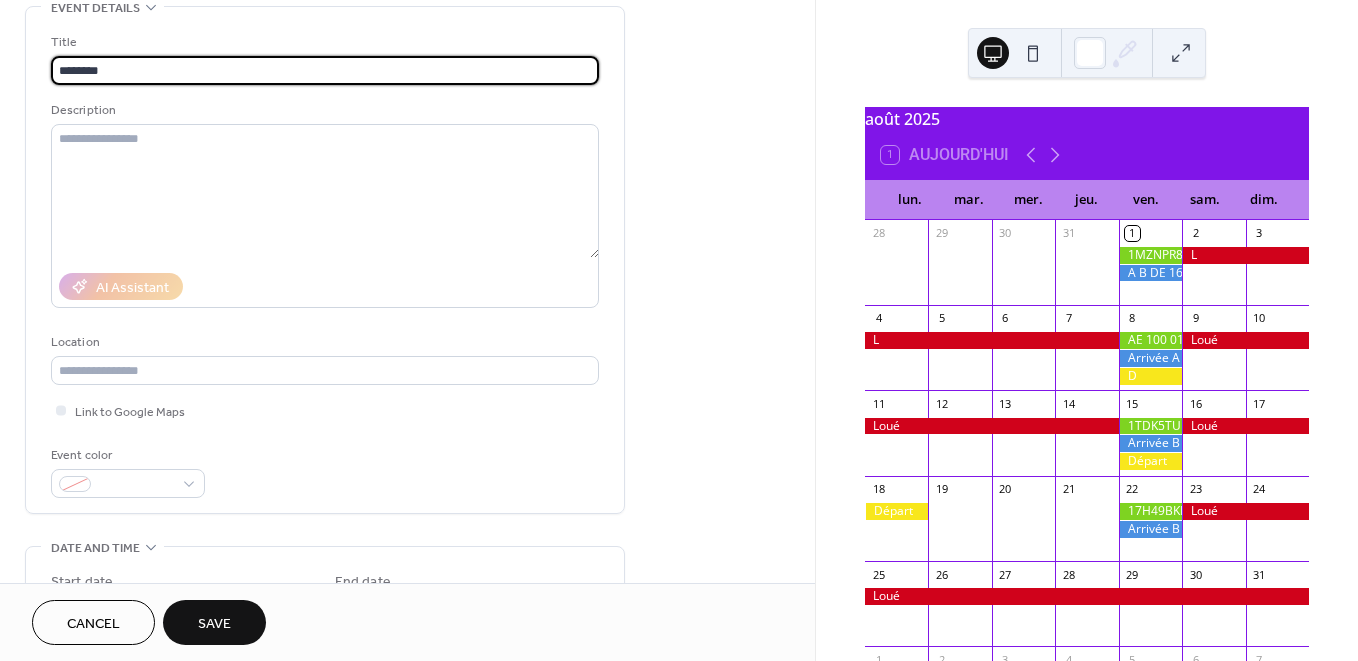 scroll, scrollTop: 146, scrollLeft: 0, axis: vertical 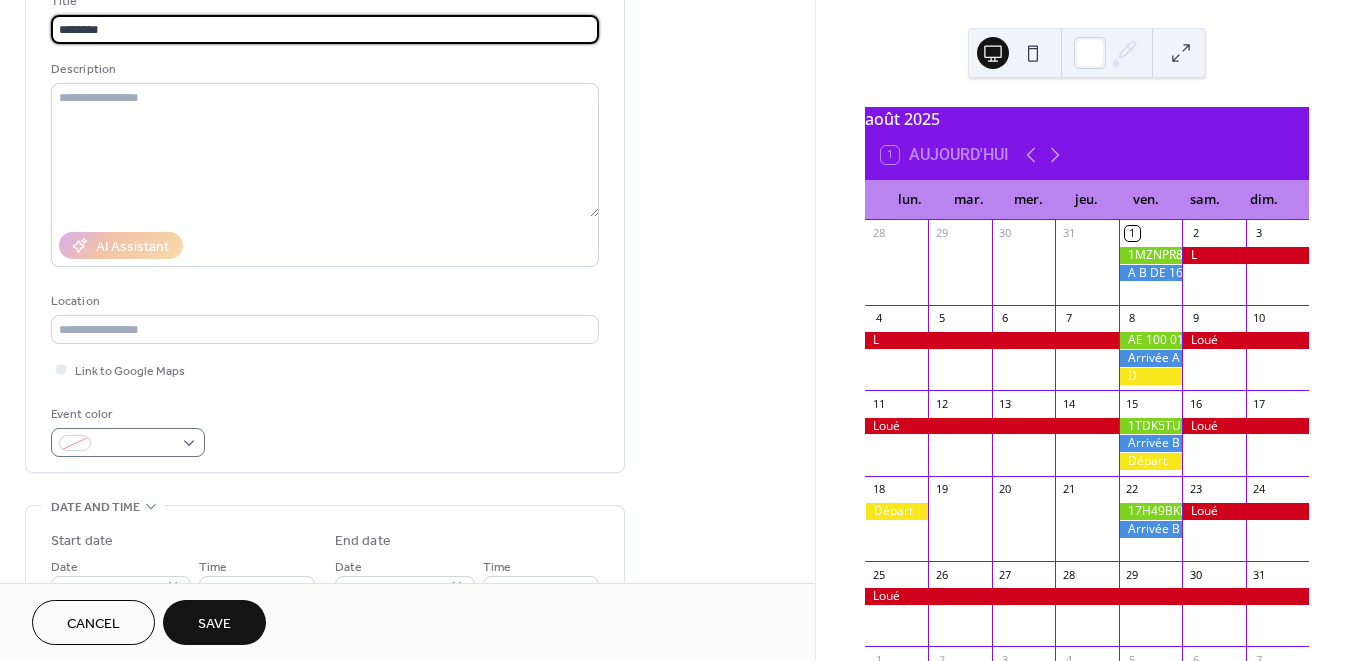 type on "********" 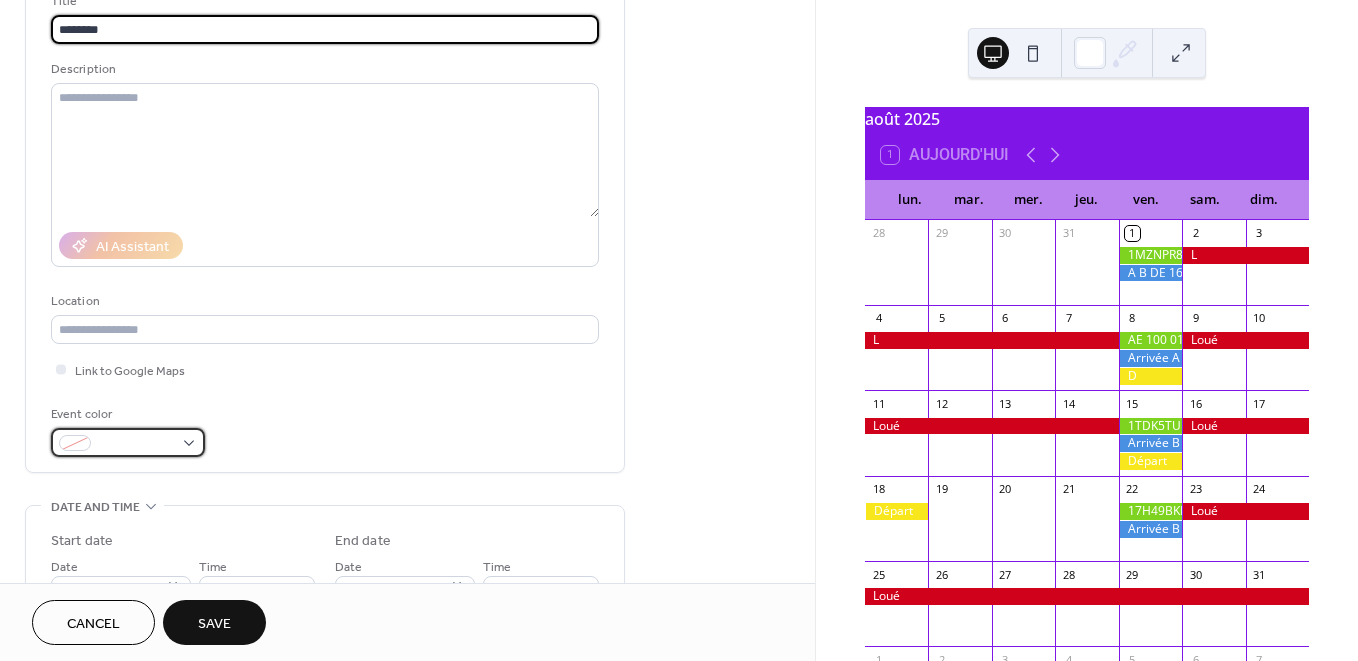 click at bounding box center [128, 442] 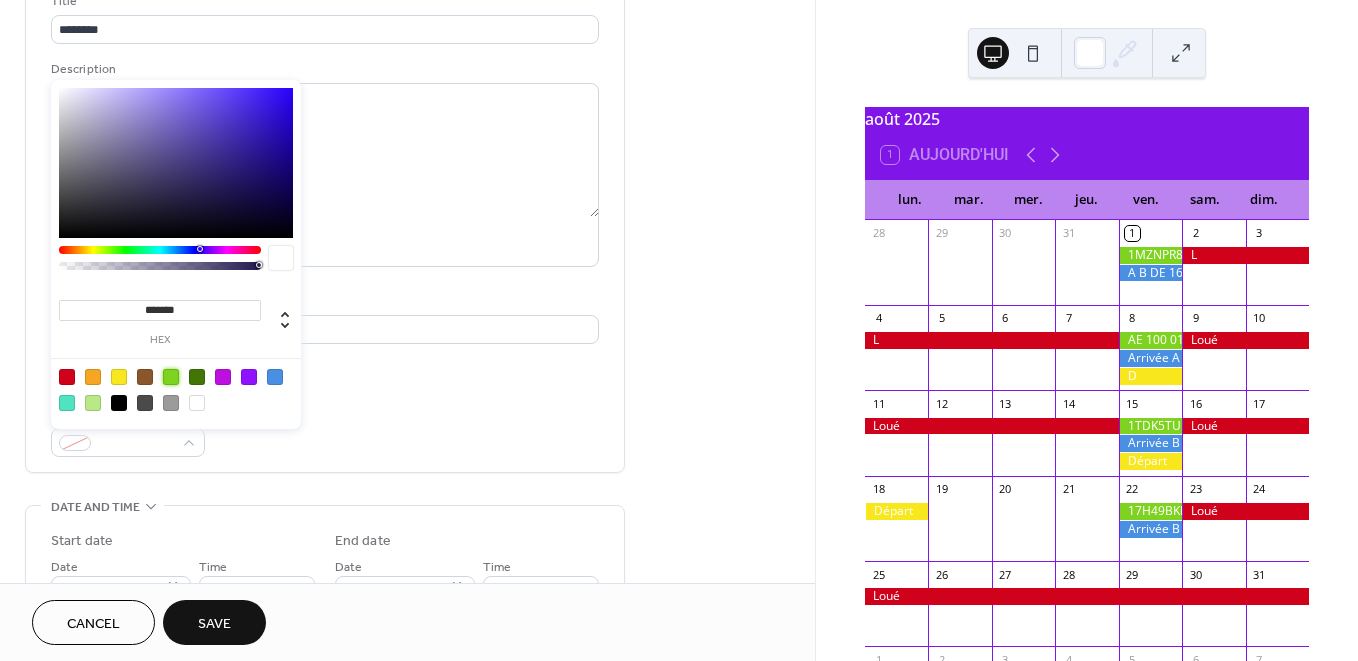 click at bounding box center [171, 377] 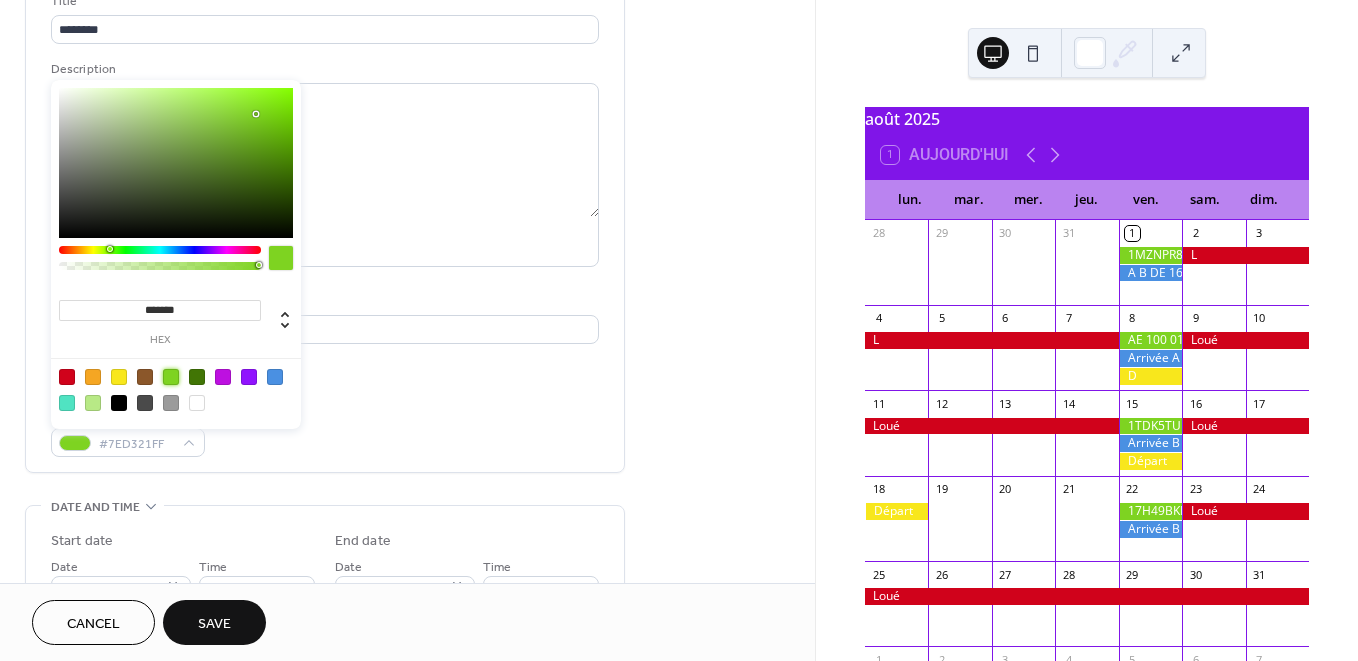 click on "Event color #7ED321FF" at bounding box center (325, 430) 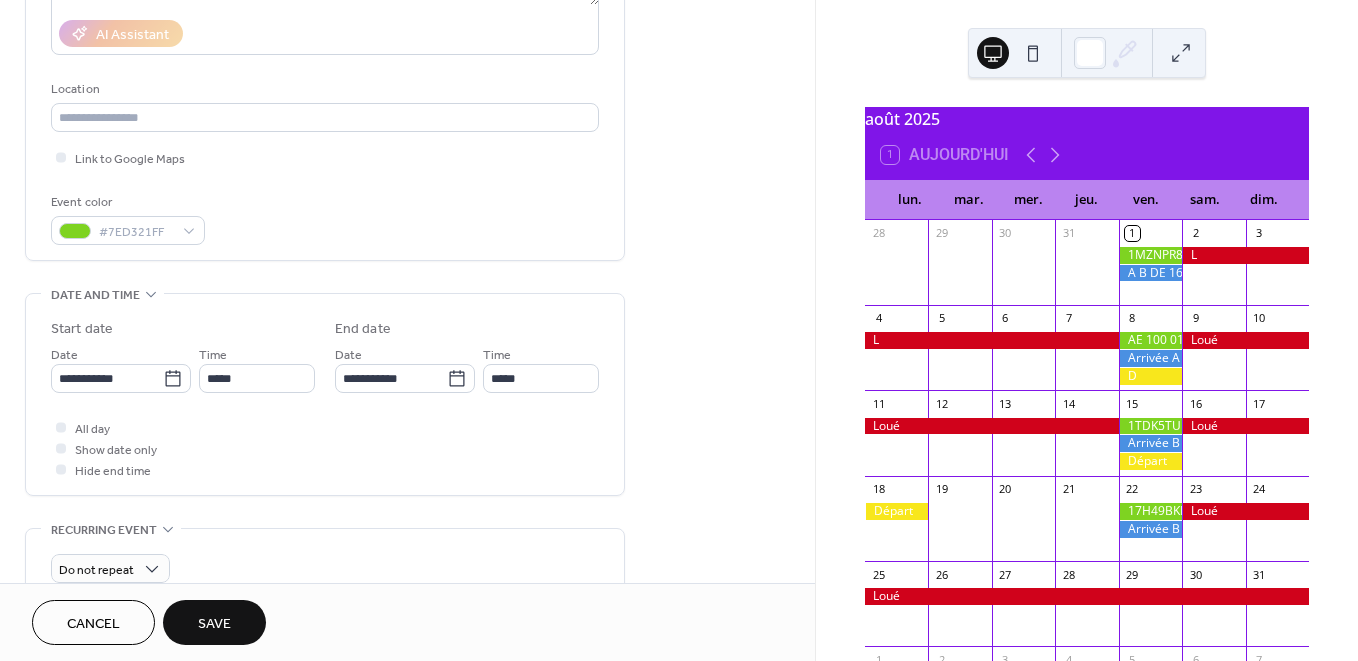 scroll, scrollTop: 387, scrollLeft: 0, axis: vertical 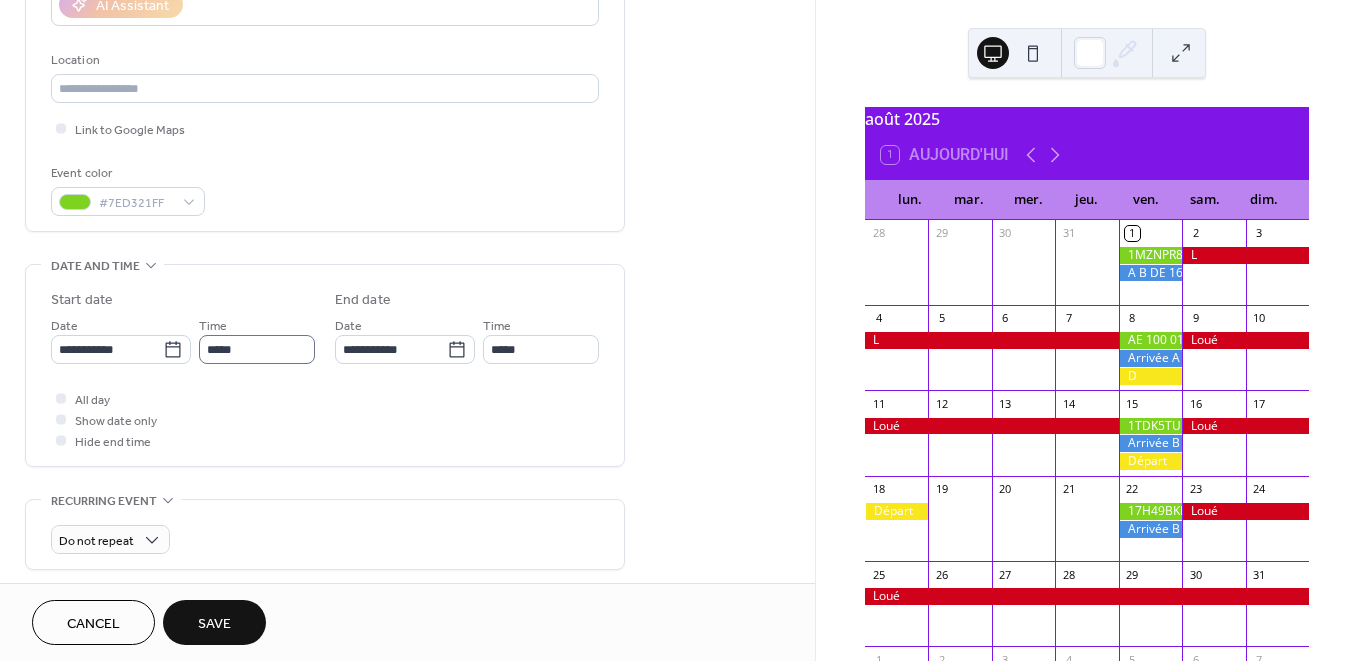 drag, startPoint x: 174, startPoint y: 348, endPoint x: 236, endPoint y: 346, distance: 62.03225 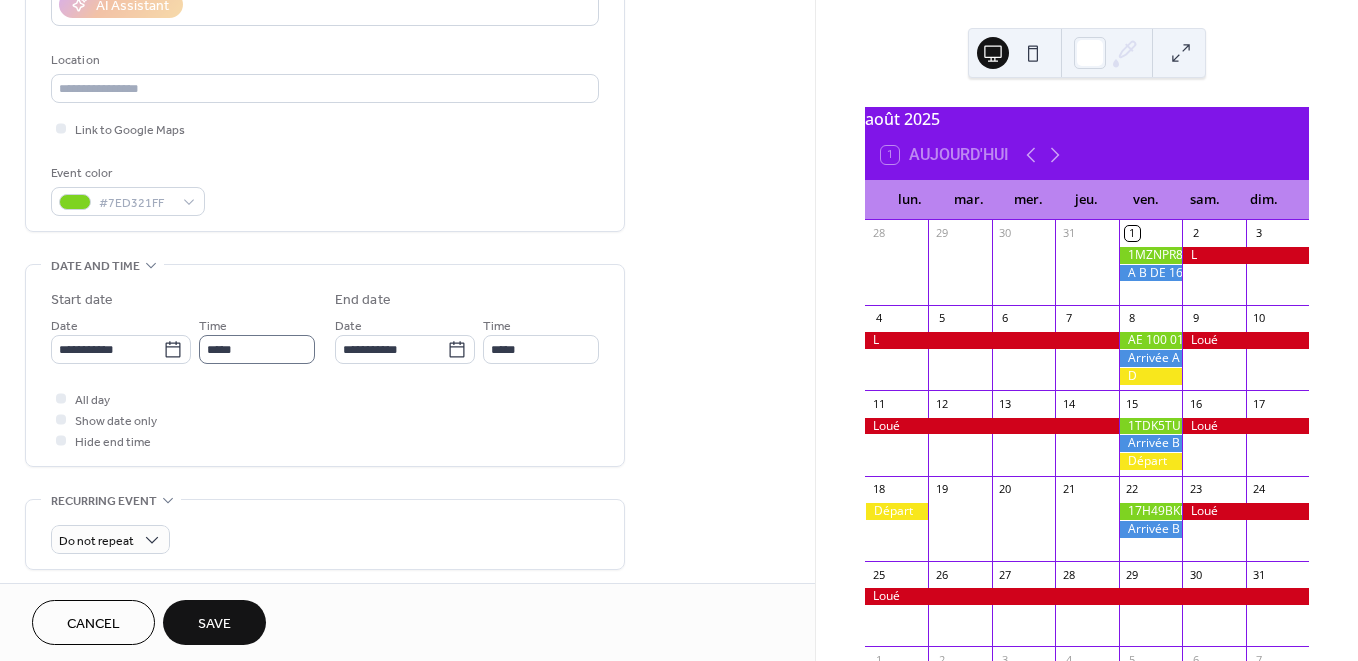 click 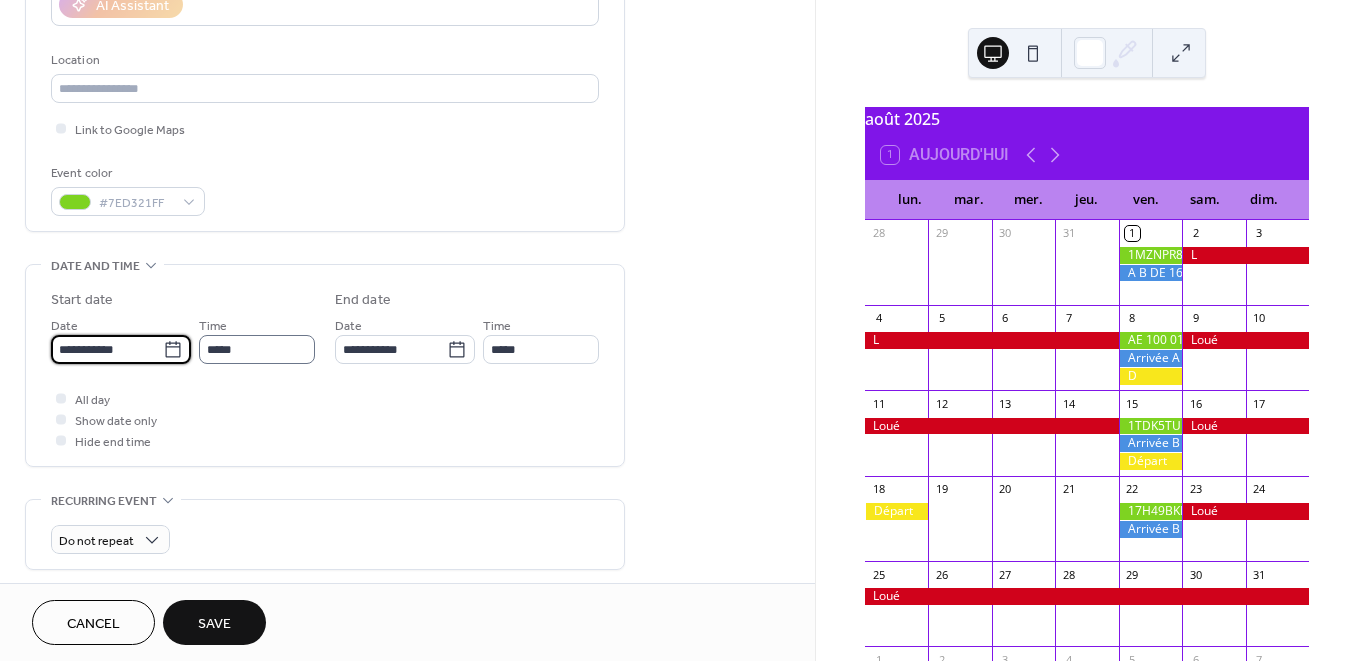 click on "**********" at bounding box center (107, 349) 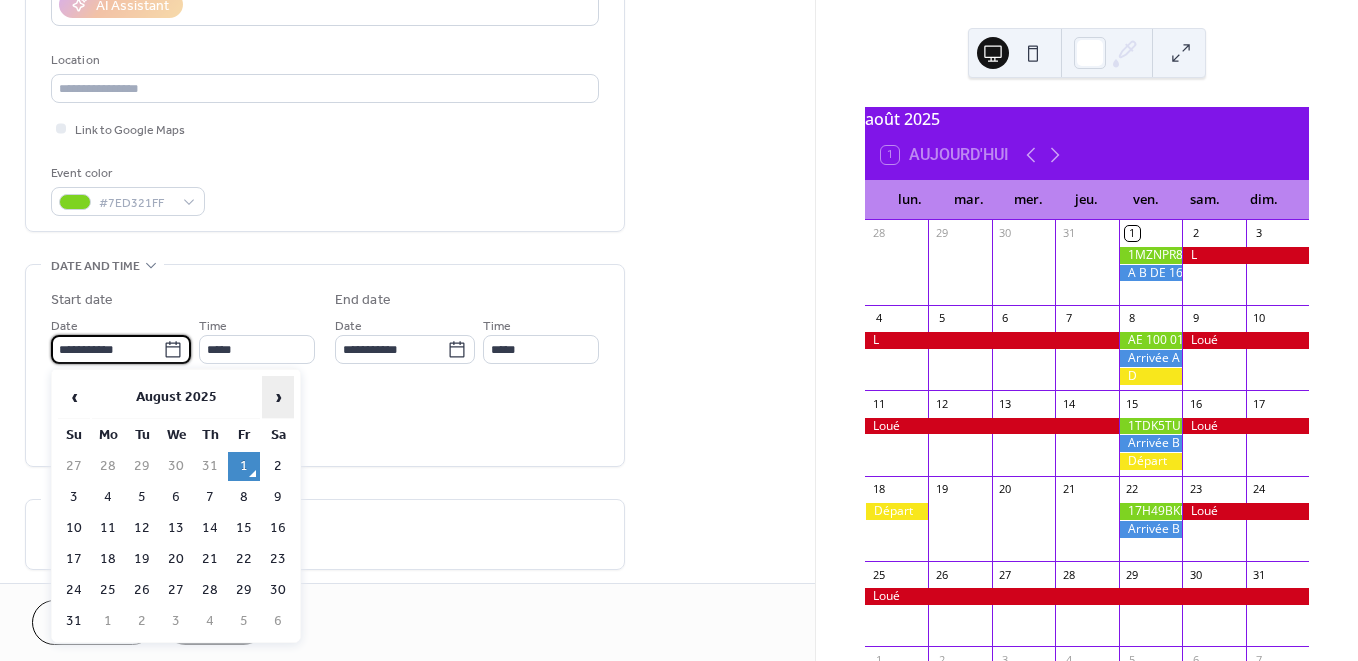 click on "›" at bounding box center [278, 397] 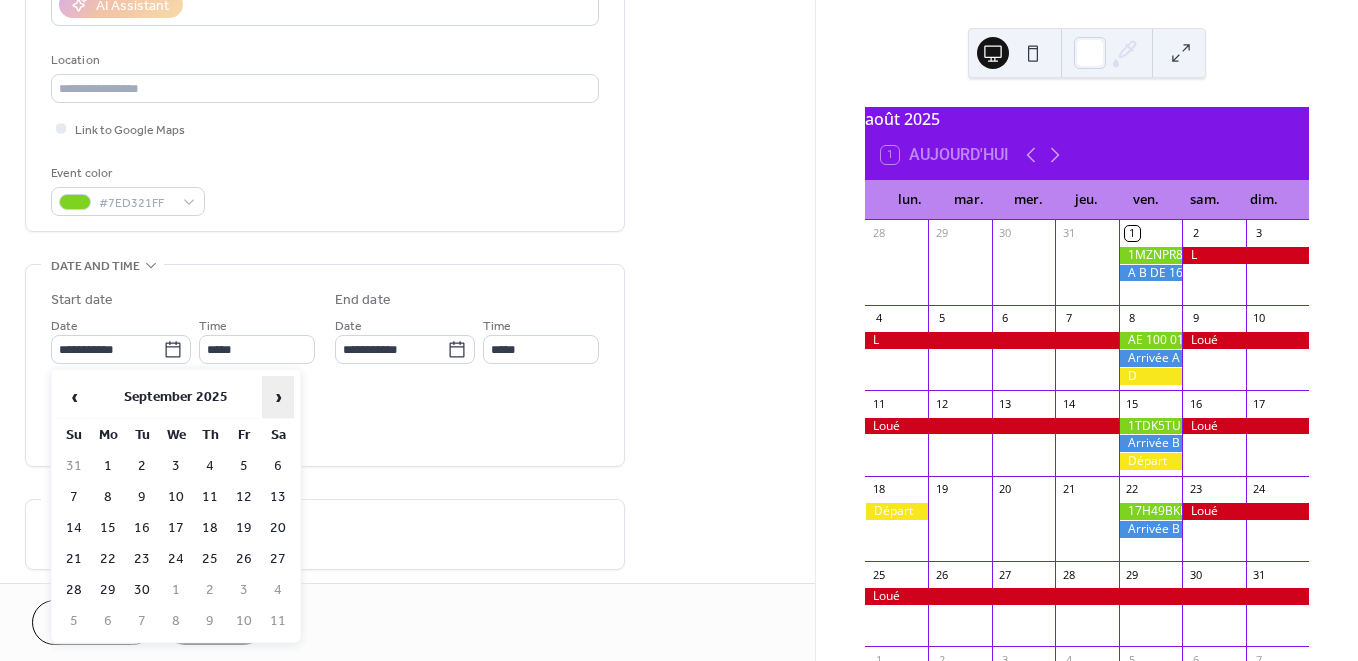 click on "›" at bounding box center [278, 397] 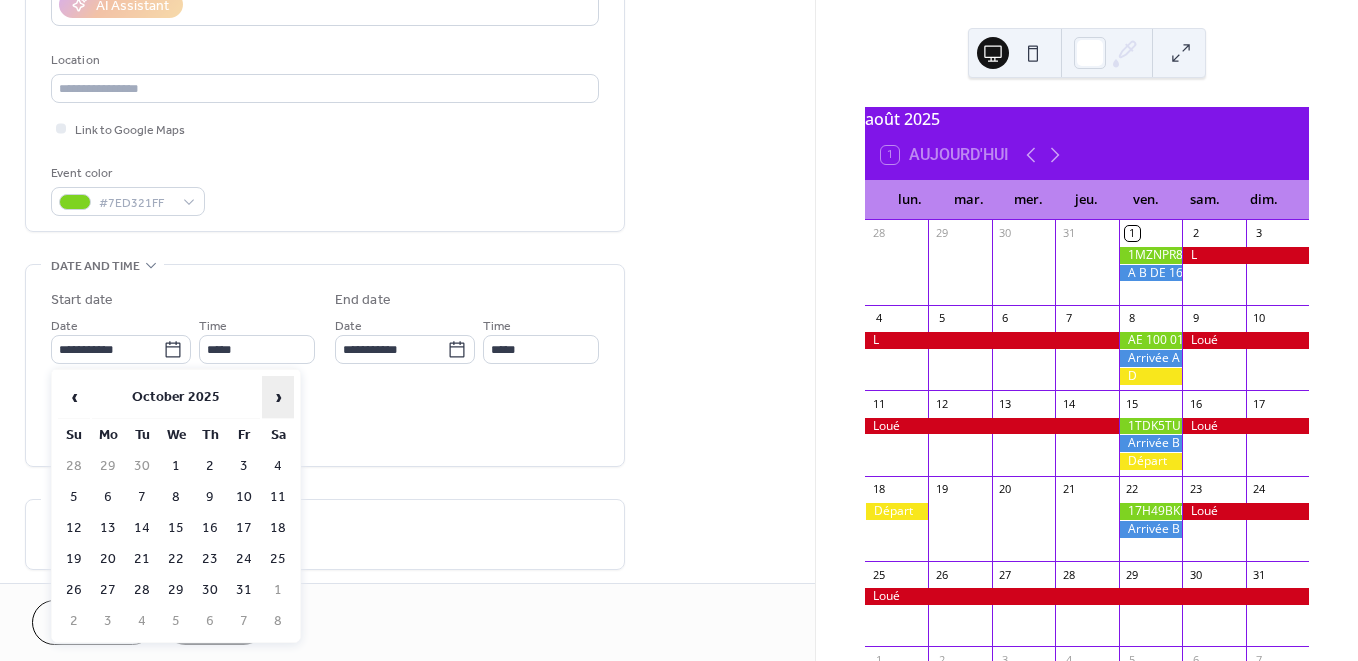 click on "›" at bounding box center [278, 397] 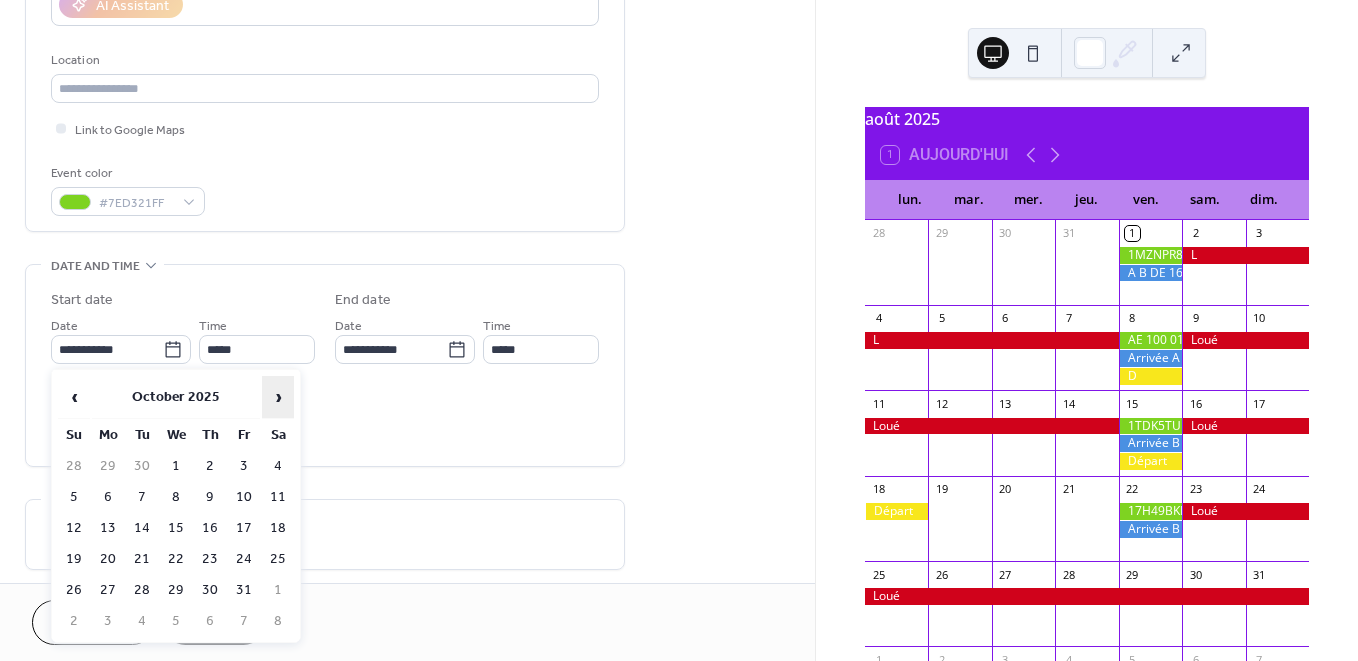 click on "›" at bounding box center (278, 397) 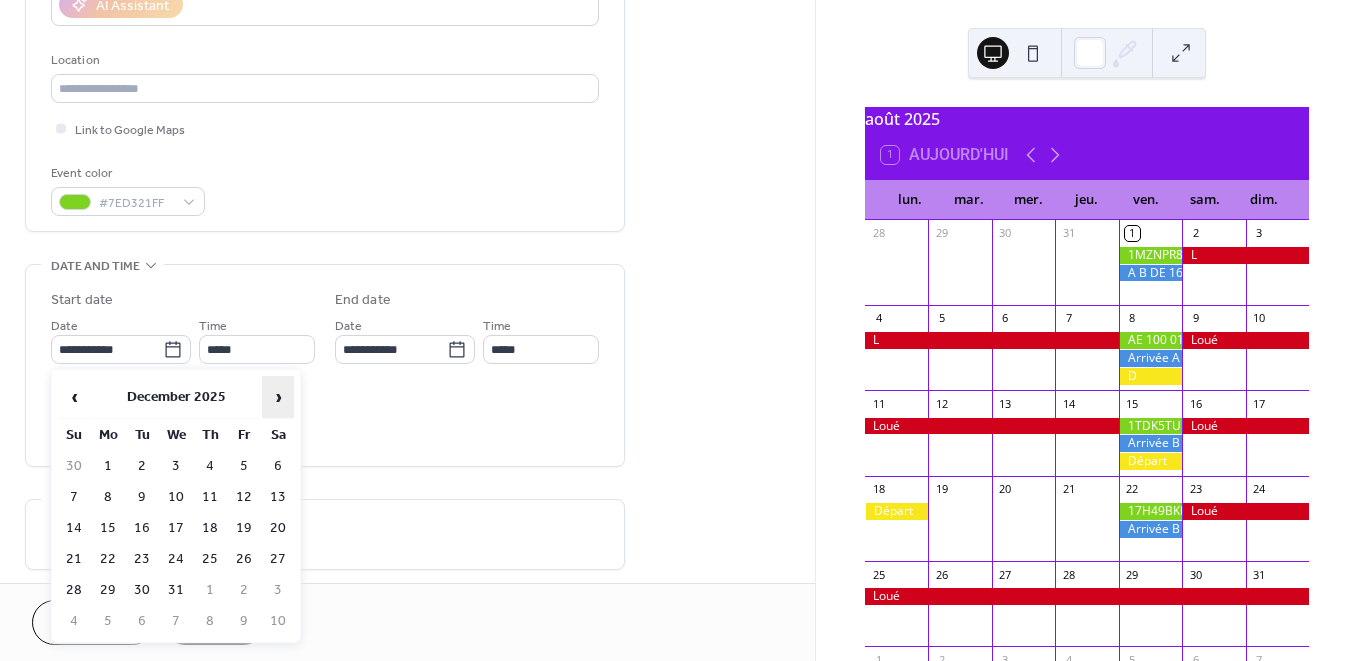 click on "›" at bounding box center [278, 397] 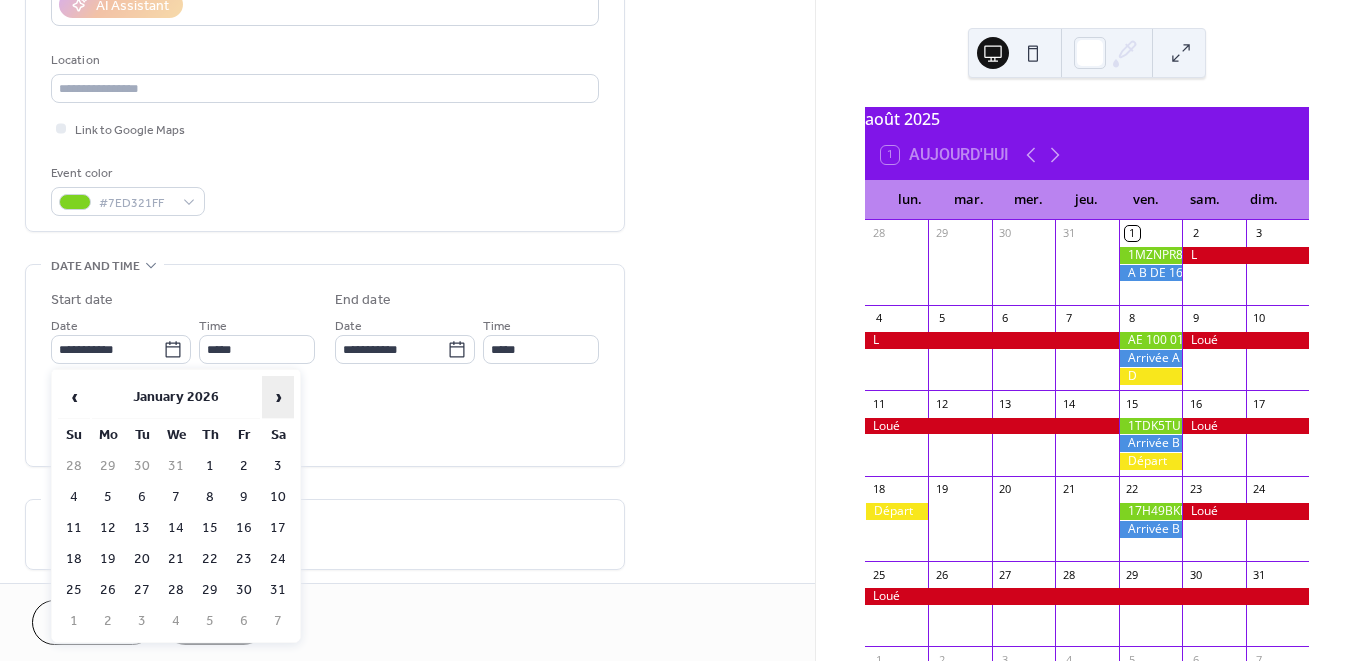 click on "›" at bounding box center (278, 397) 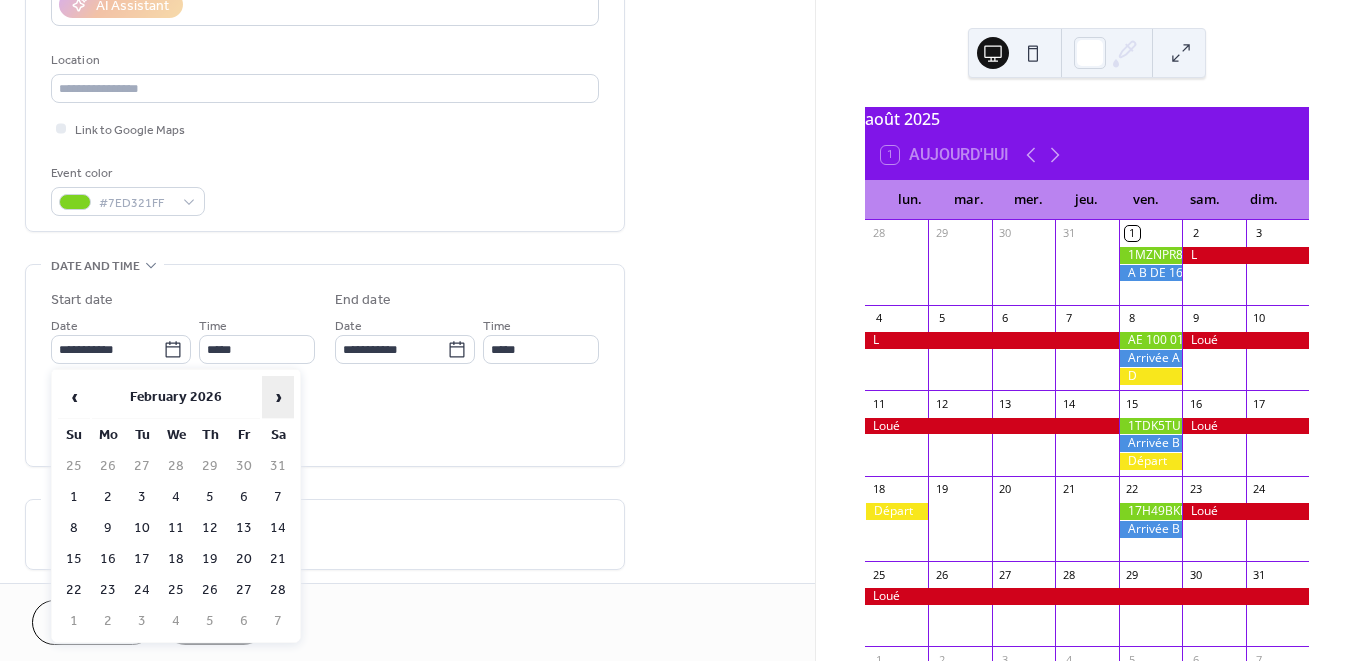 click on "›" at bounding box center (278, 397) 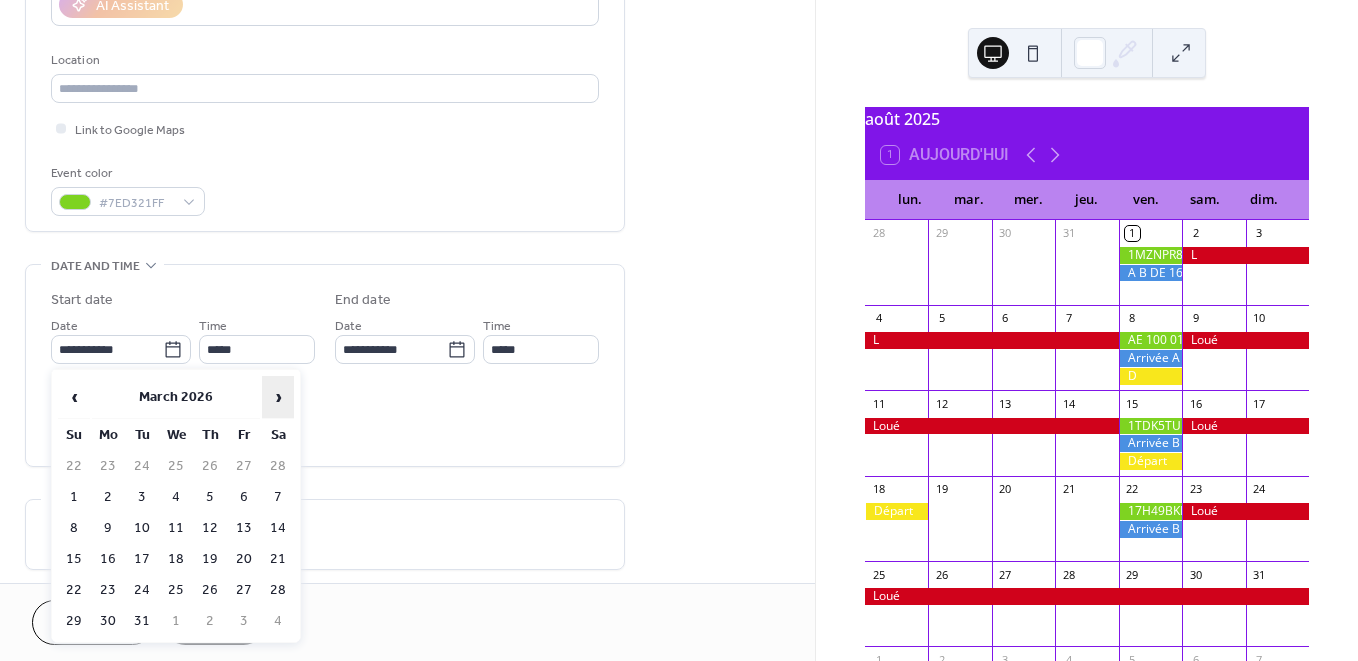 click on "›" at bounding box center [278, 397] 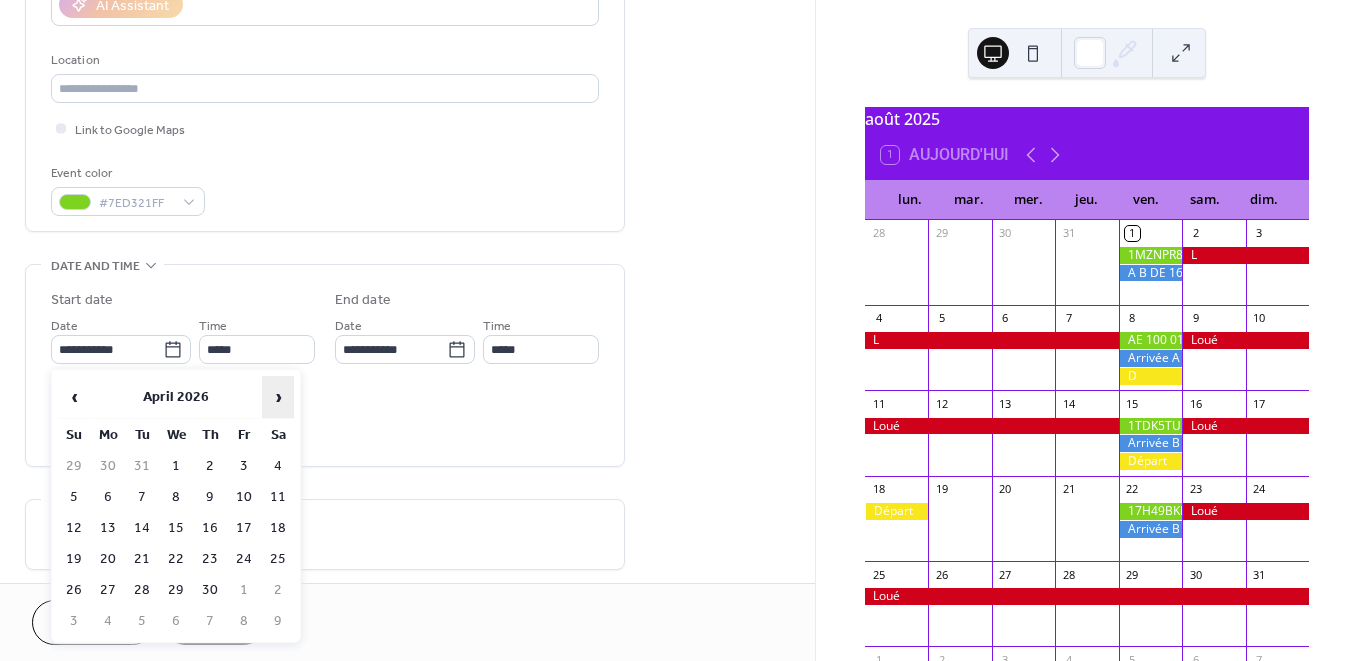 click on "›" at bounding box center (278, 397) 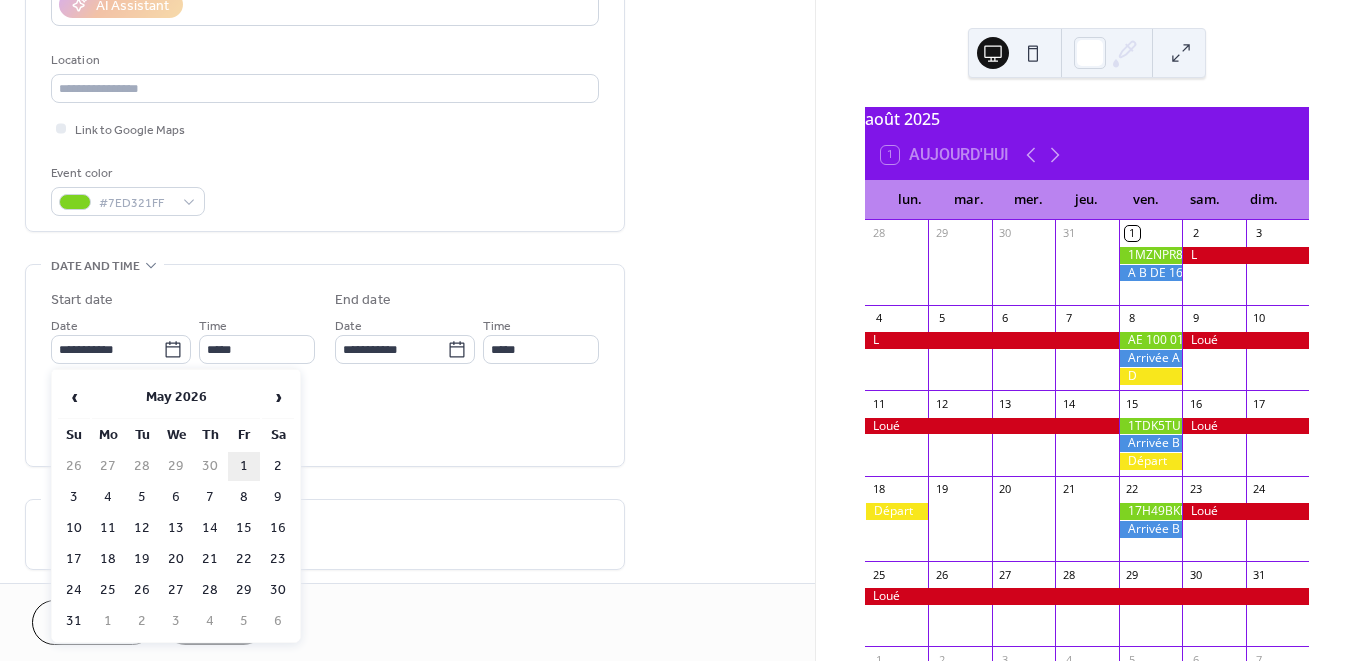 click on "1" at bounding box center [244, 466] 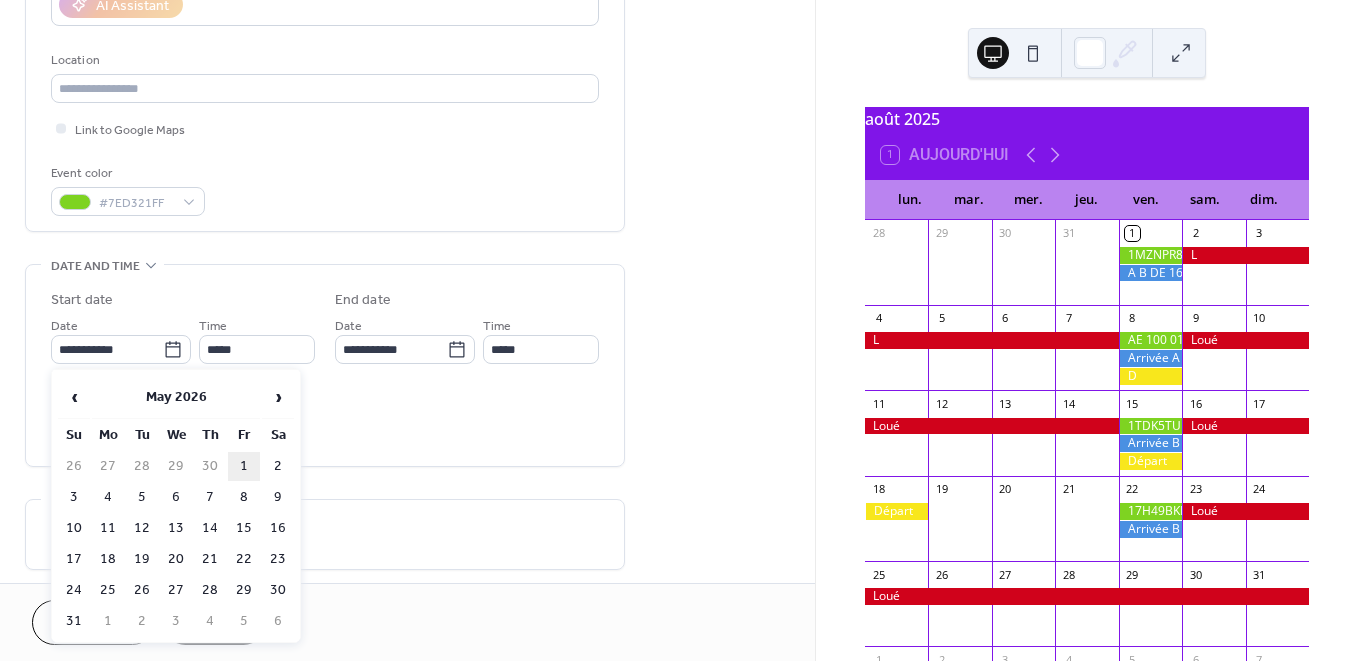 type on "**********" 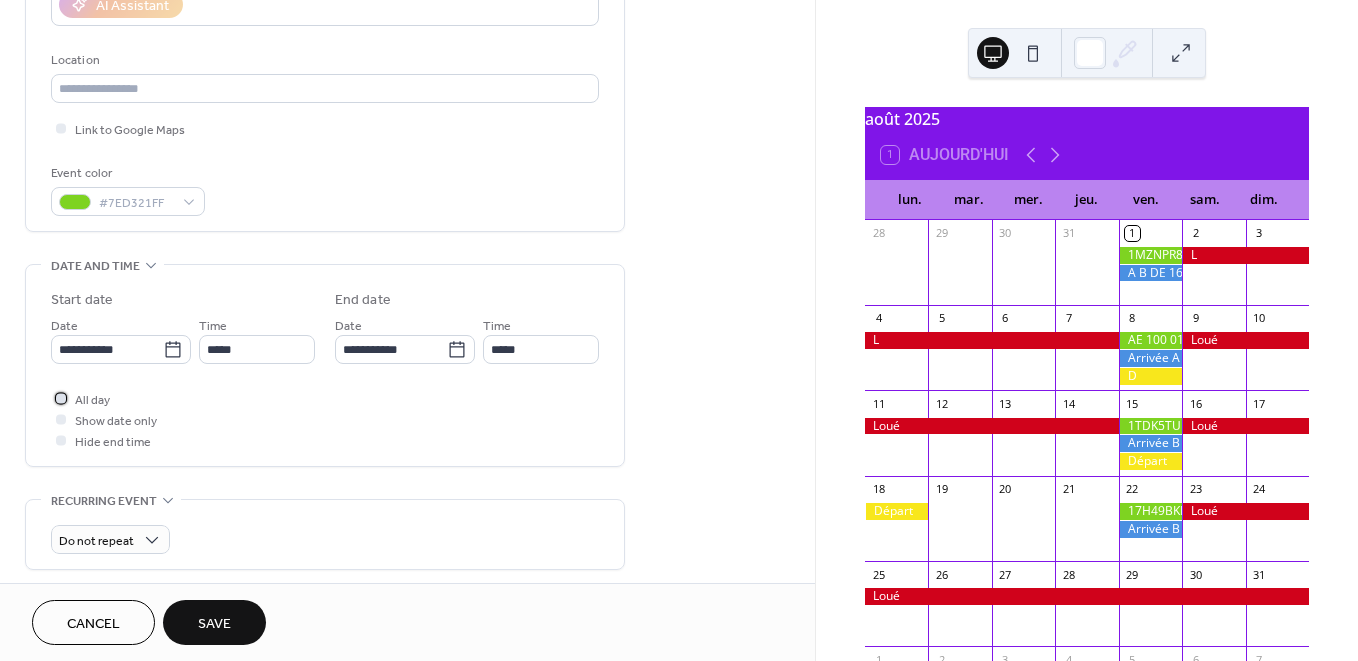 click on "All day" at bounding box center [92, 400] 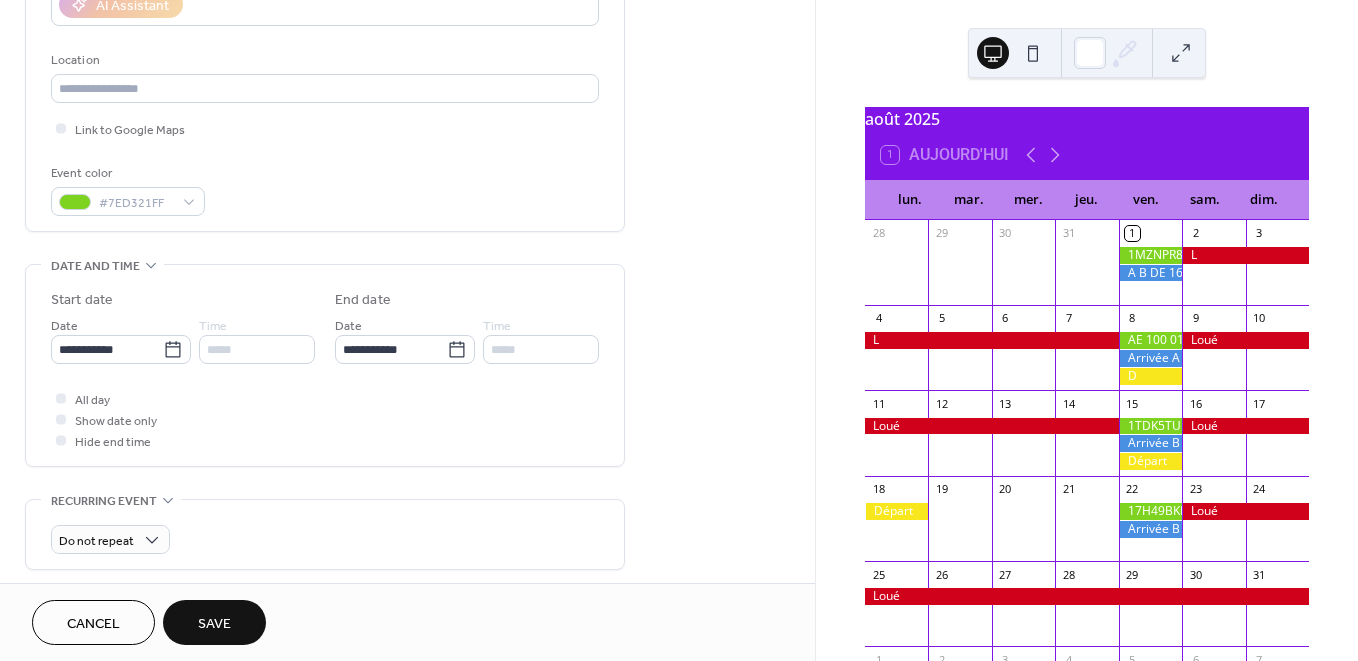 click on "Save" at bounding box center [214, 624] 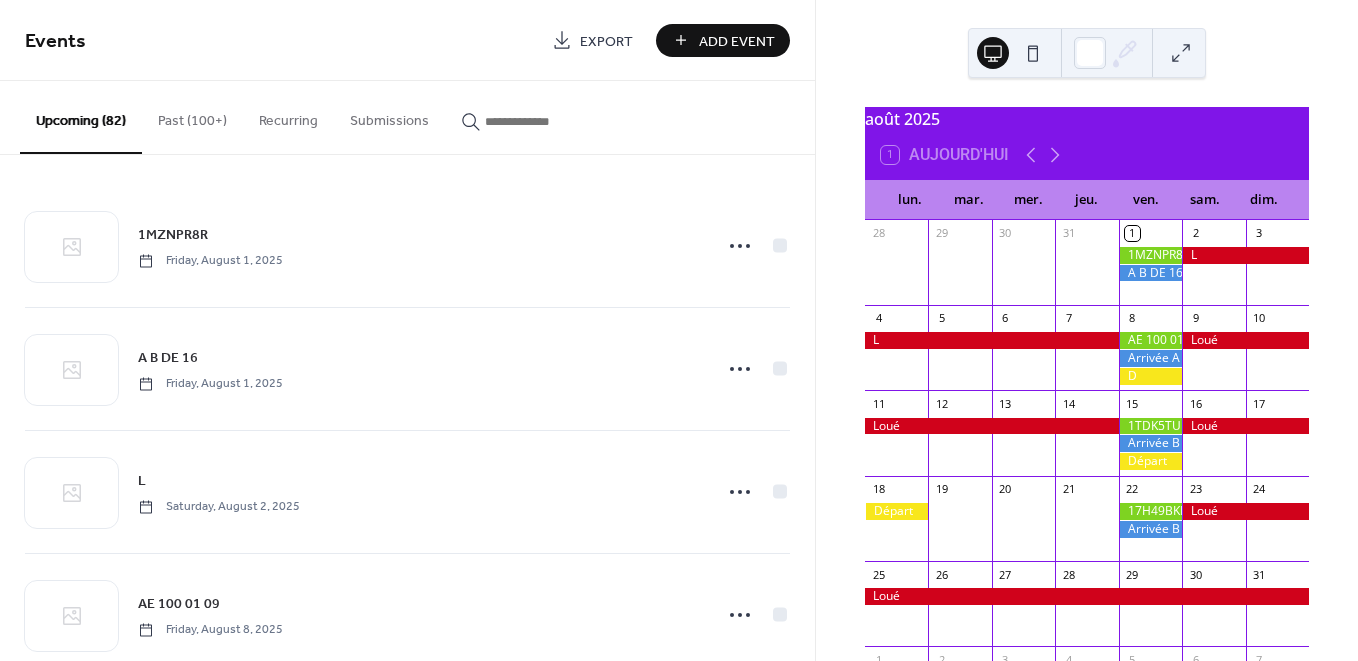 click on "Add Event" at bounding box center (737, 41) 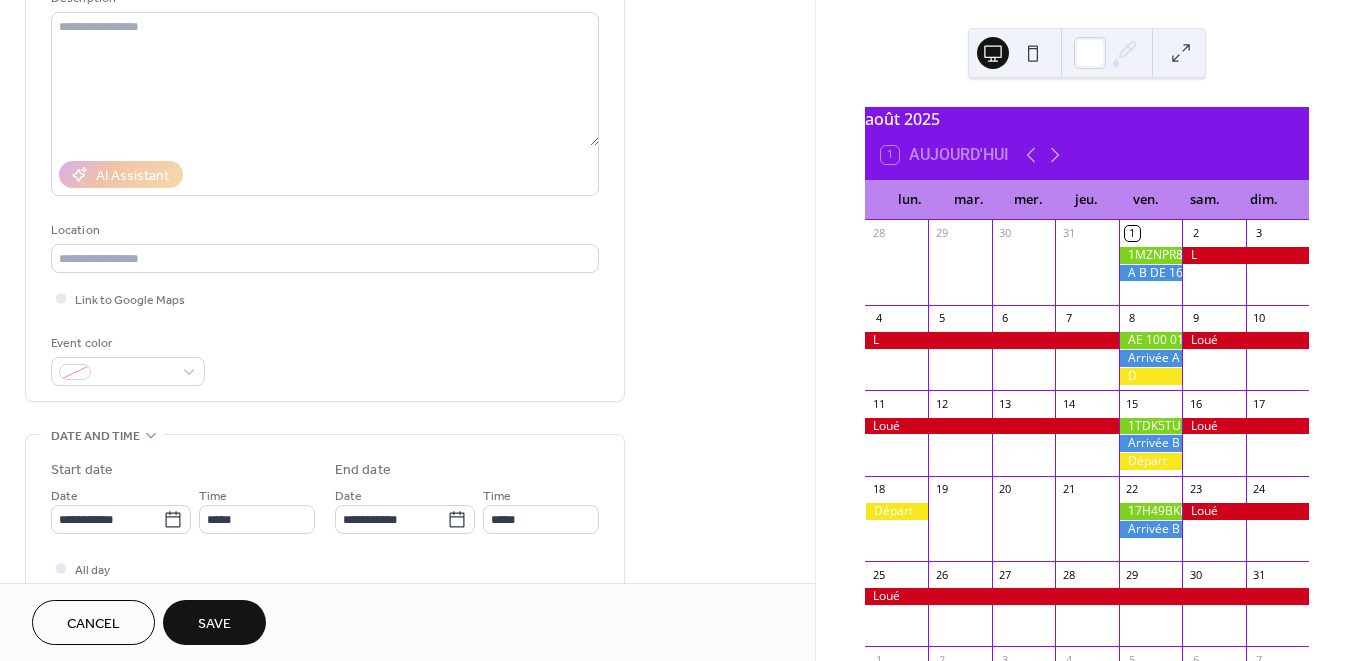 scroll, scrollTop: 223, scrollLeft: 0, axis: vertical 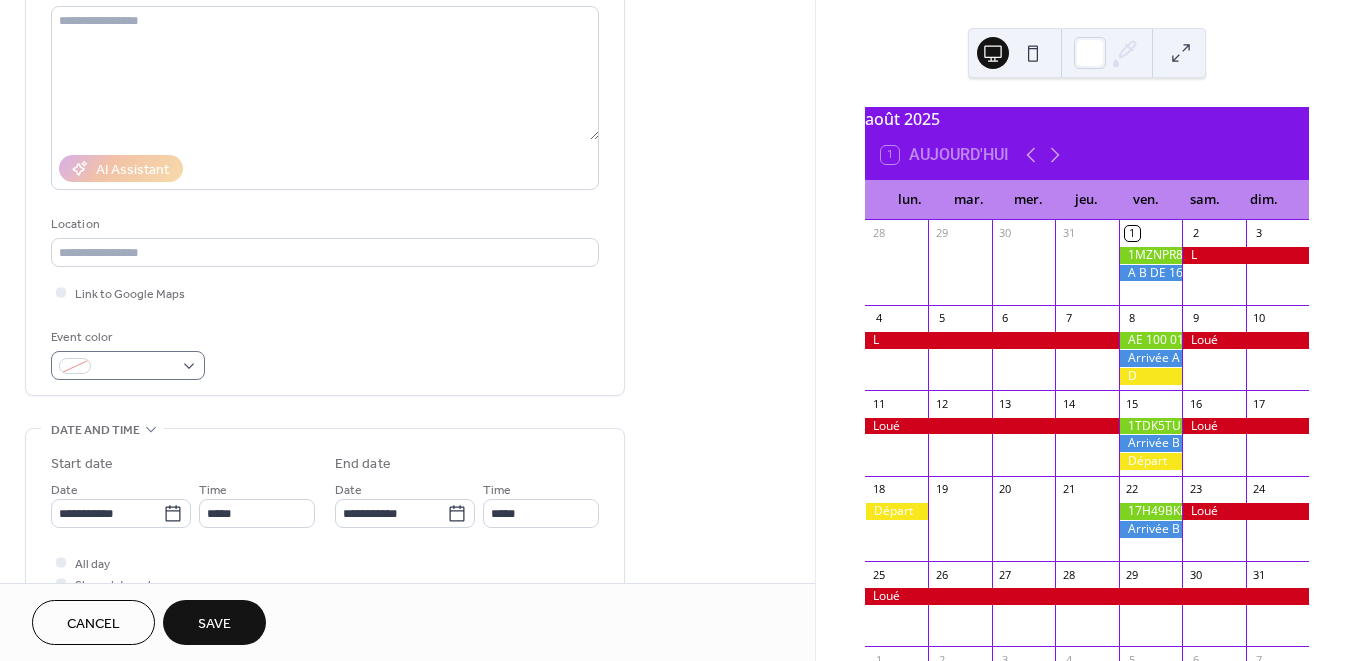 type on "*" 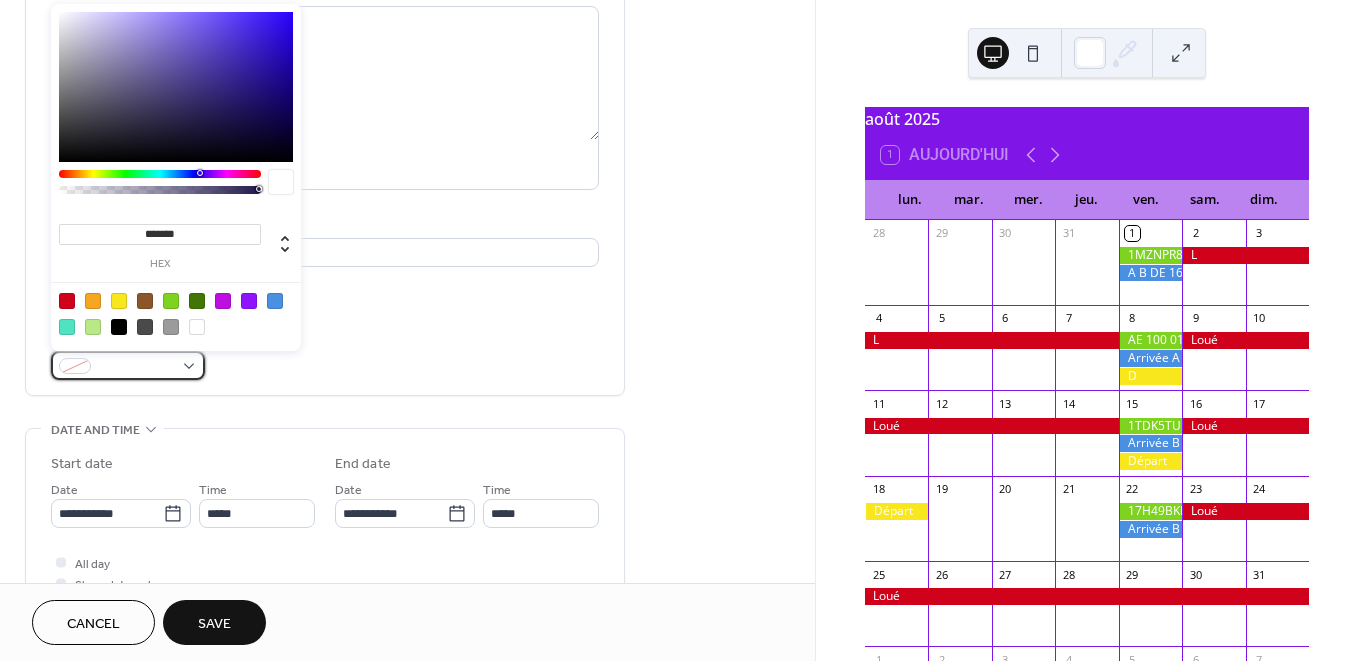 click at bounding box center [128, 365] 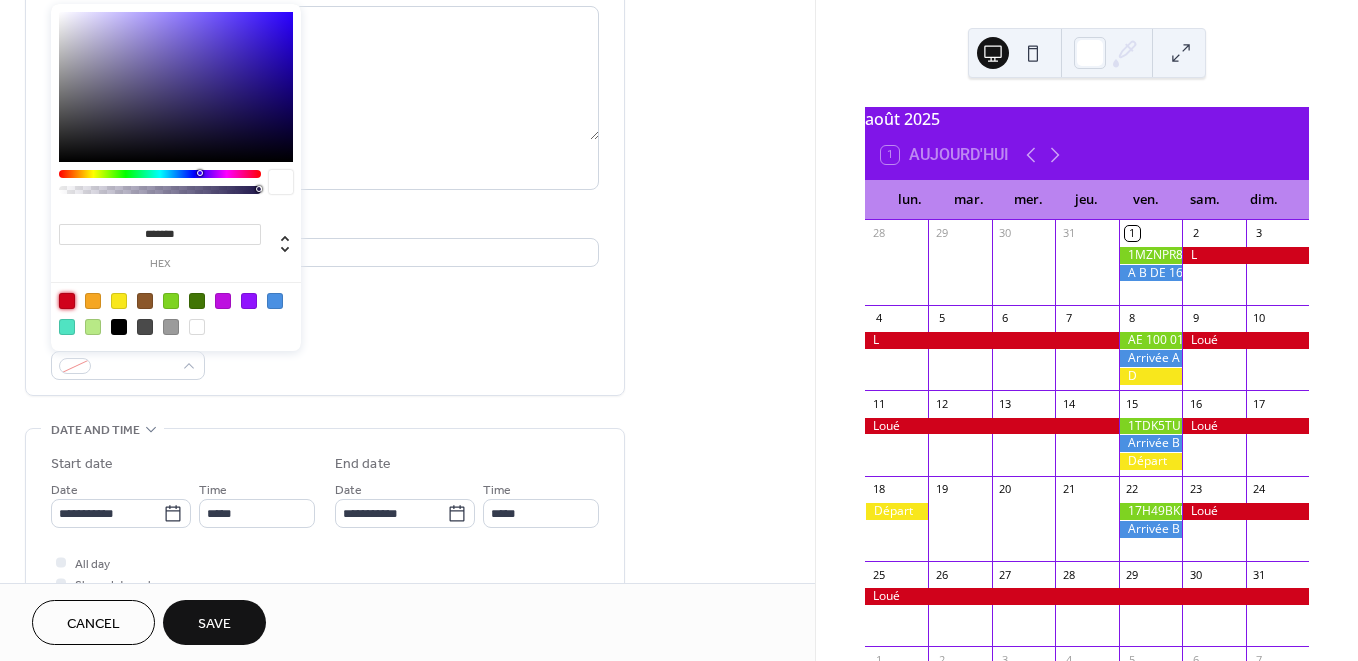 click at bounding box center (67, 301) 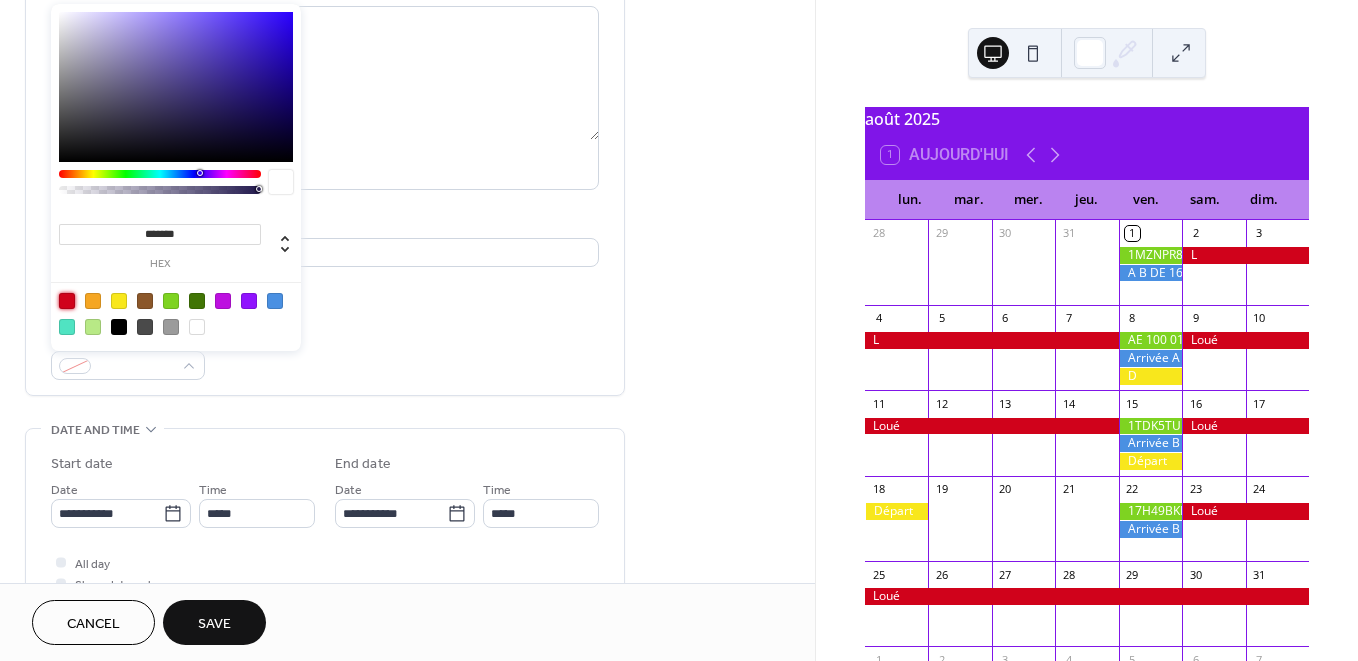 type on "*******" 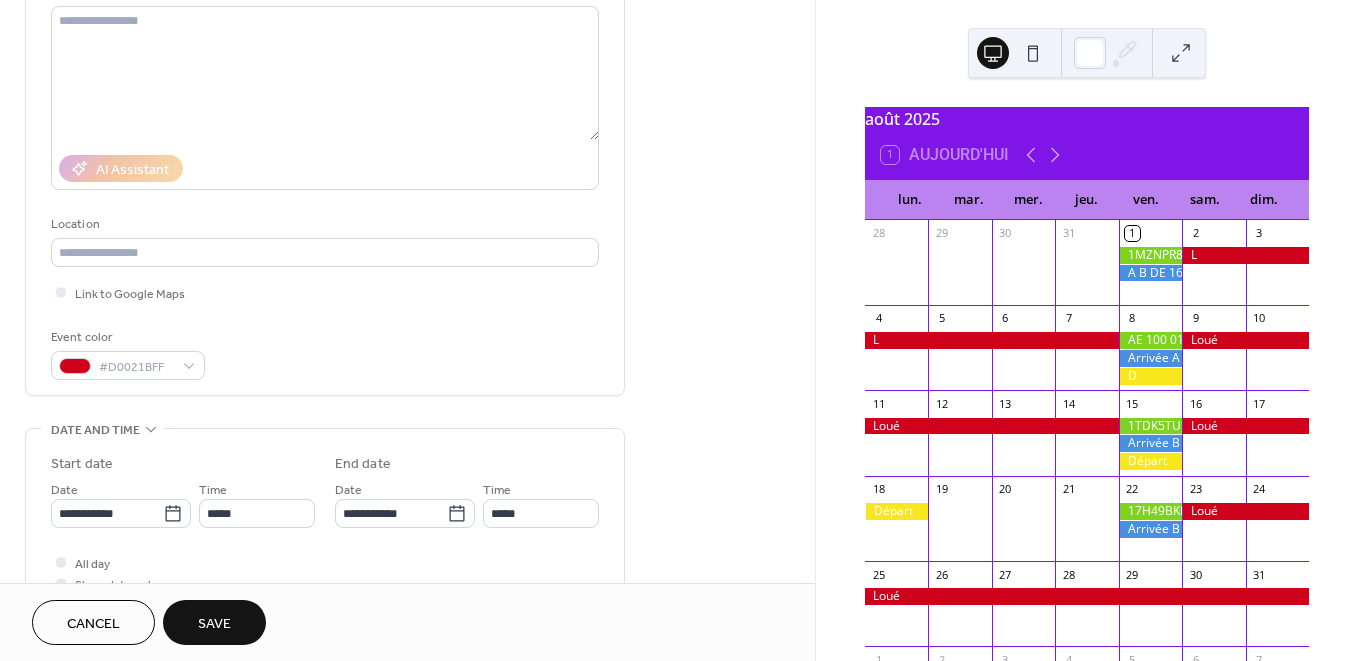 click on "Event color #D0021BFF" at bounding box center (325, 353) 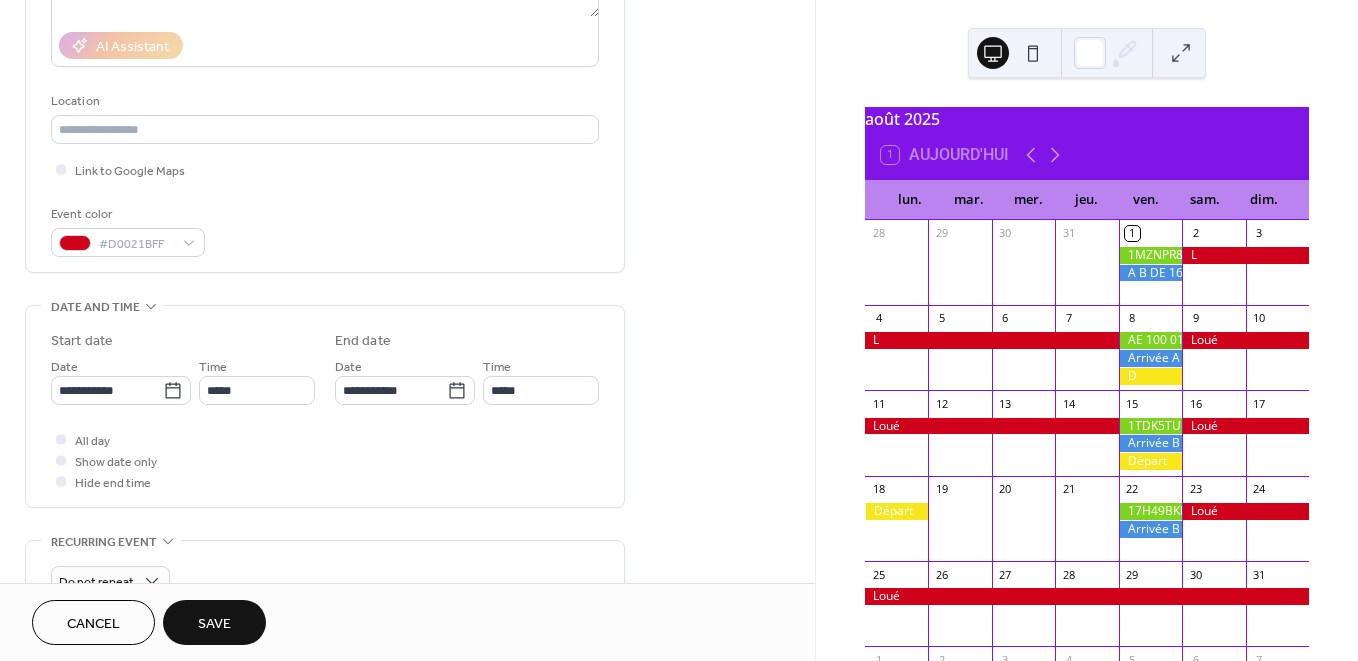 scroll, scrollTop: 435, scrollLeft: 0, axis: vertical 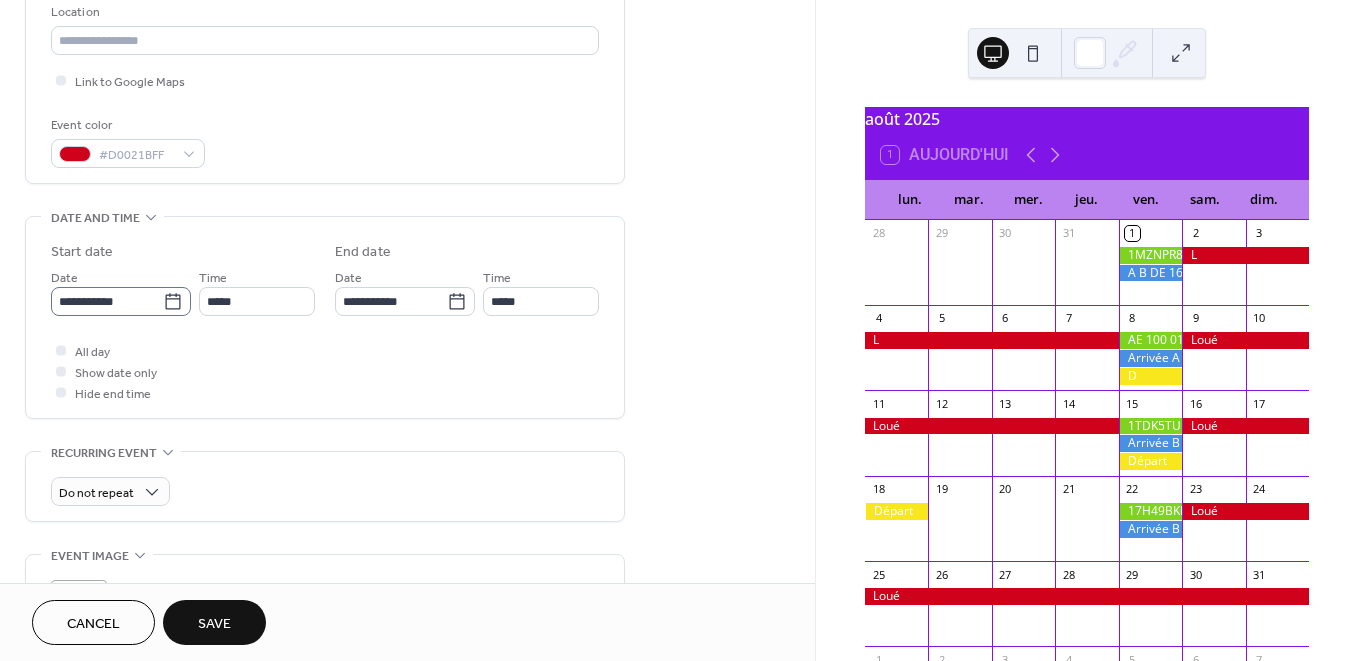 click 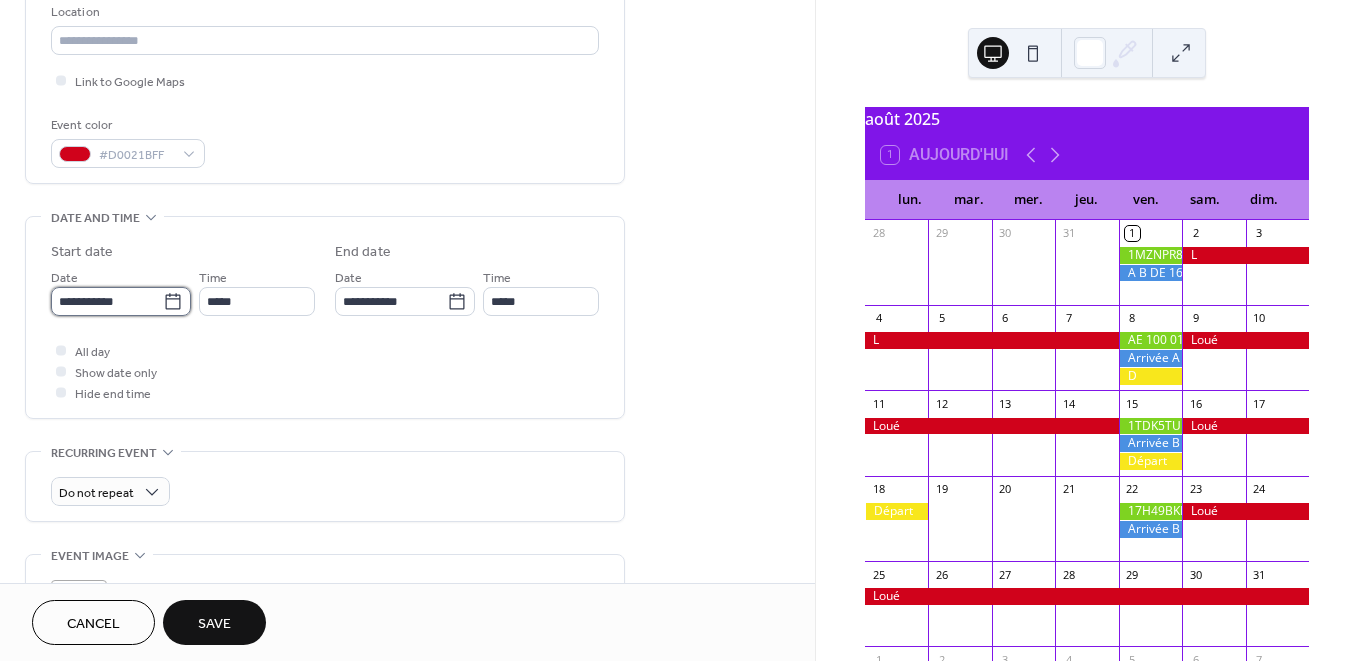 click on "**********" at bounding box center (107, 301) 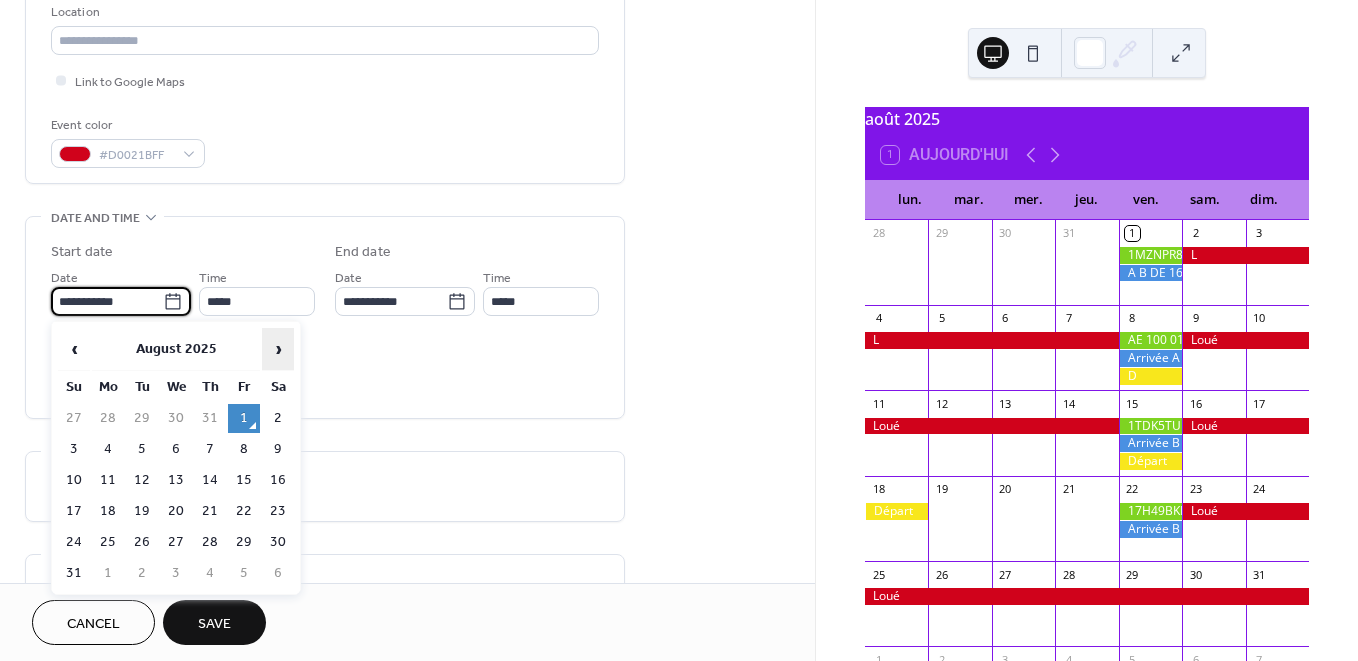 click on "›" at bounding box center [278, 349] 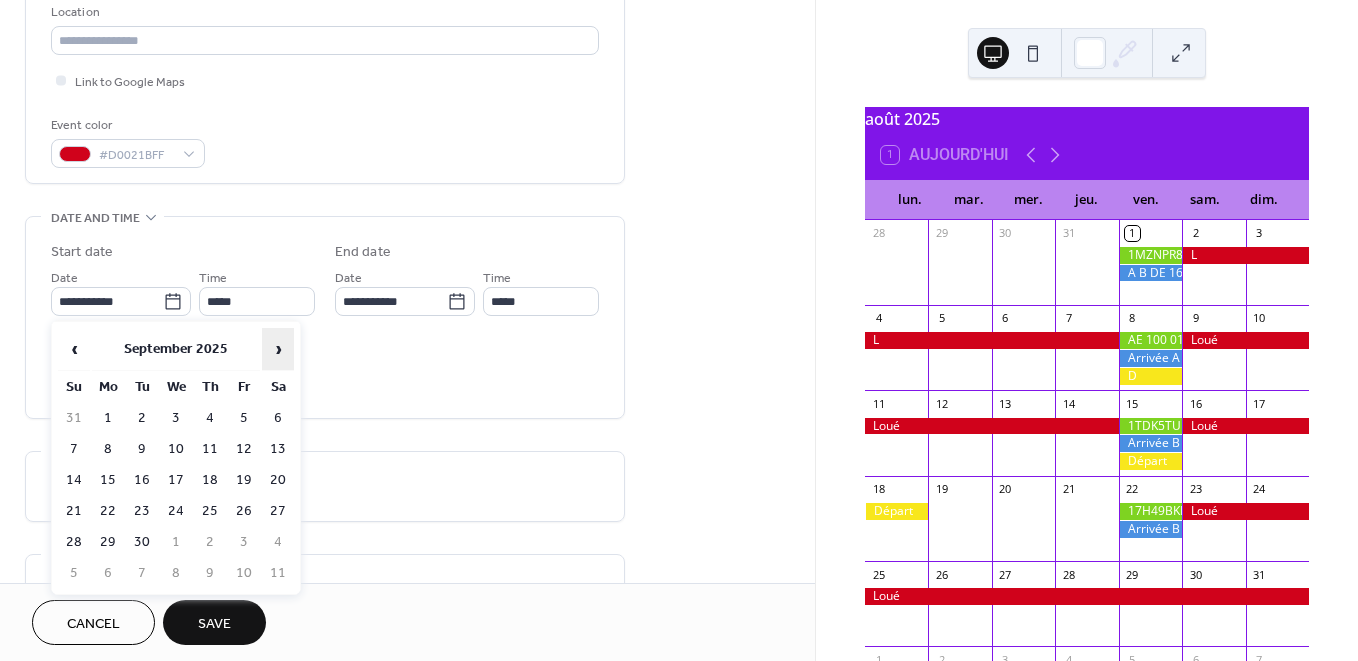 click on "›" at bounding box center (278, 349) 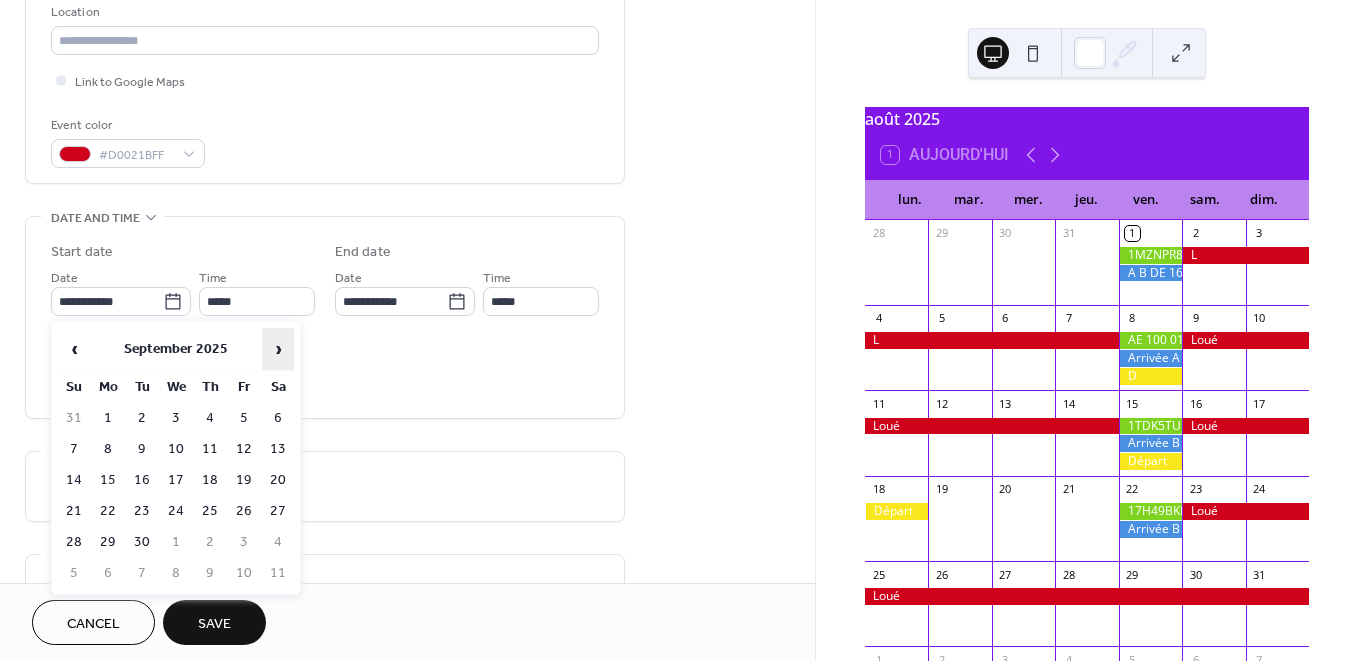 click on "›" at bounding box center (278, 349) 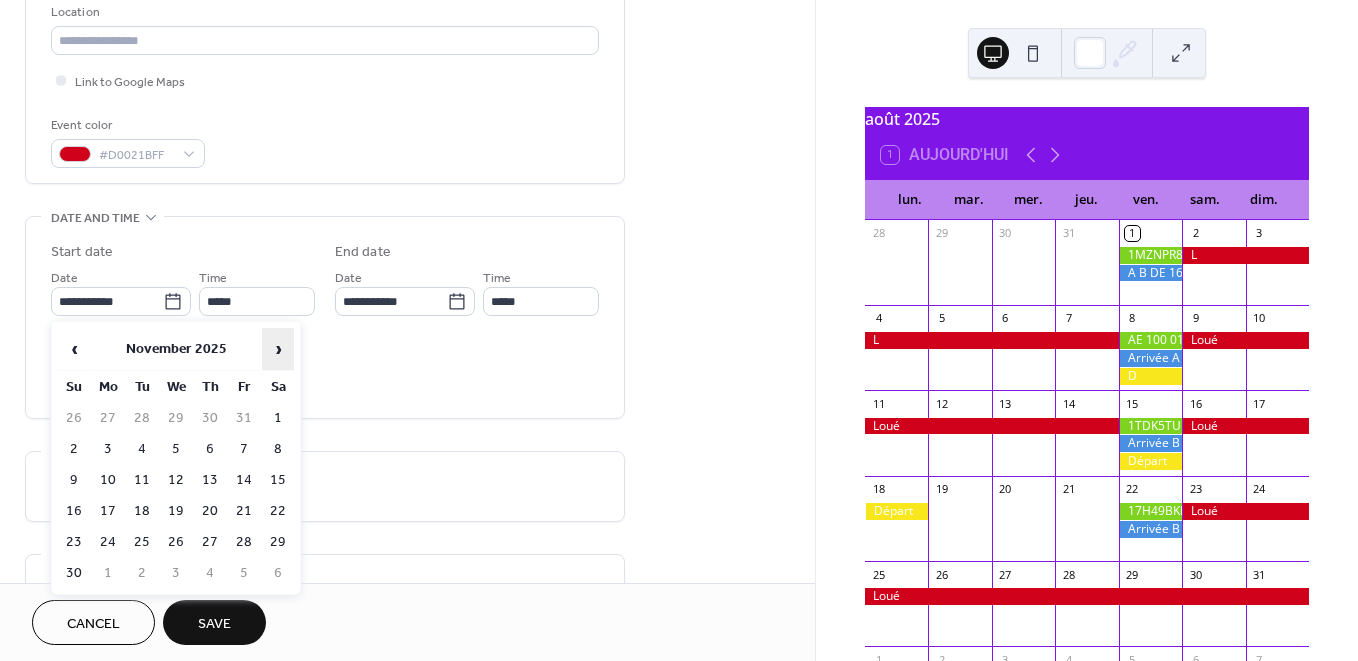click on "›" at bounding box center [278, 349] 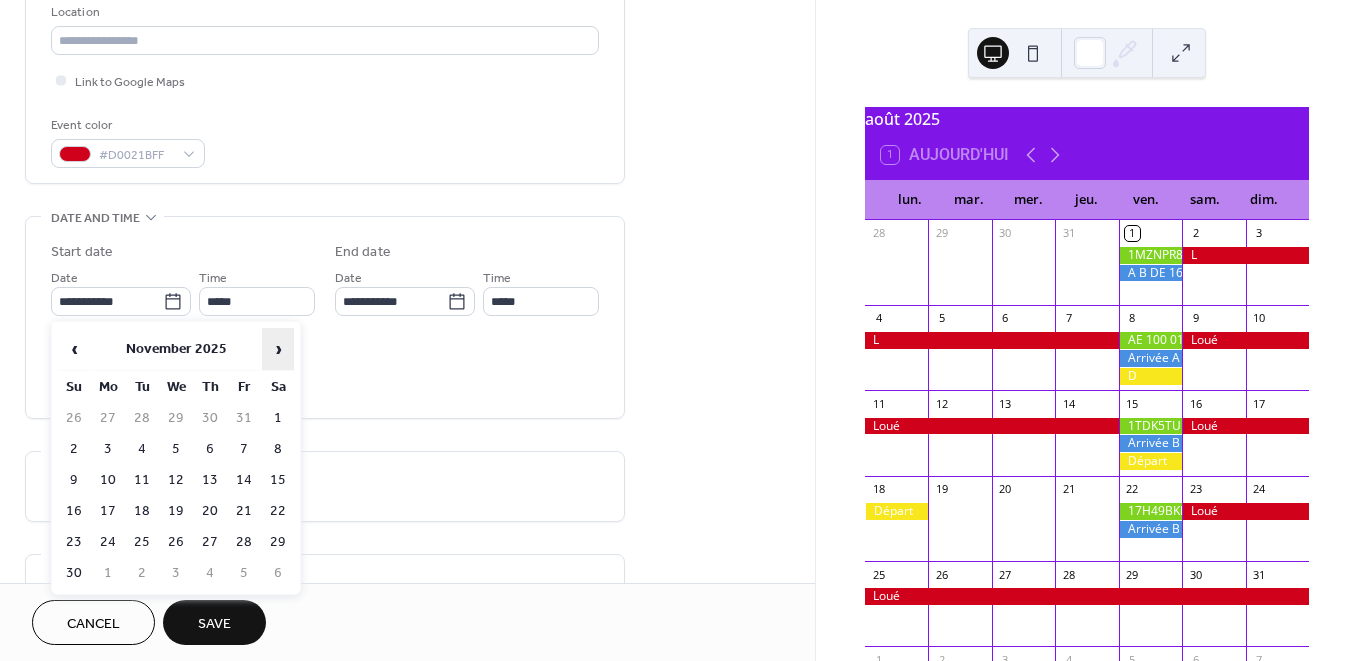 click on "›" at bounding box center (278, 349) 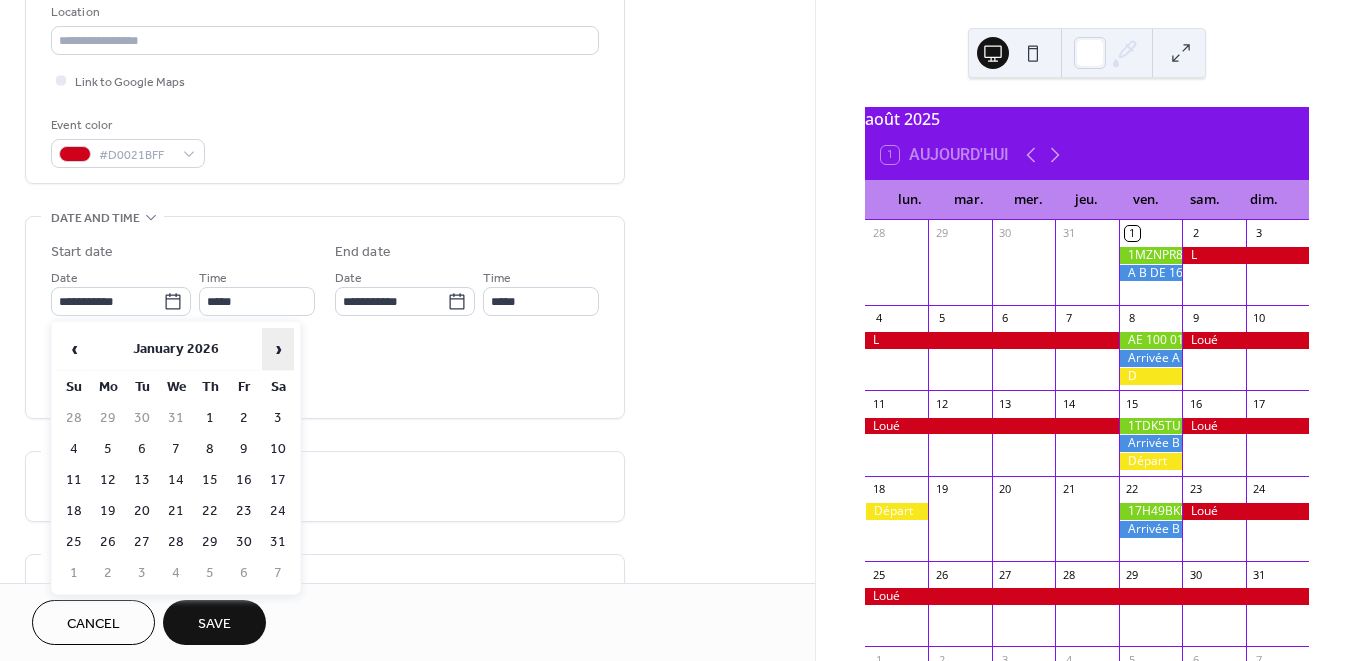 click on "›" at bounding box center (278, 349) 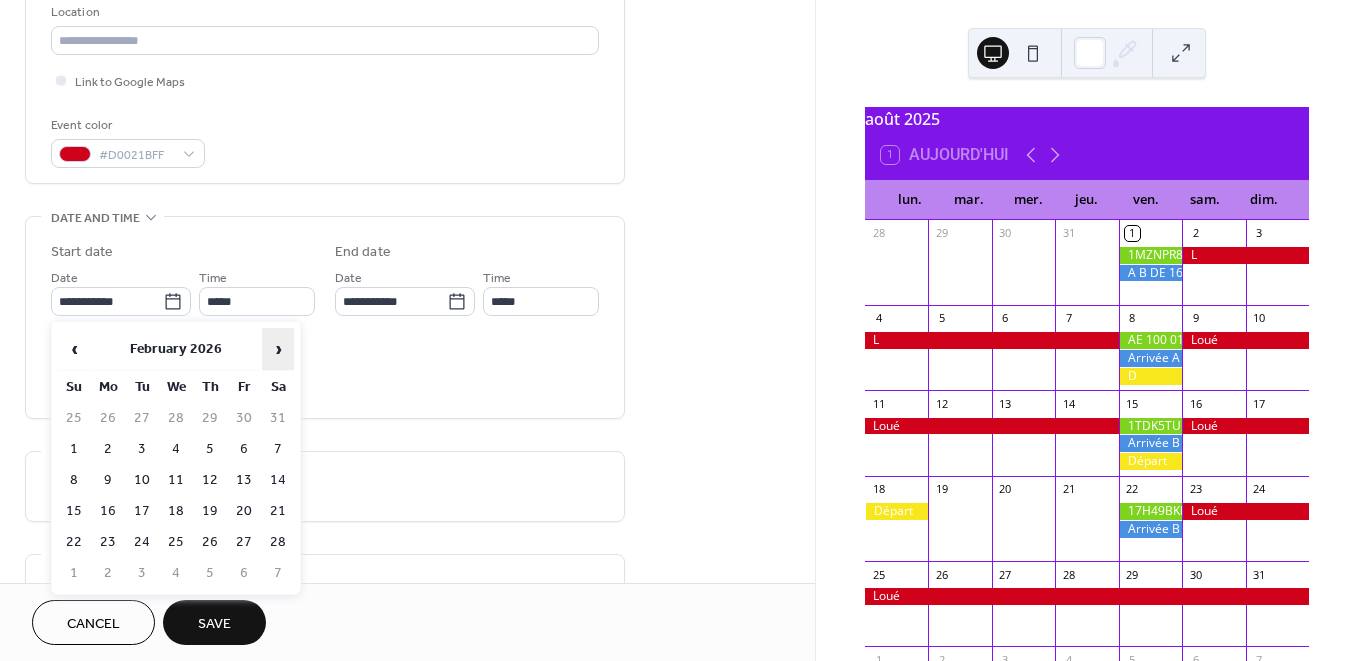 click on "›" at bounding box center (278, 349) 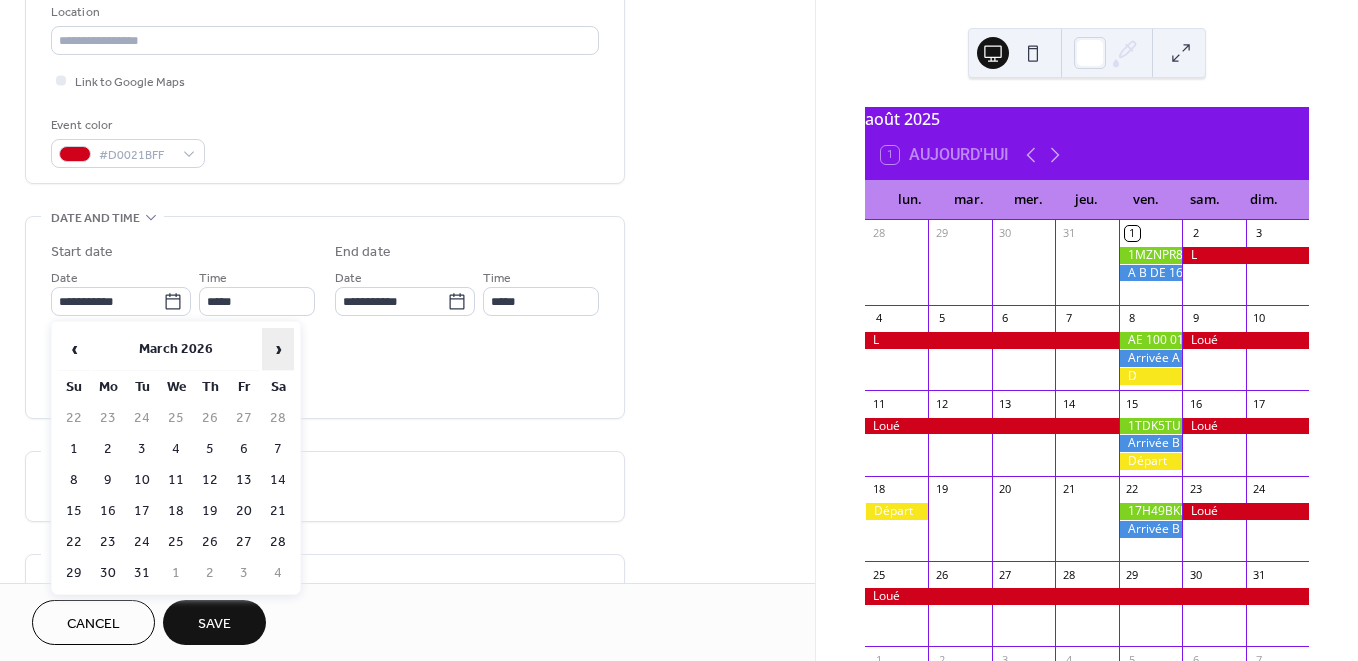 click on "›" at bounding box center (278, 349) 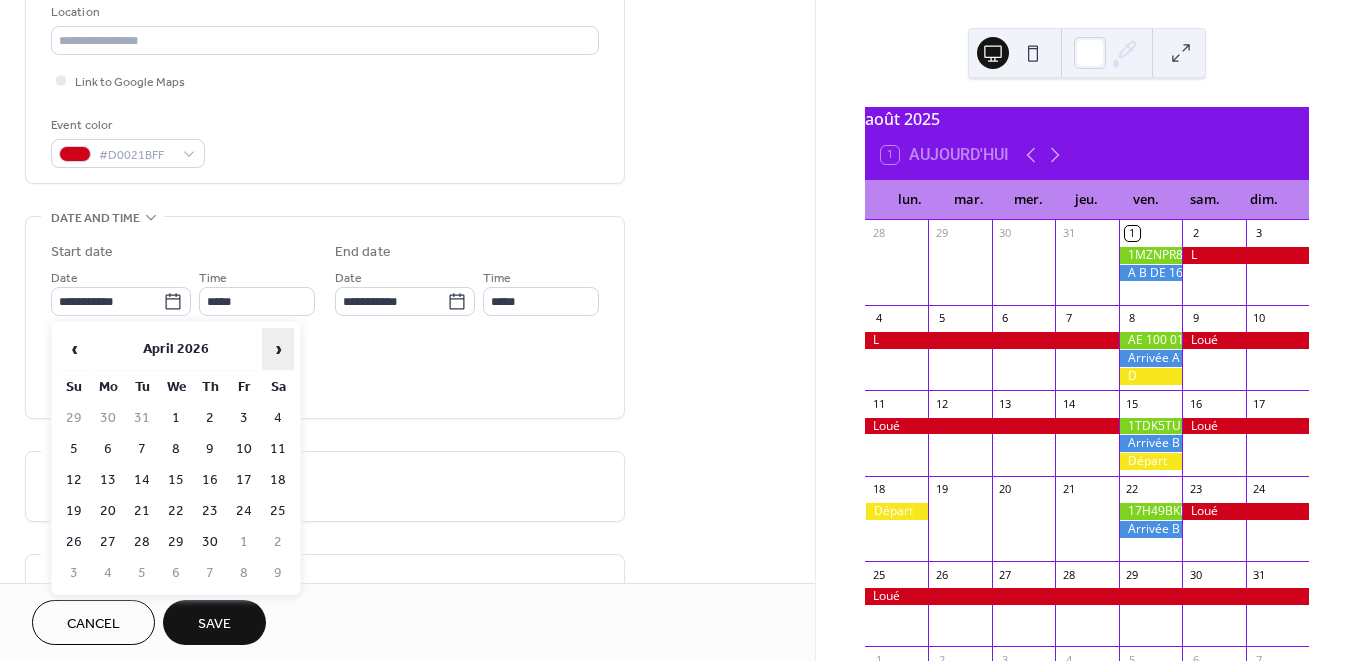 click on "›" at bounding box center (278, 349) 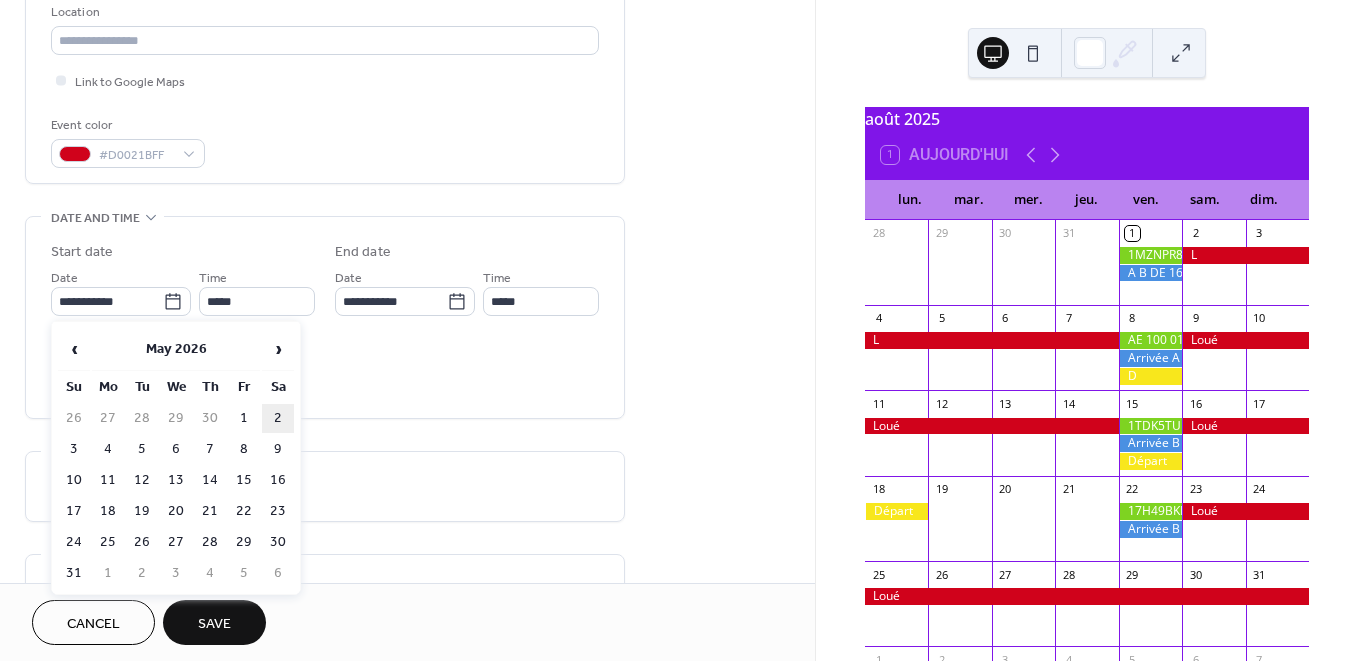 click on "2" at bounding box center [278, 418] 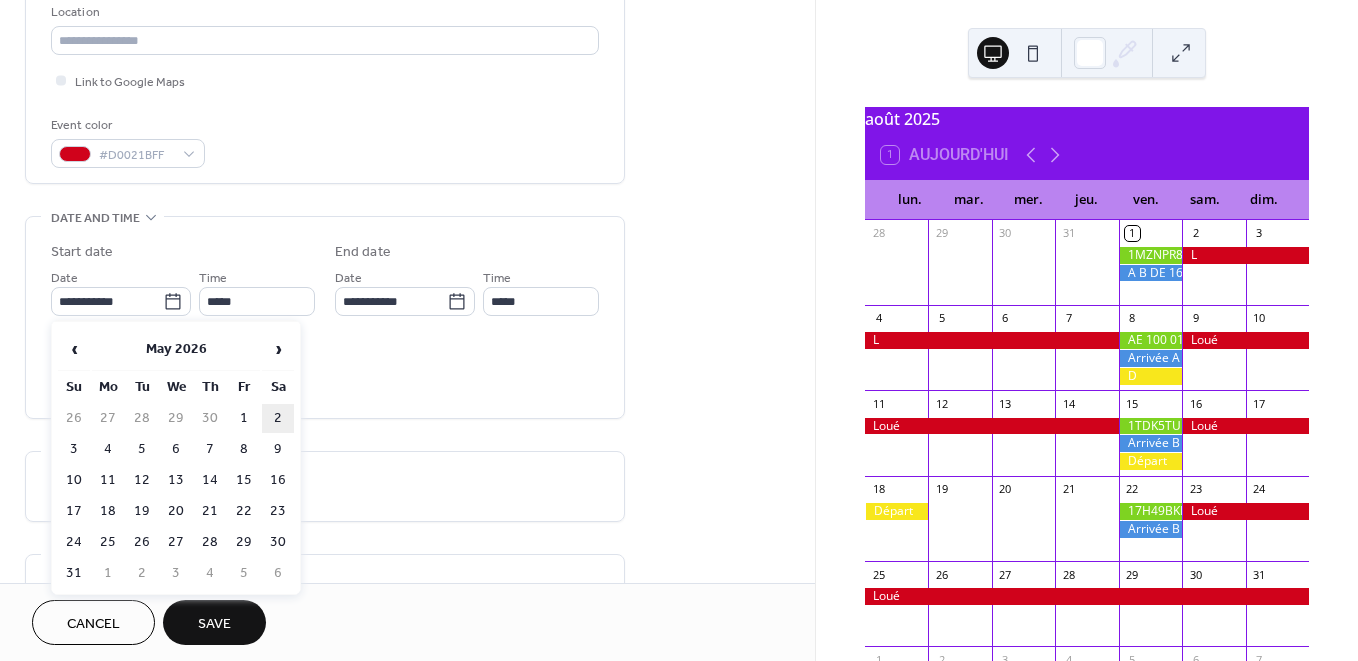 type on "**********" 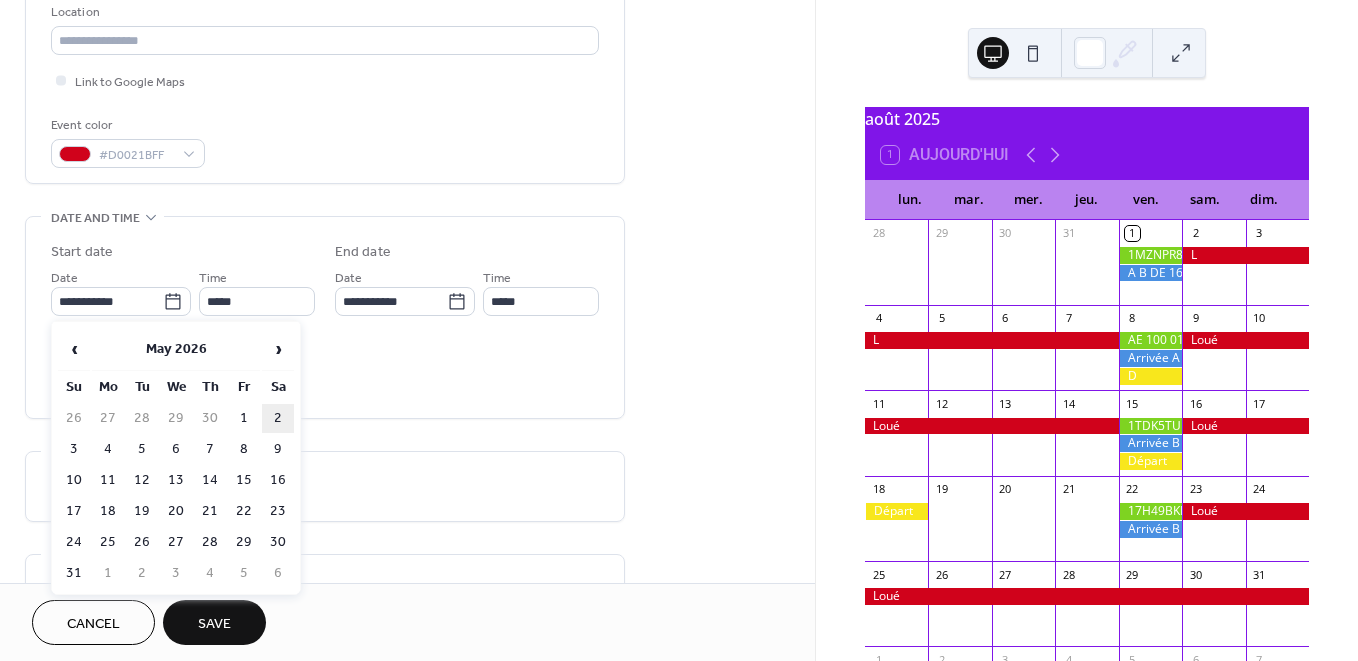 type on "**********" 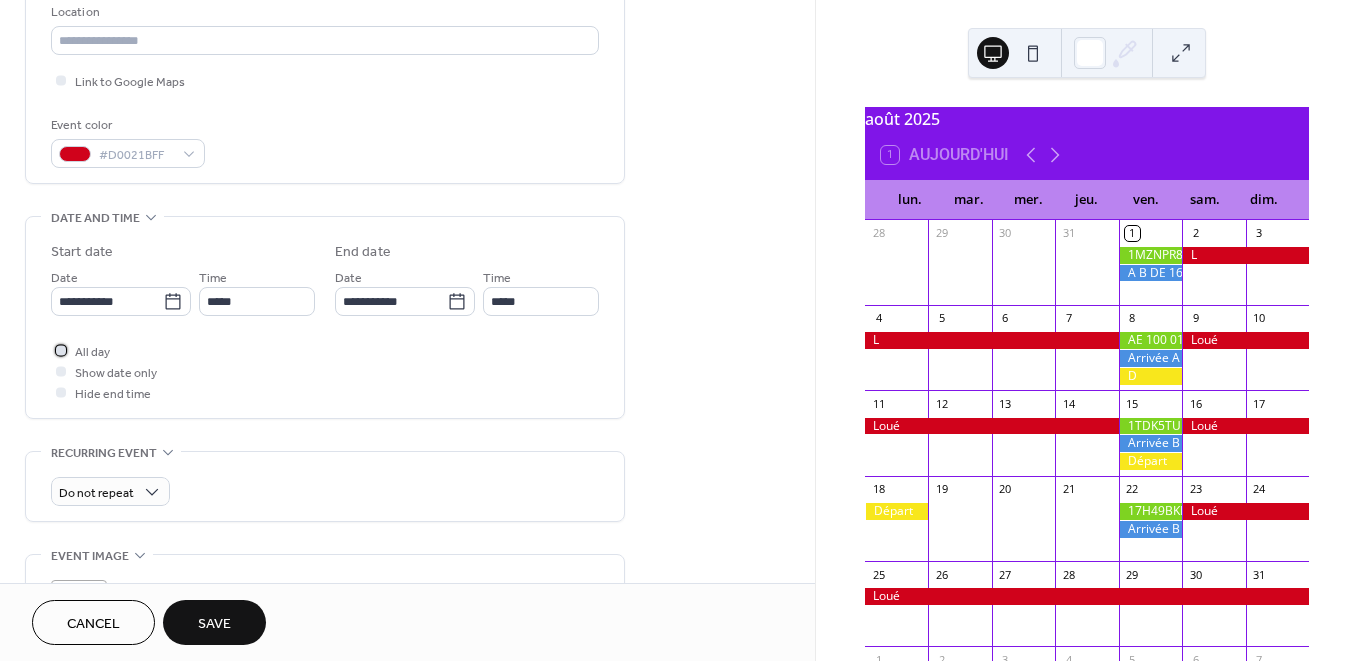 click on "All day" at bounding box center (92, 352) 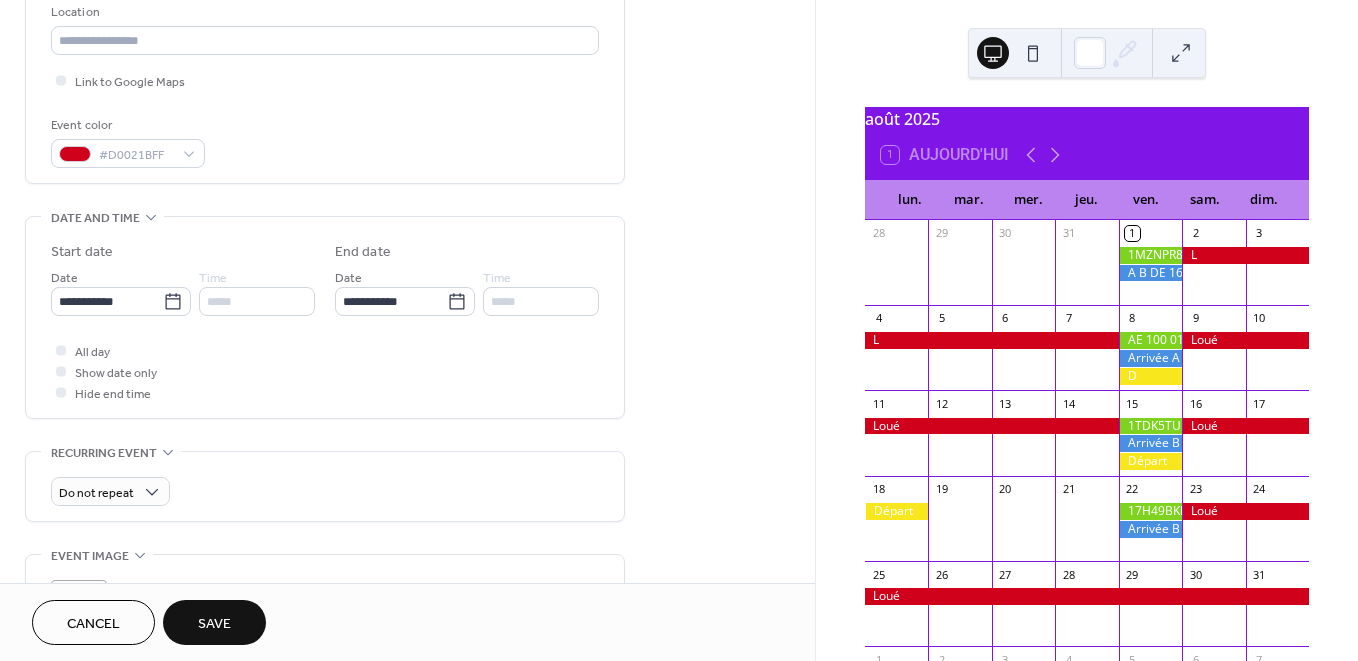 drag, startPoint x: 209, startPoint y: 620, endPoint x: 310, endPoint y: 508, distance: 150.81445 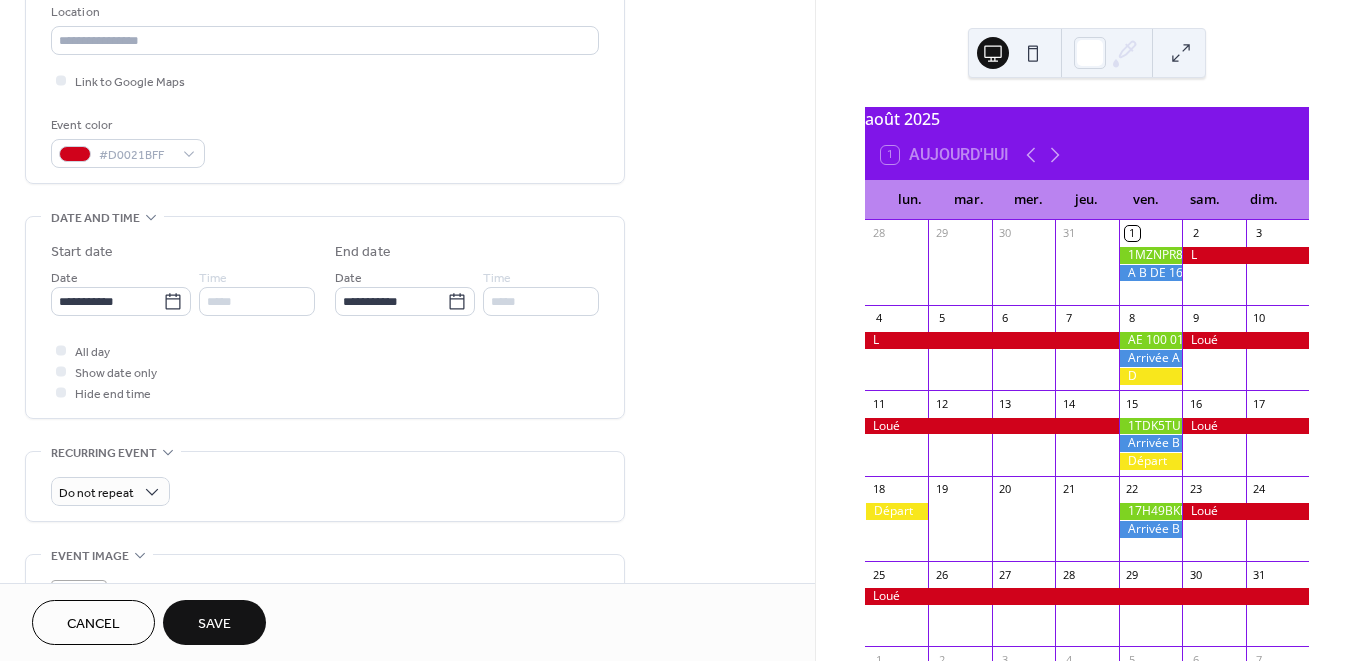 click on "Save" at bounding box center (214, 624) 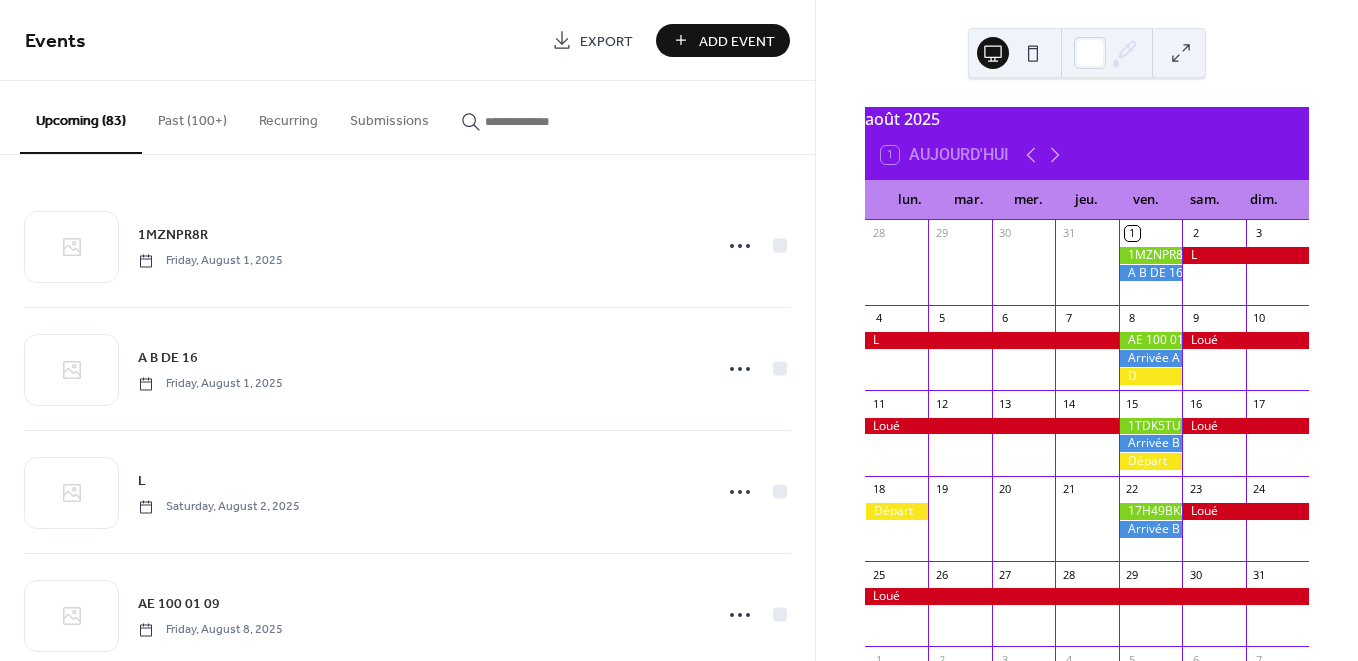 click on "Add Event" at bounding box center (737, 41) 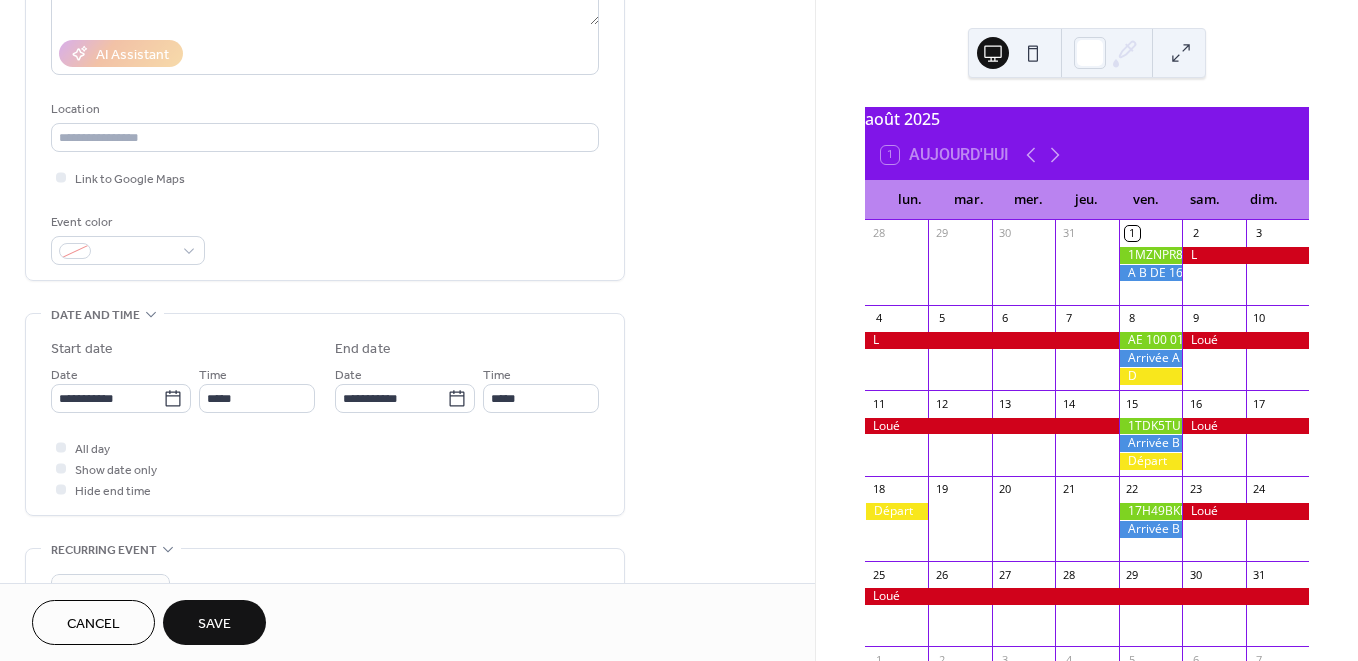 scroll, scrollTop: 369, scrollLeft: 0, axis: vertical 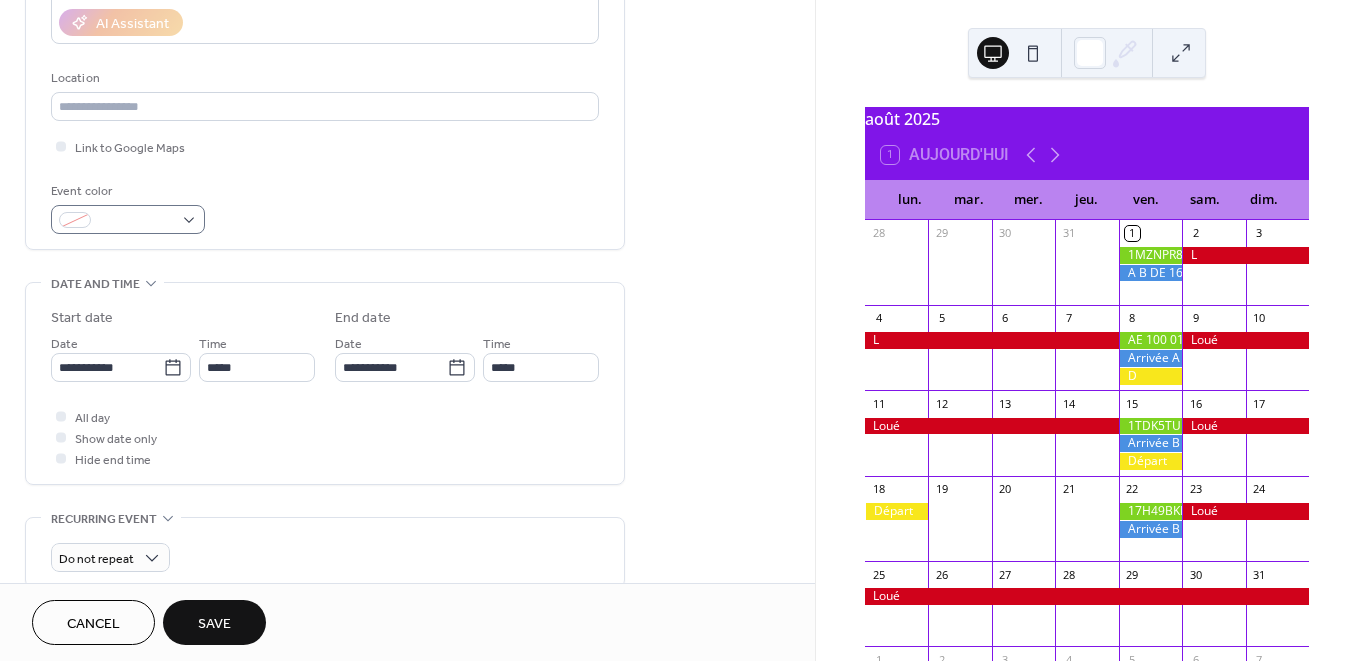 type on "*******" 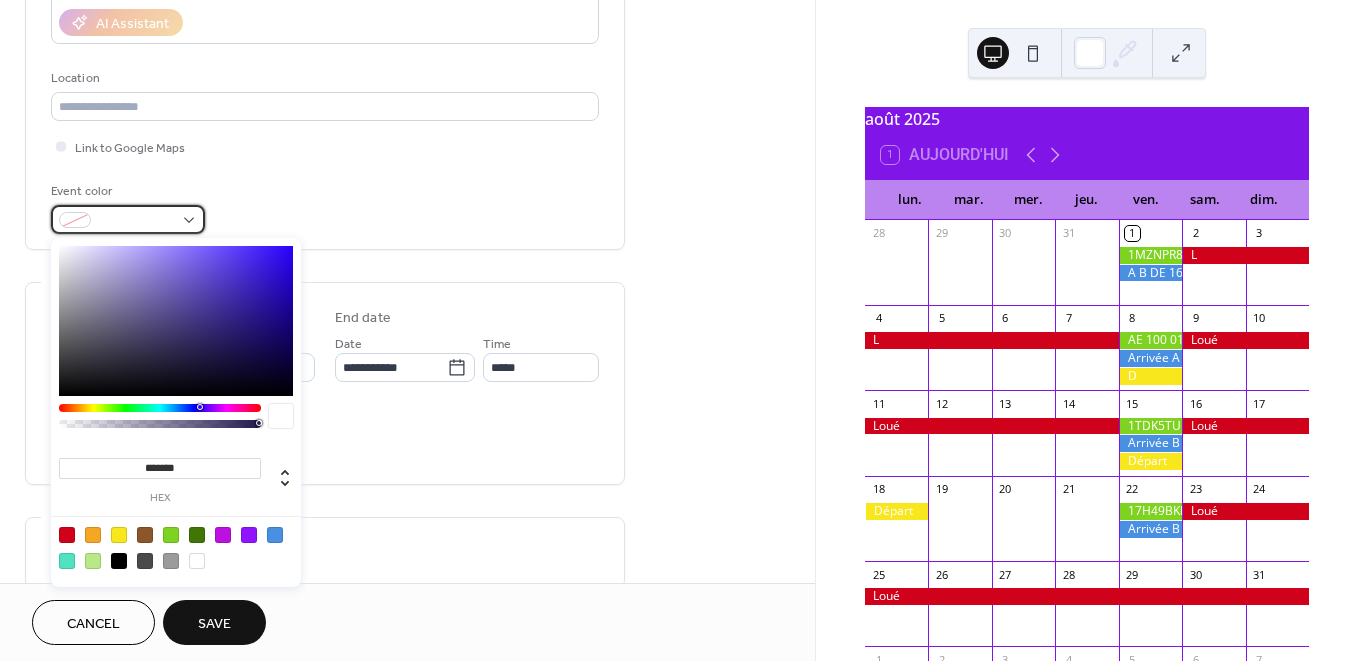 click at bounding box center (128, 219) 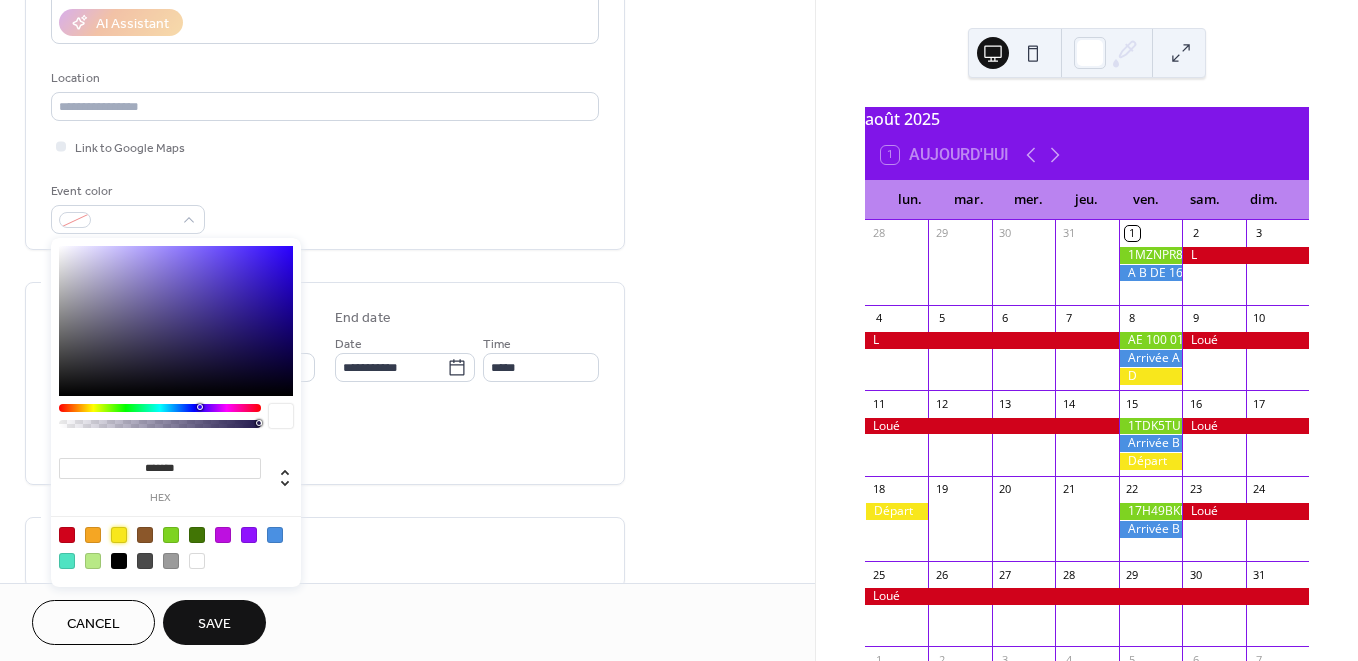 click at bounding box center [119, 535] 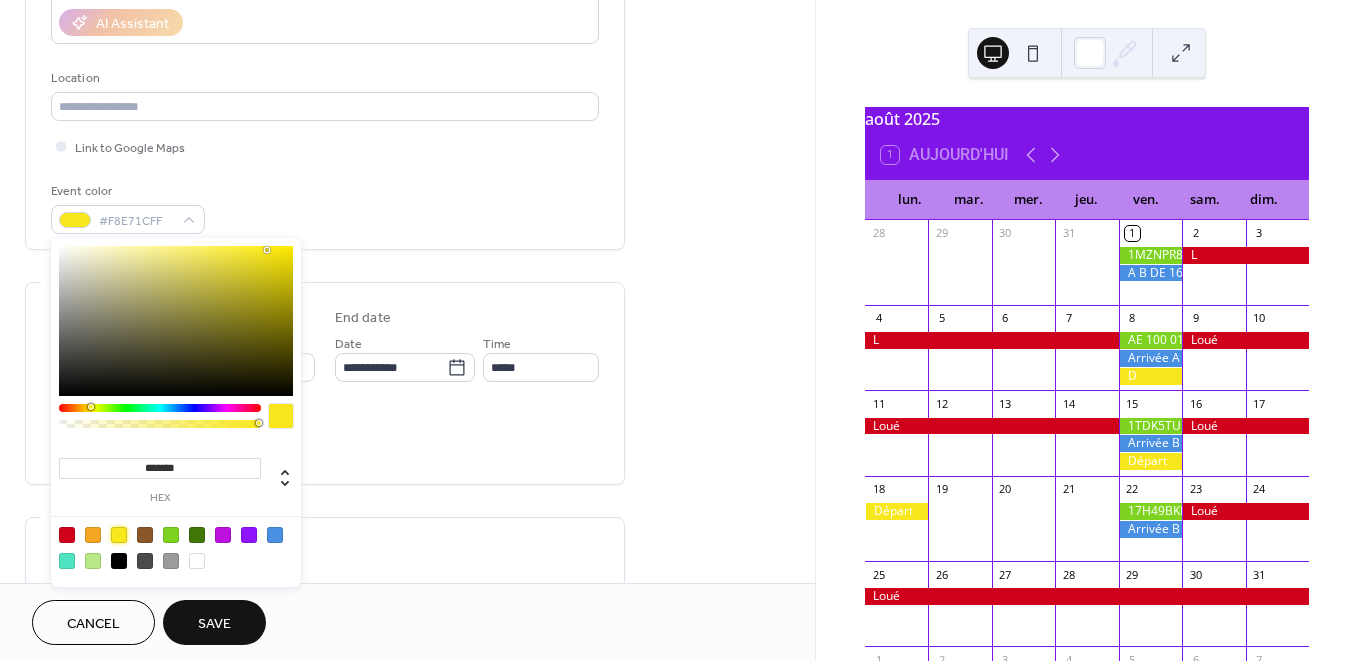 click on "All day Show date only Hide end time" at bounding box center [325, 437] 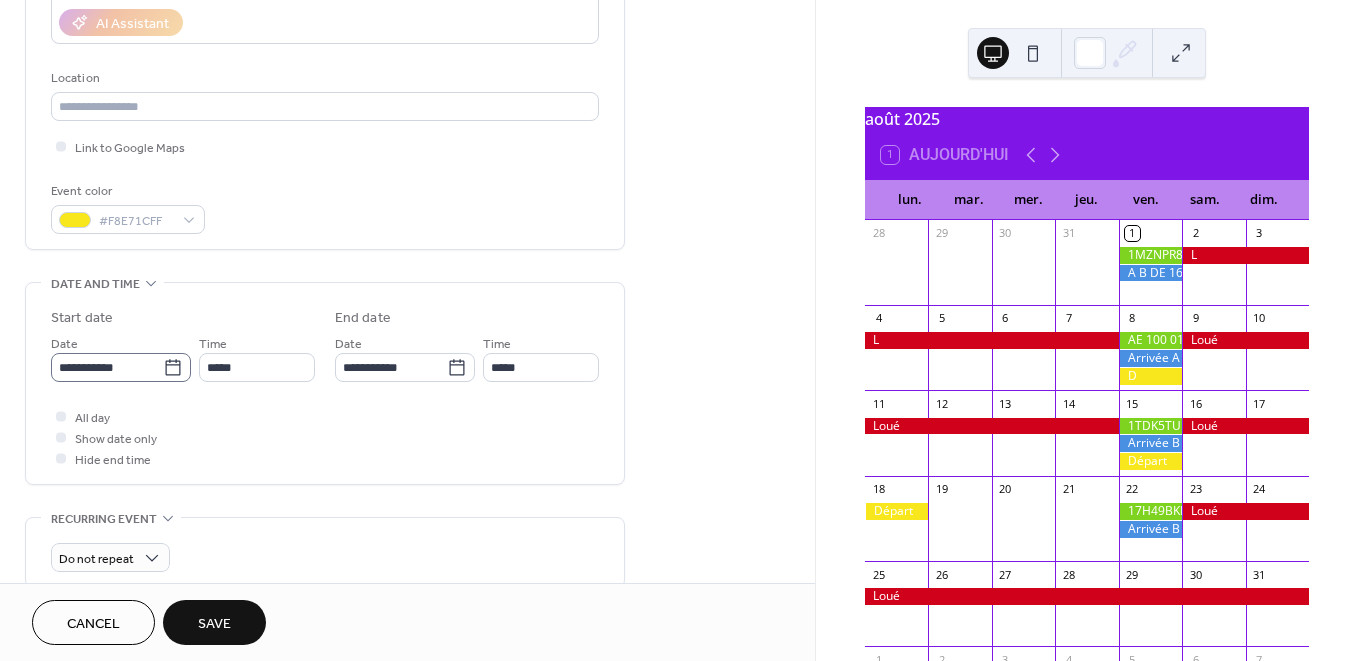 click 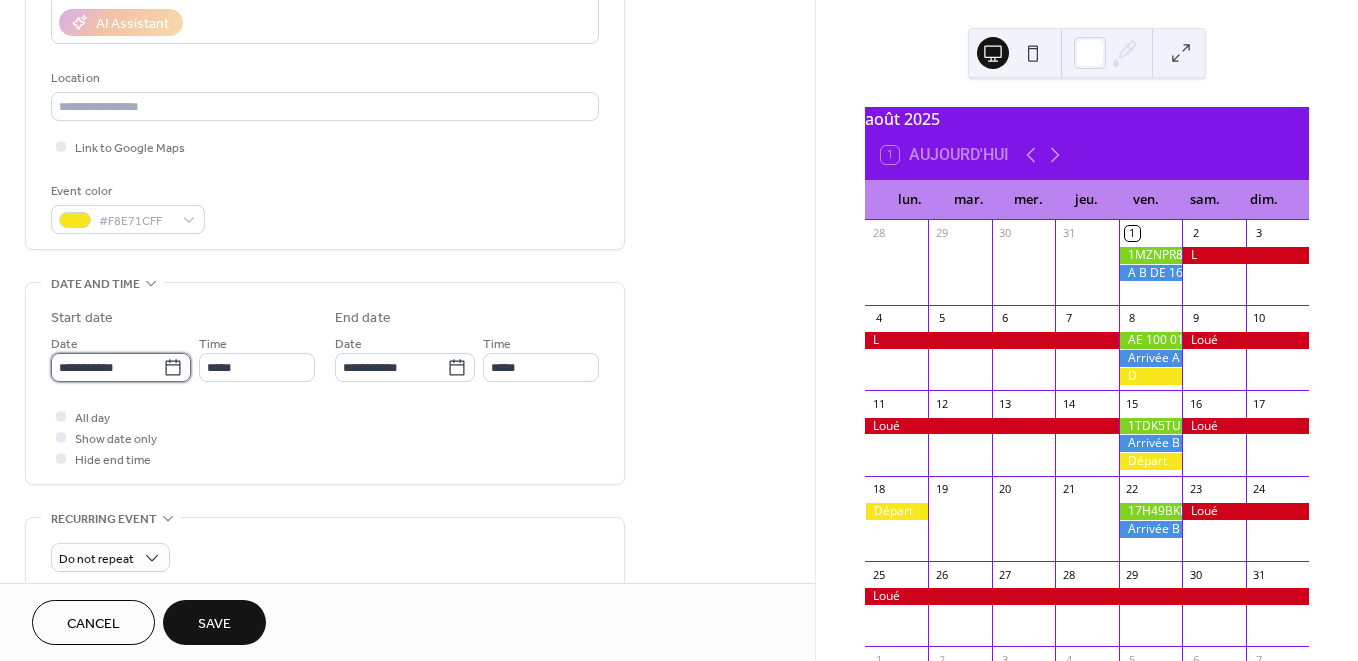 click on "**********" at bounding box center [107, 367] 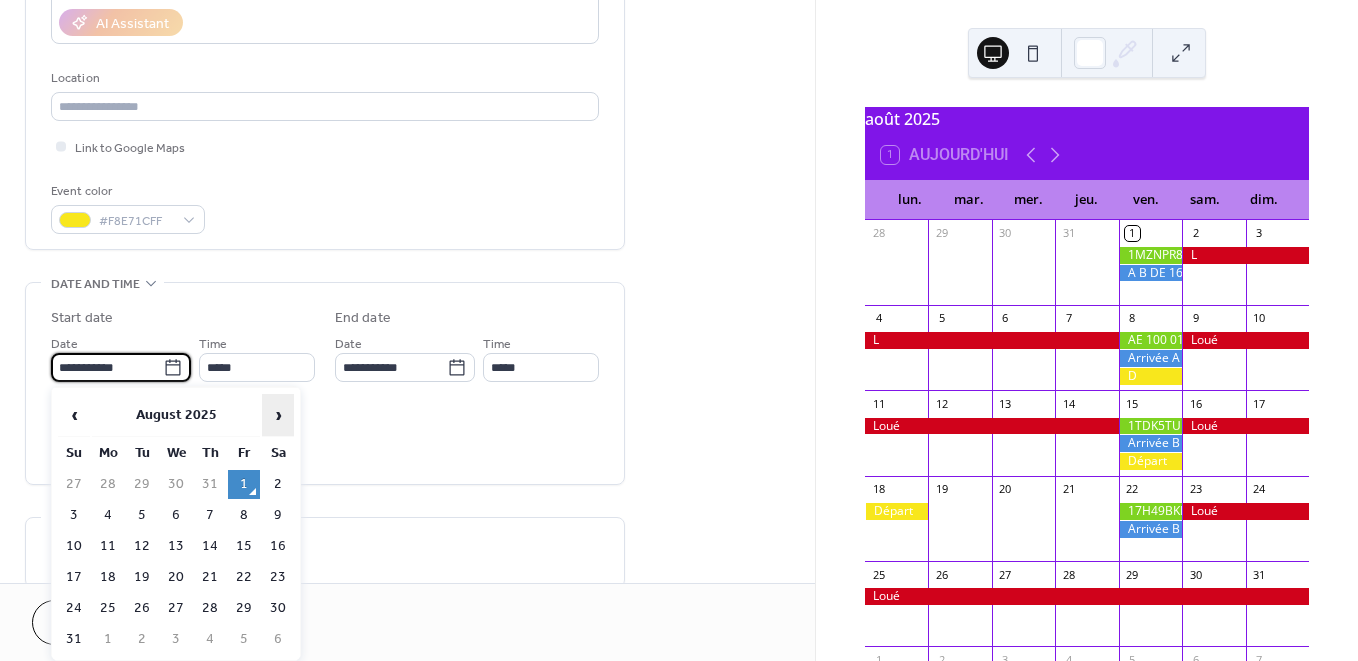 click on "›" at bounding box center [278, 415] 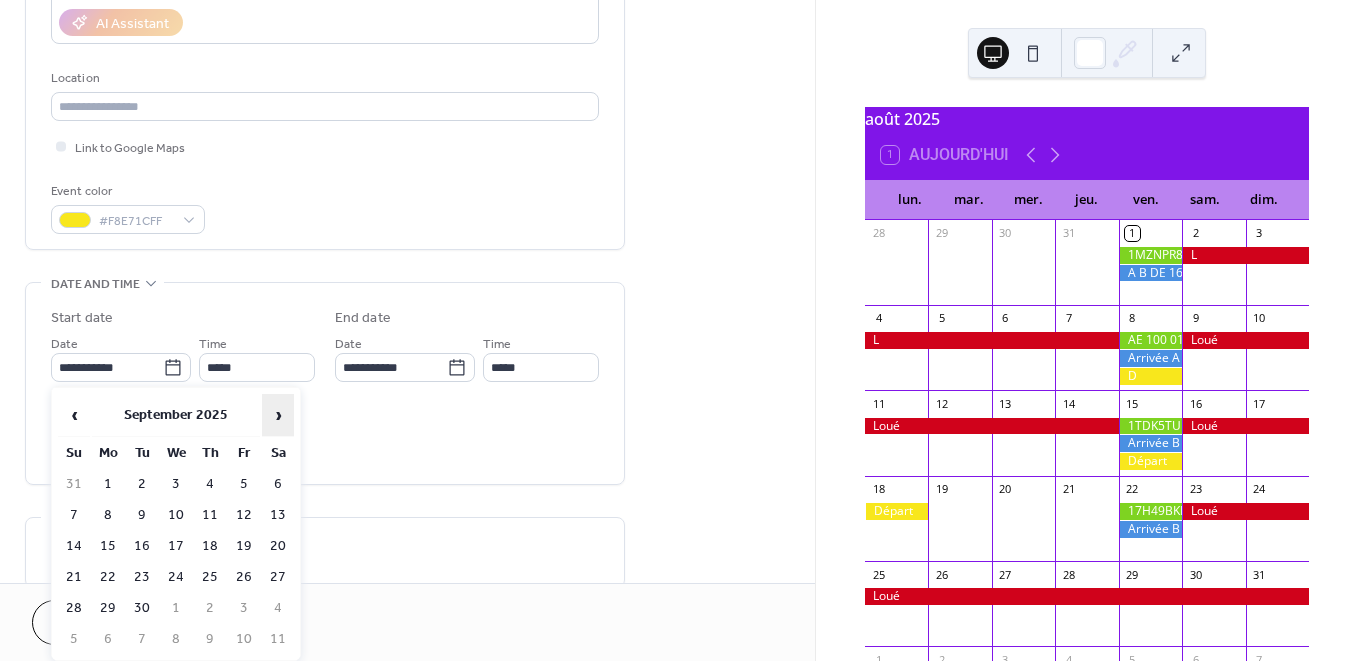 click on "›" at bounding box center (278, 415) 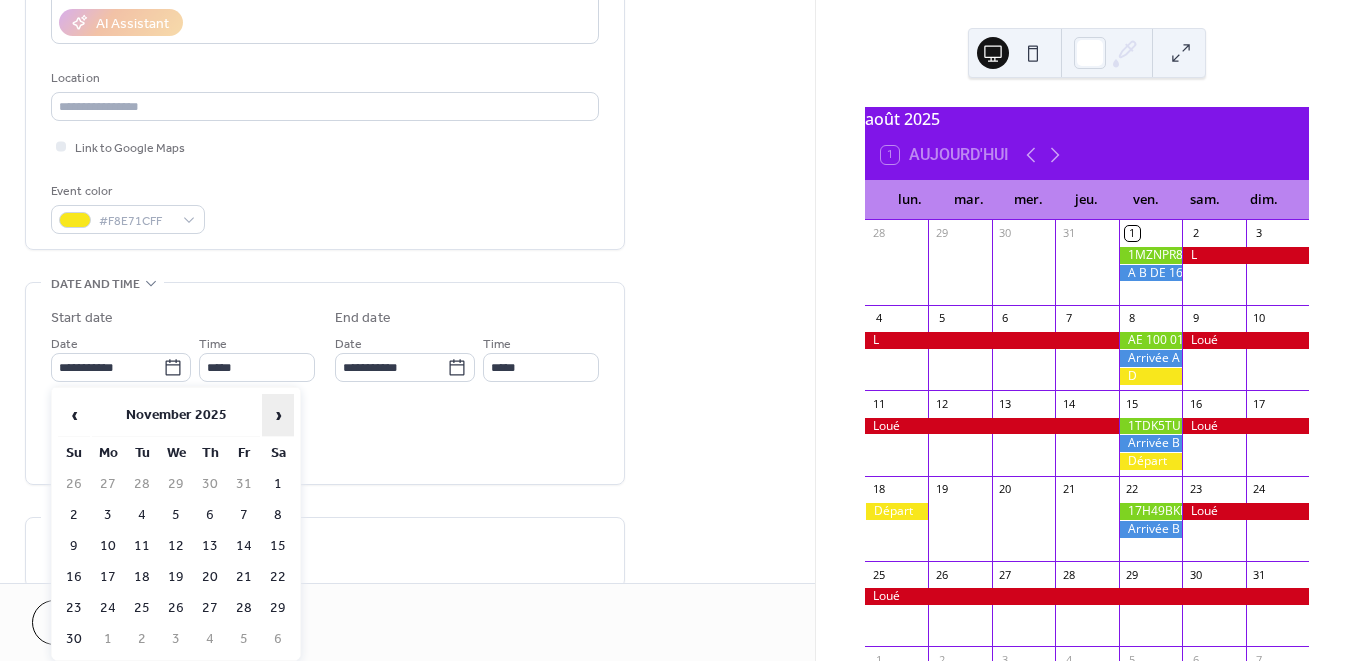 click on "›" at bounding box center [278, 415] 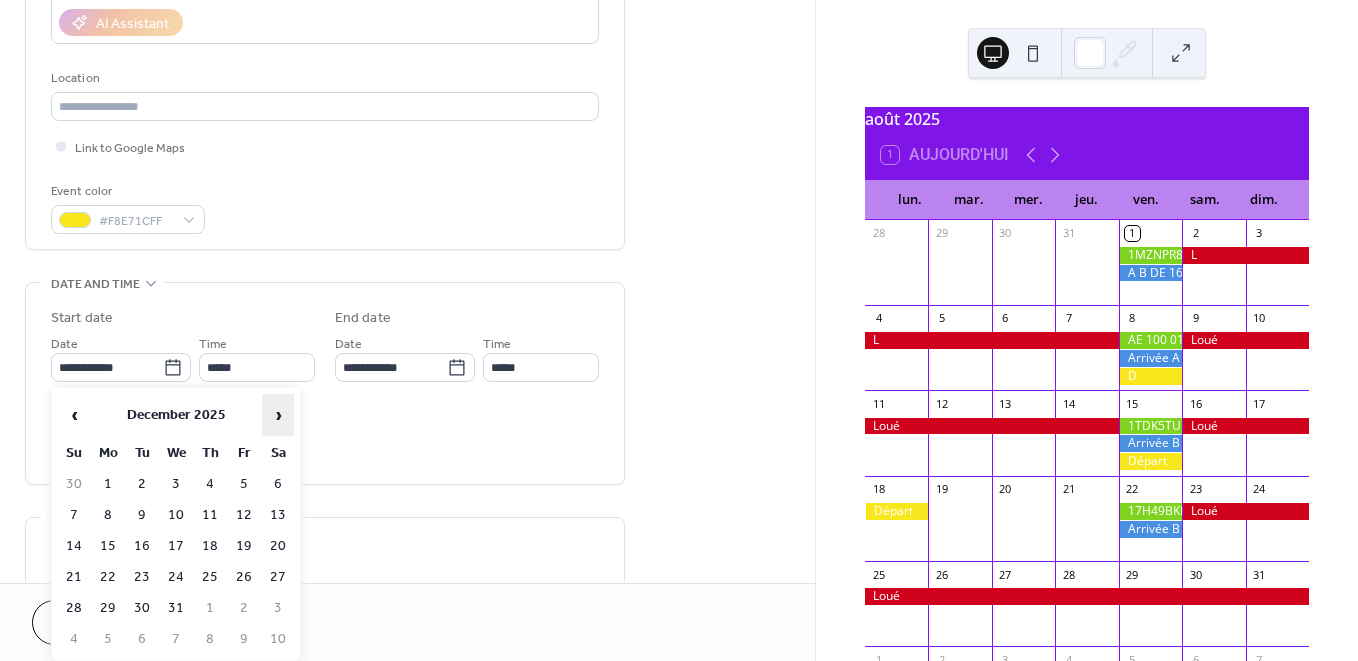 click on "›" at bounding box center (278, 415) 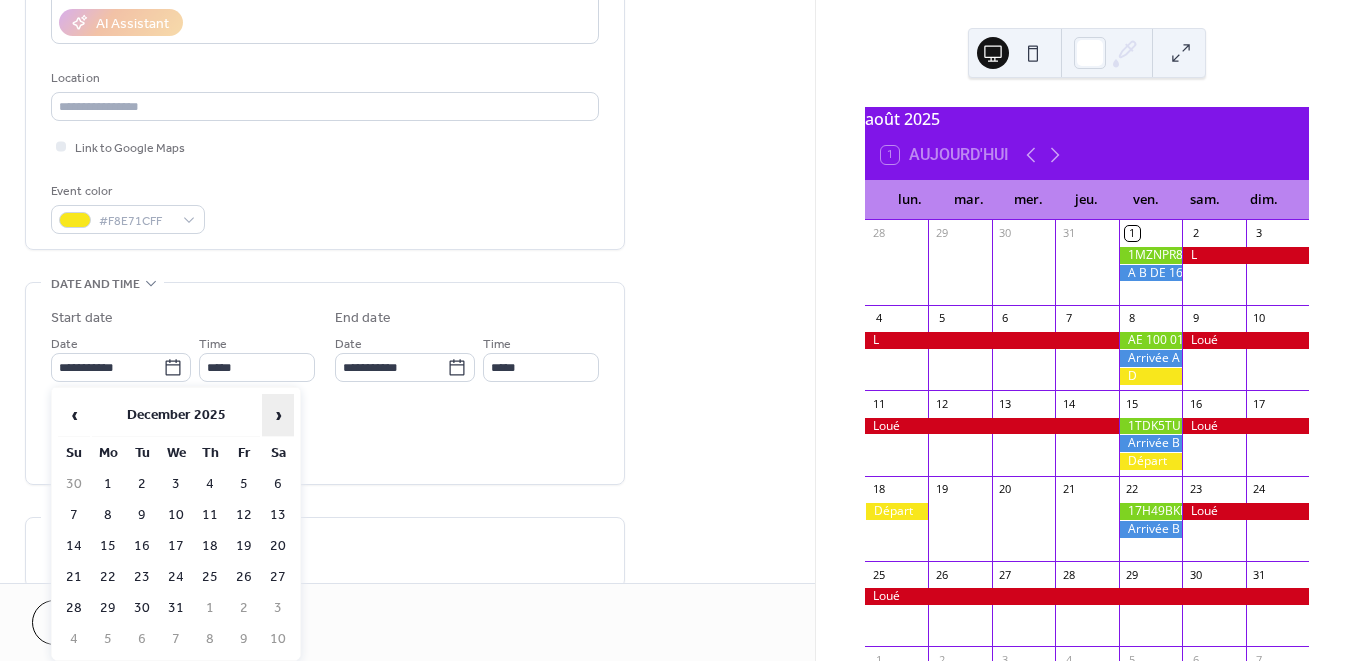 click on "›" at bounding box center [278, 415] 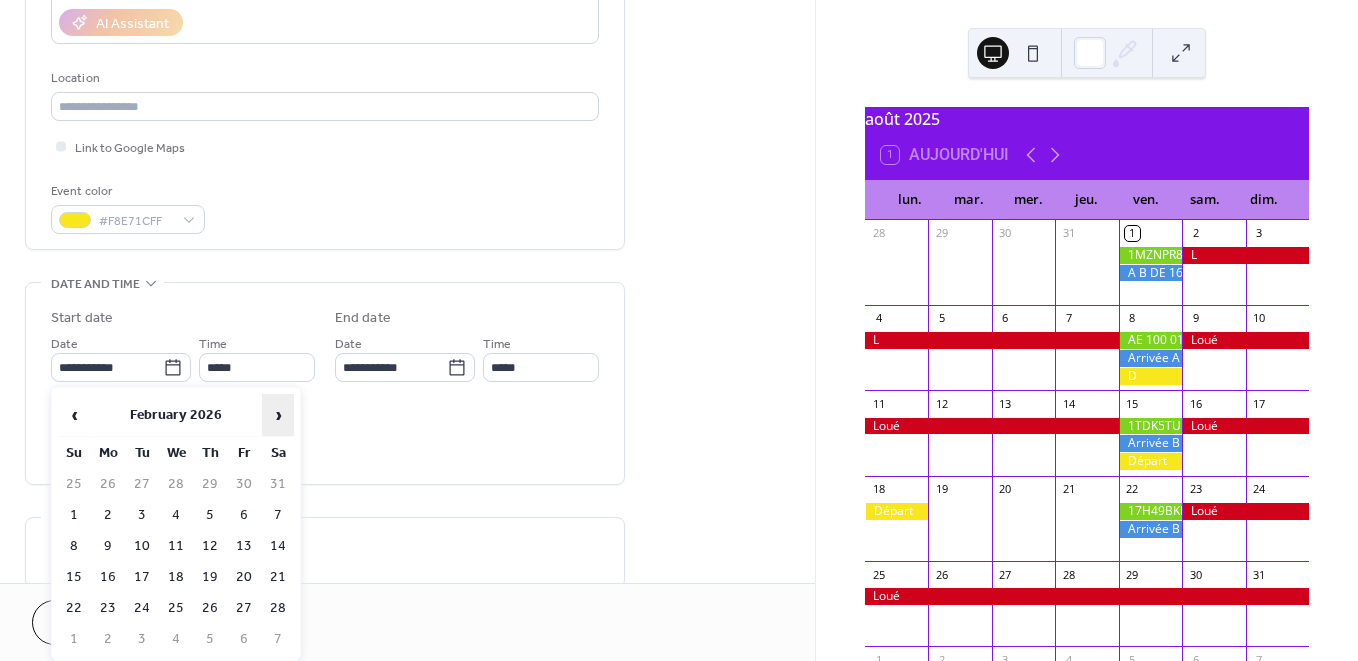 click on "›" at bounding box center (278, 415) 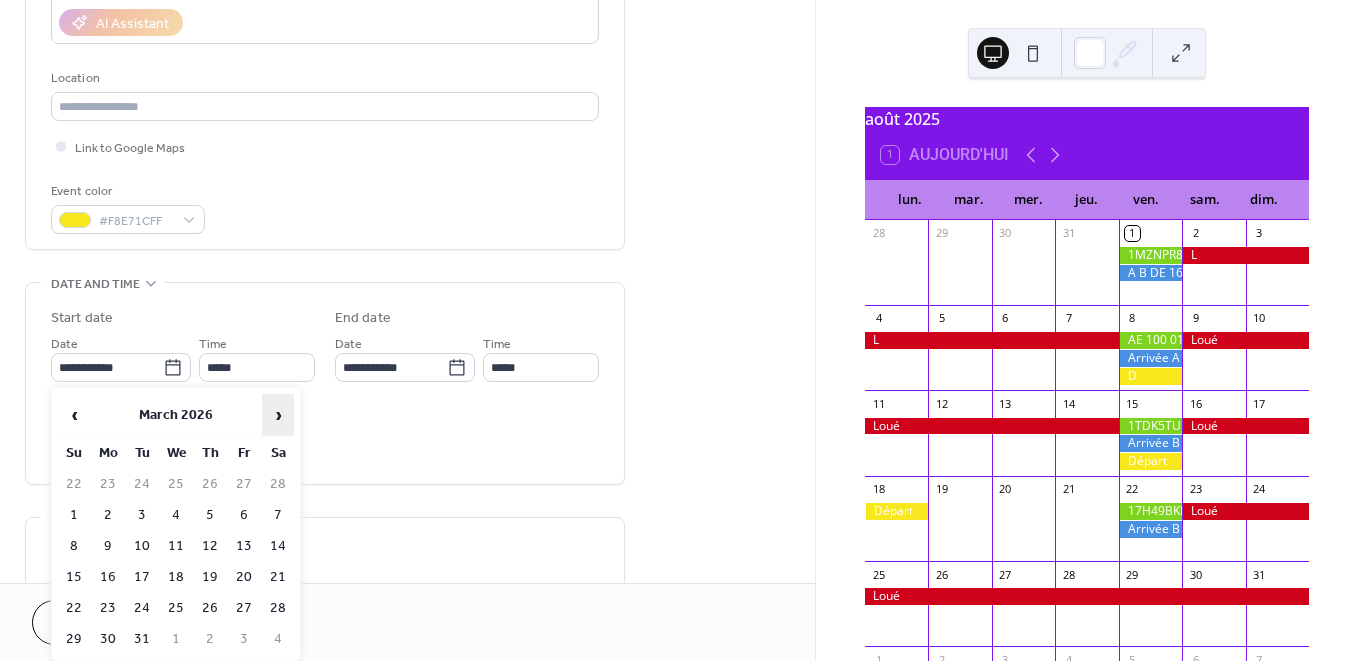 click on "›" at bounding box center (278, 415) 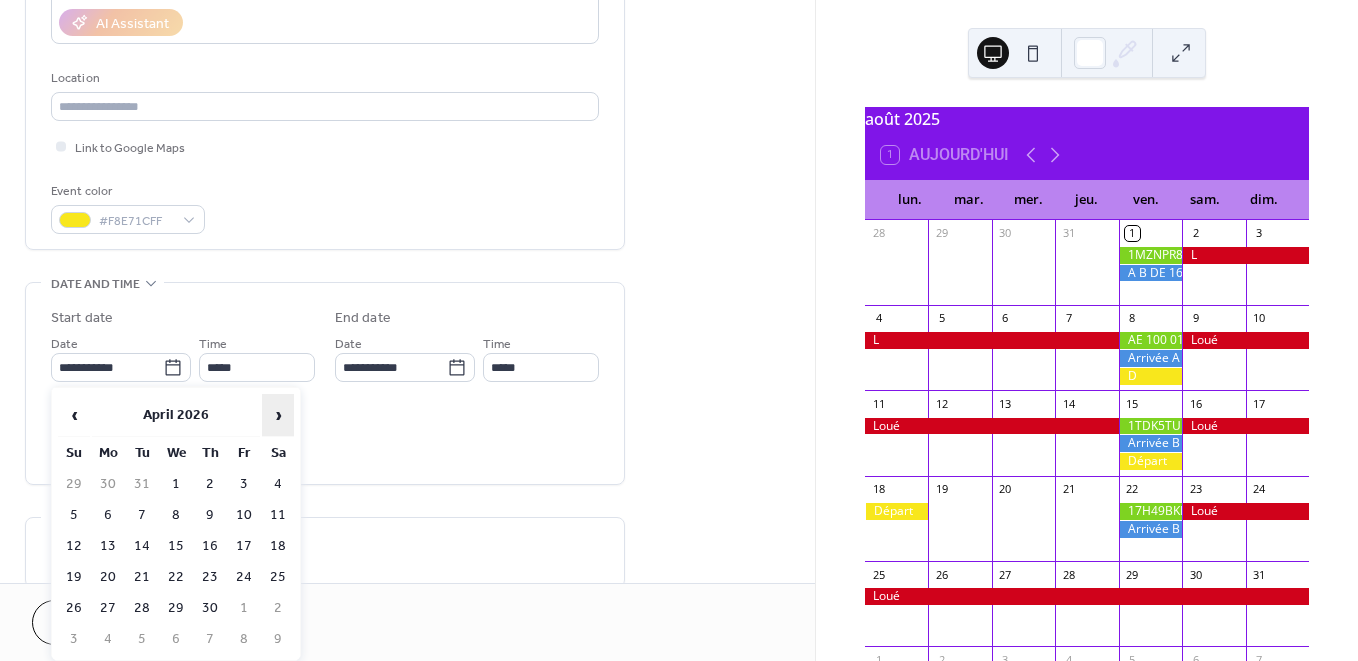 click on "›" at bounding box center [278, 415] 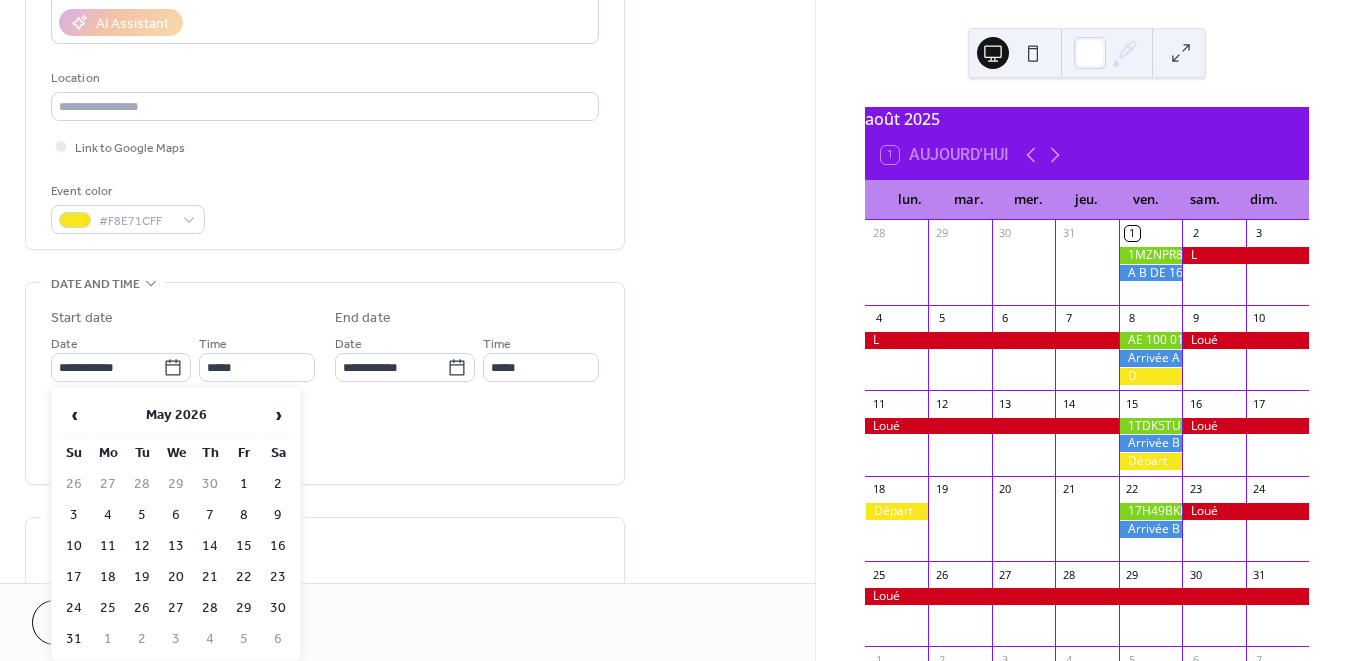 drag, startPoint x: 76, startPoint y: 509, endPoint x: 85, endPoint y: 503, distance: 10.816654 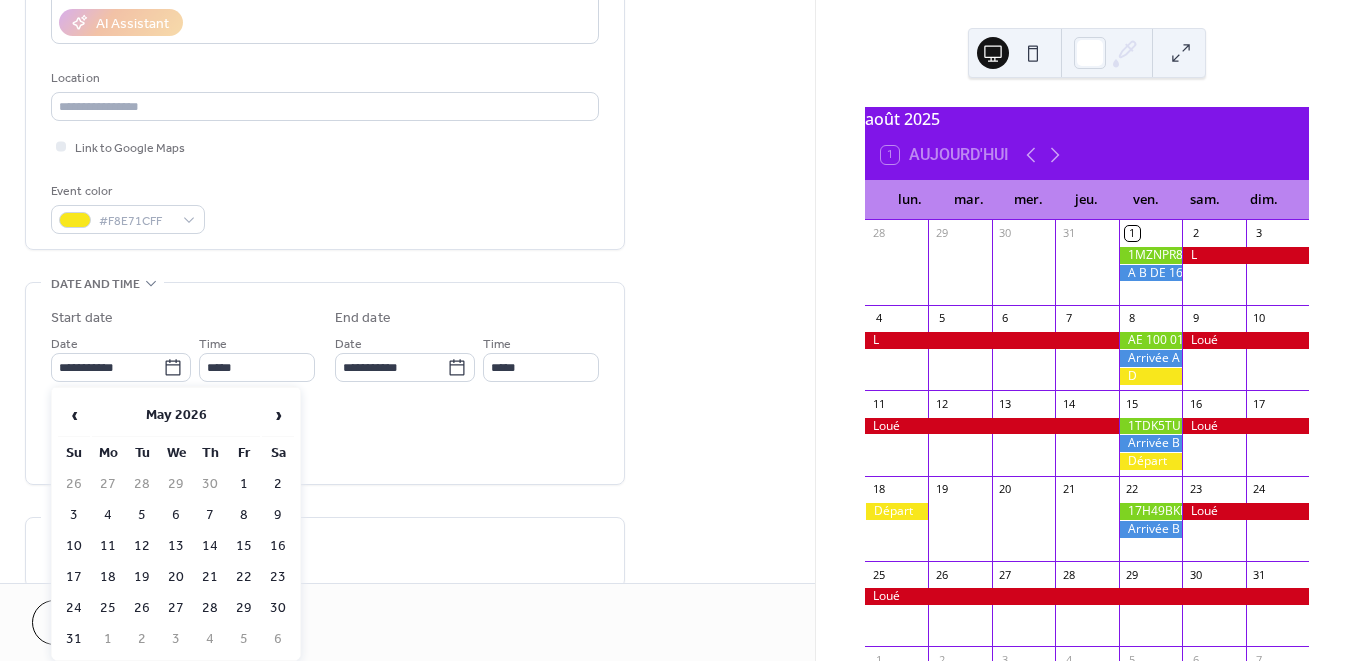 click on "3" at bounding box center (74, 515) 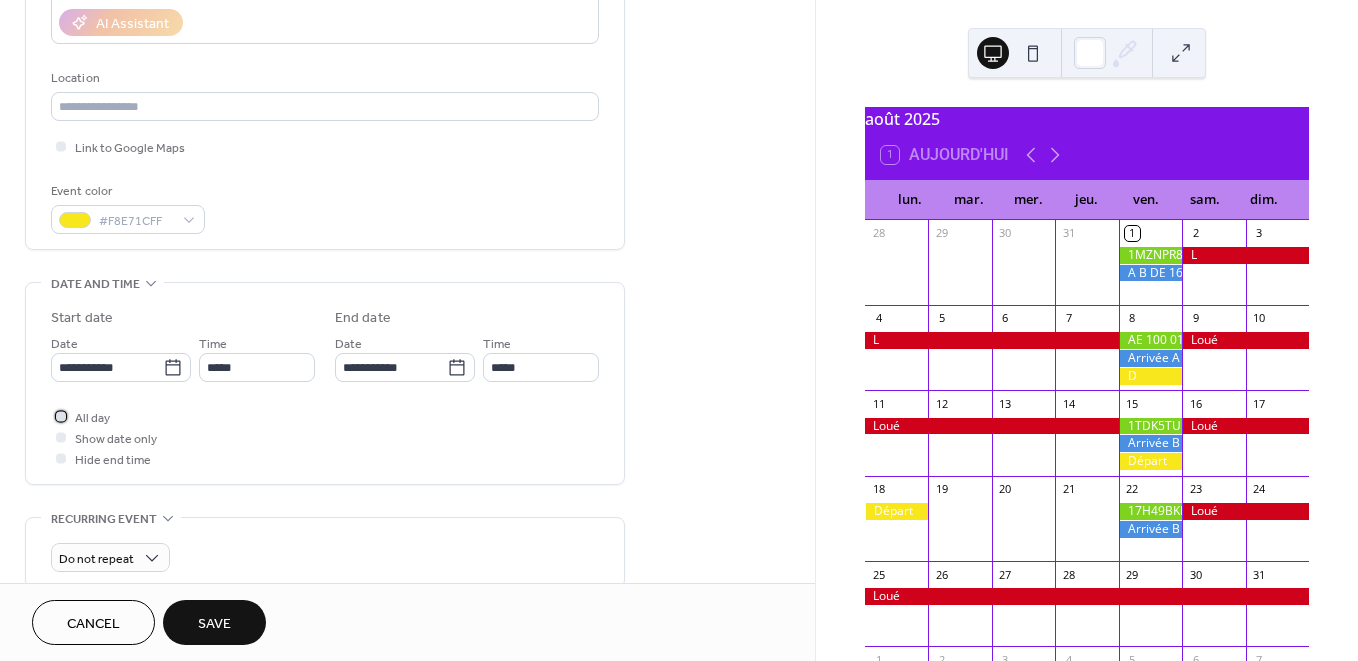 click on "All day" at bounding box center [92, 418] 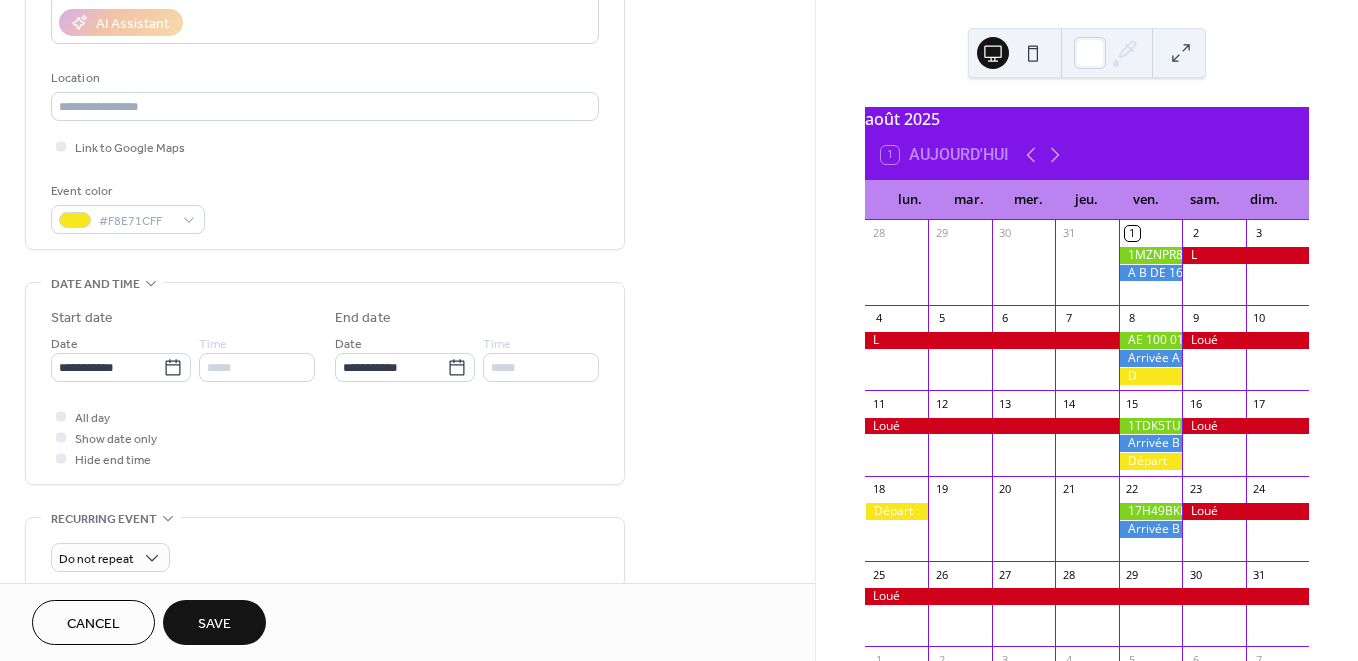 click on "Save" at bounding box center (214, 624) 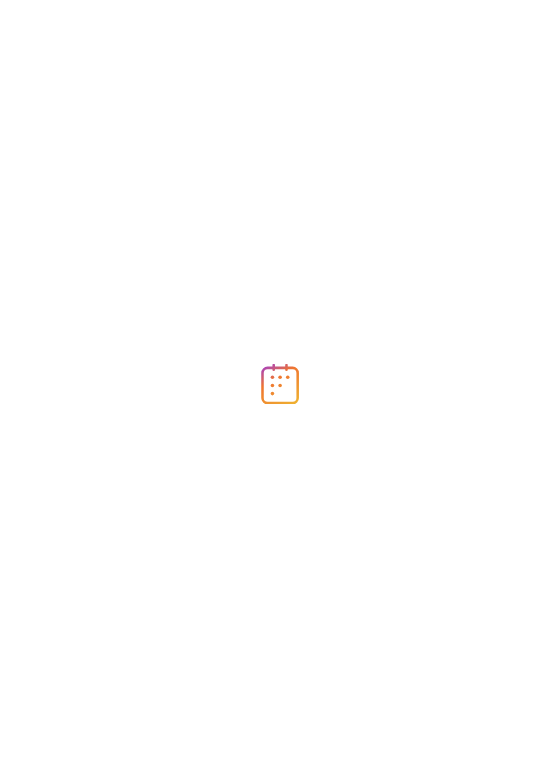 scroll, scrollTop: 0, scrollLeft: 0, axis: both 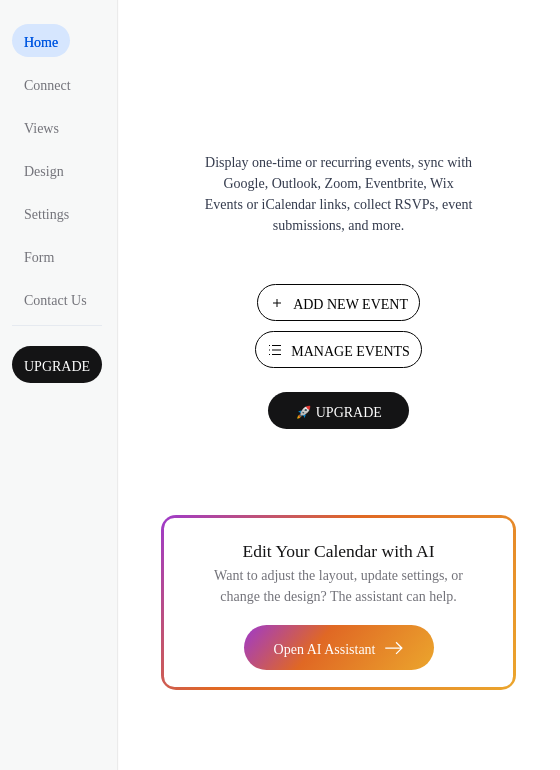 click on "Add New Event" at bounding box center [350, 304] 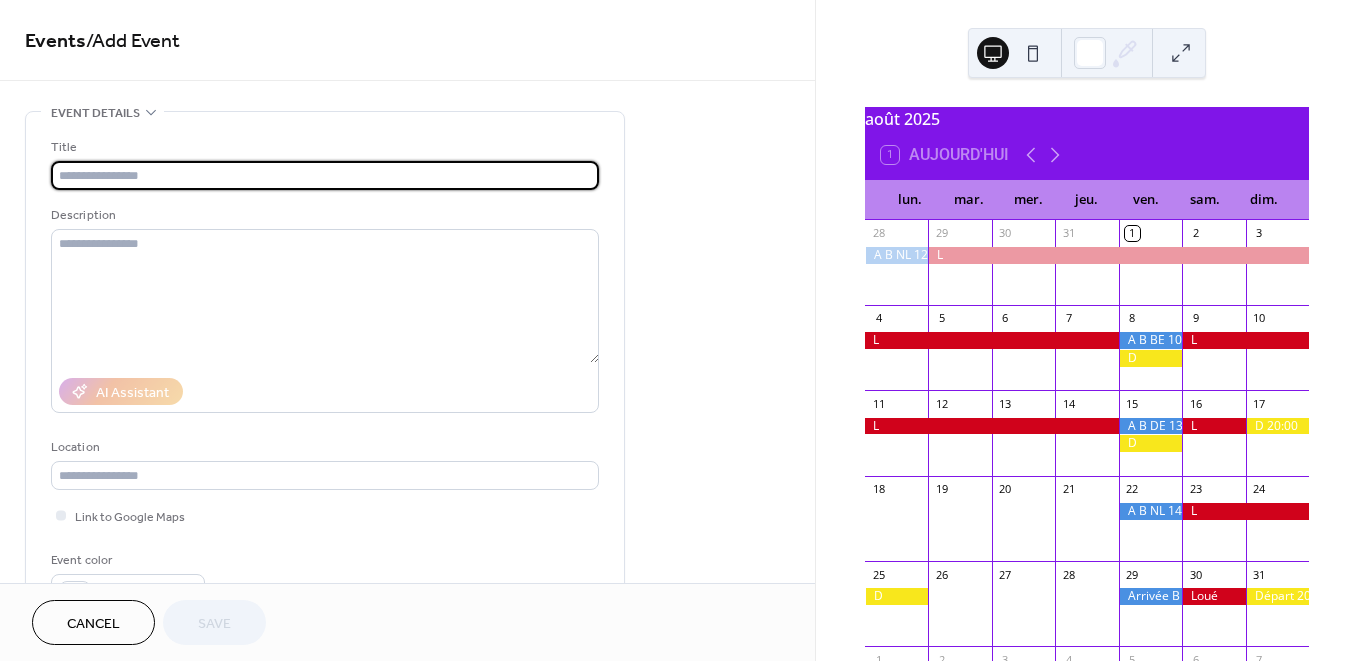 scroll, scrollTop: 0, scrollLeft: 0, axis: both 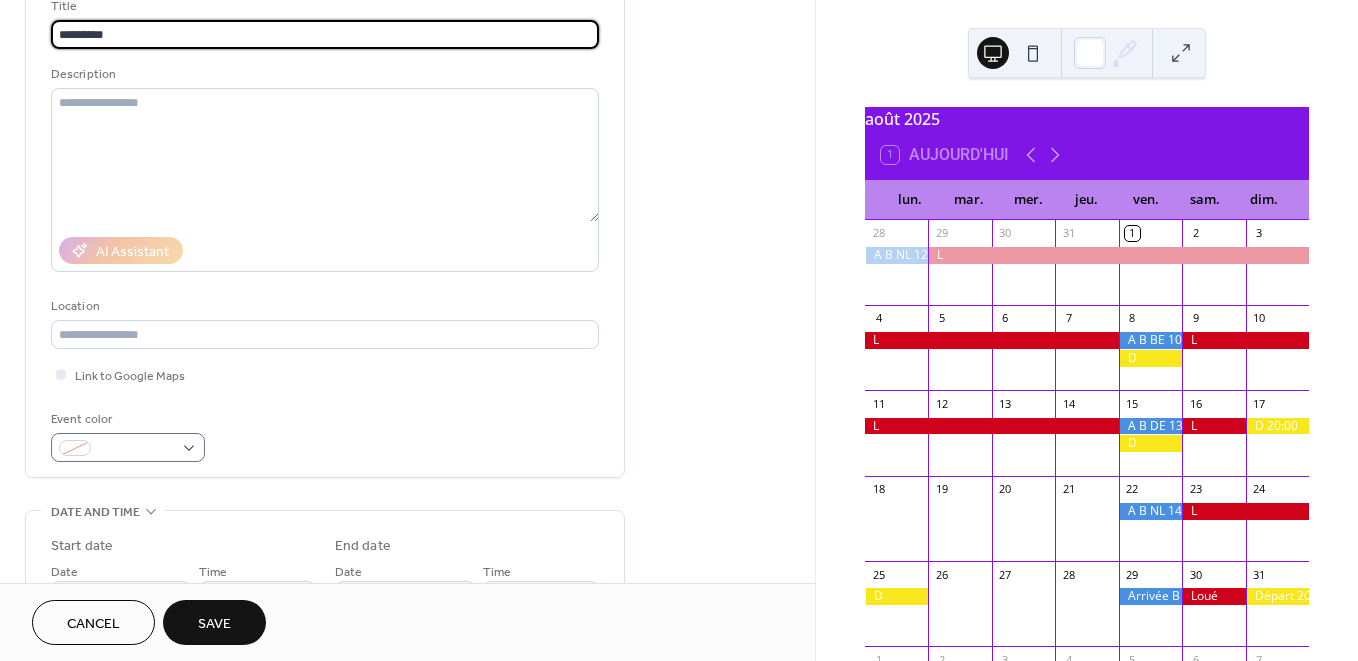 type on "*********" 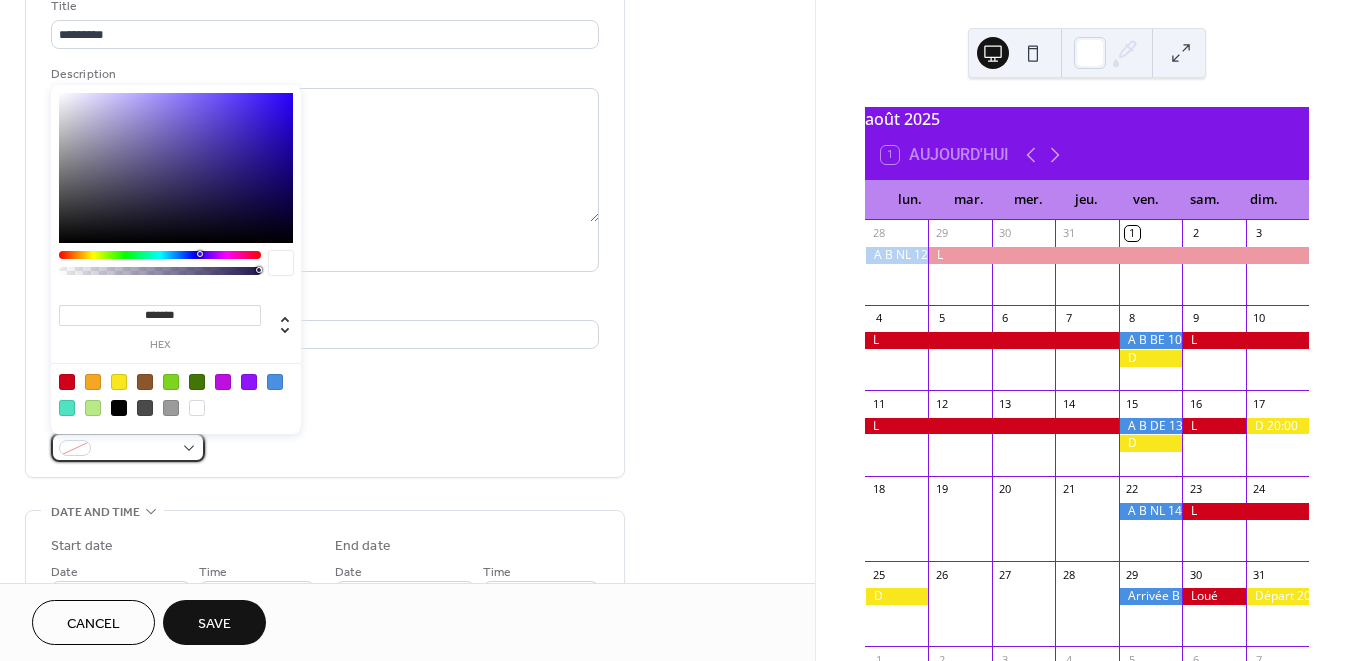 click at bounding box center (128, 447) 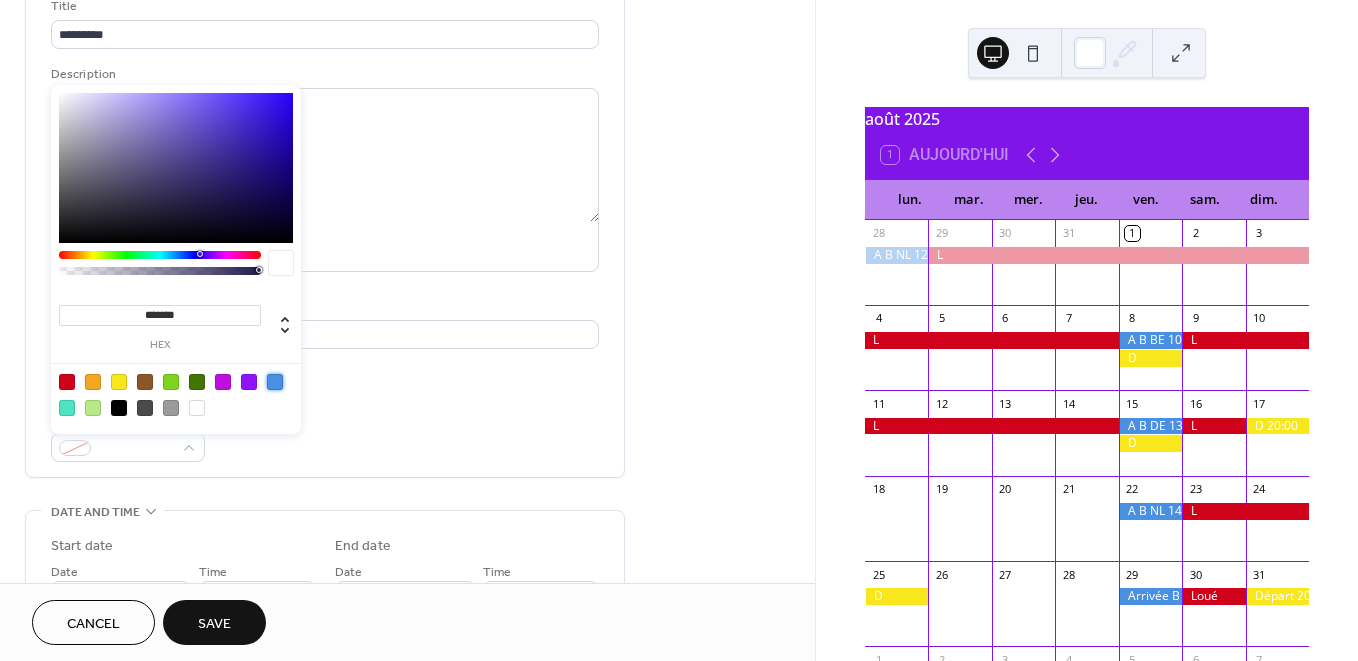 click at bounding box center (275, 382) 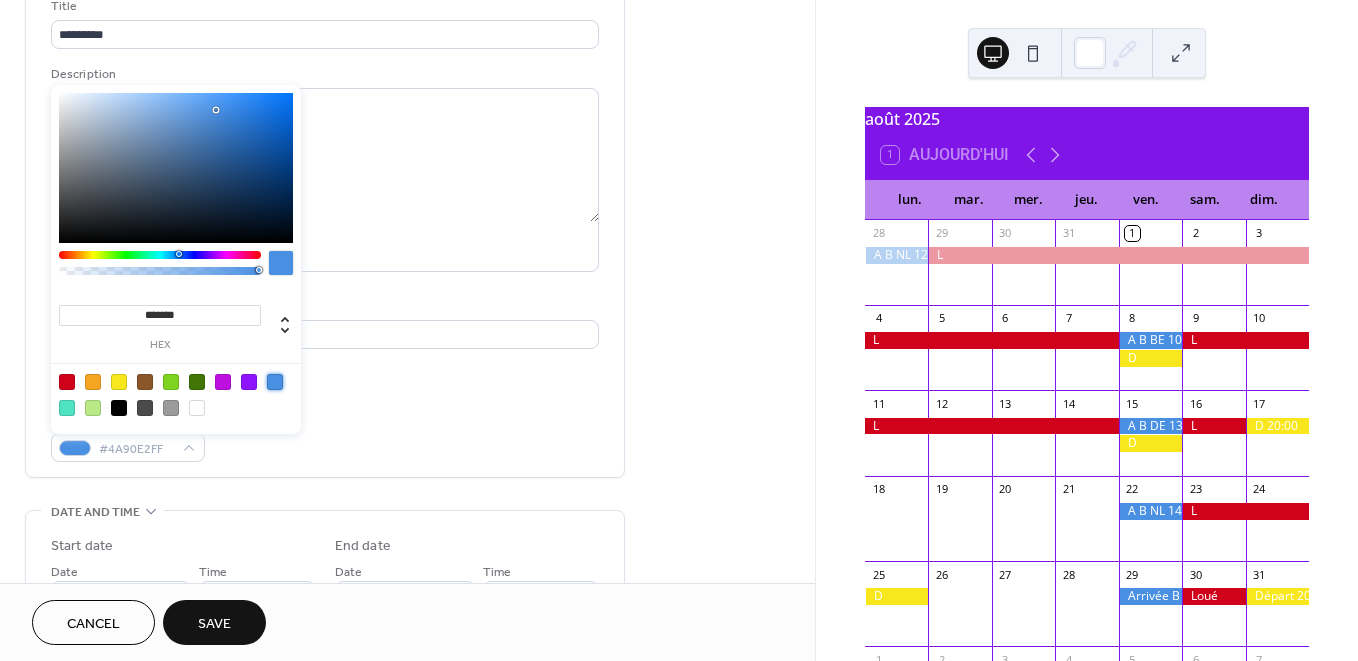 click on "Title ********* Description AI Assistant Location Link to Google Maps Event color #4A90E2FF" at bounding box center [325, 229] 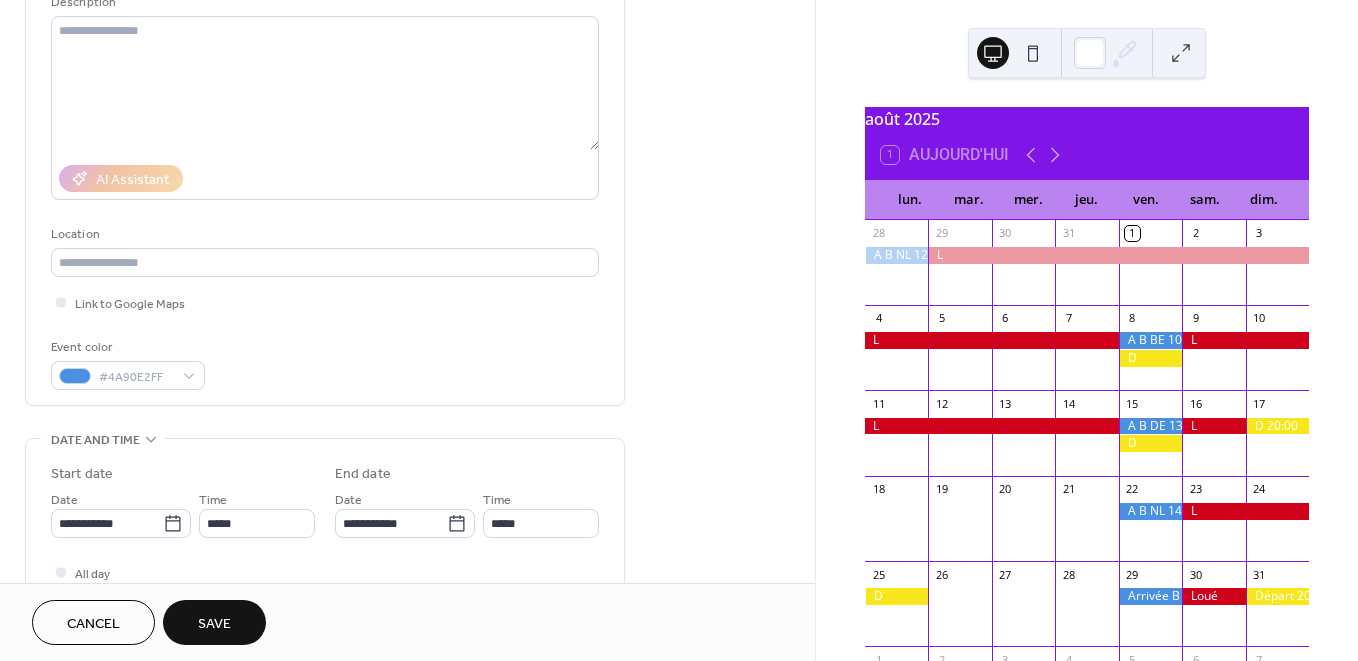 scroll, scrollTop: 379, scrollLeft: 0, axis: vertical 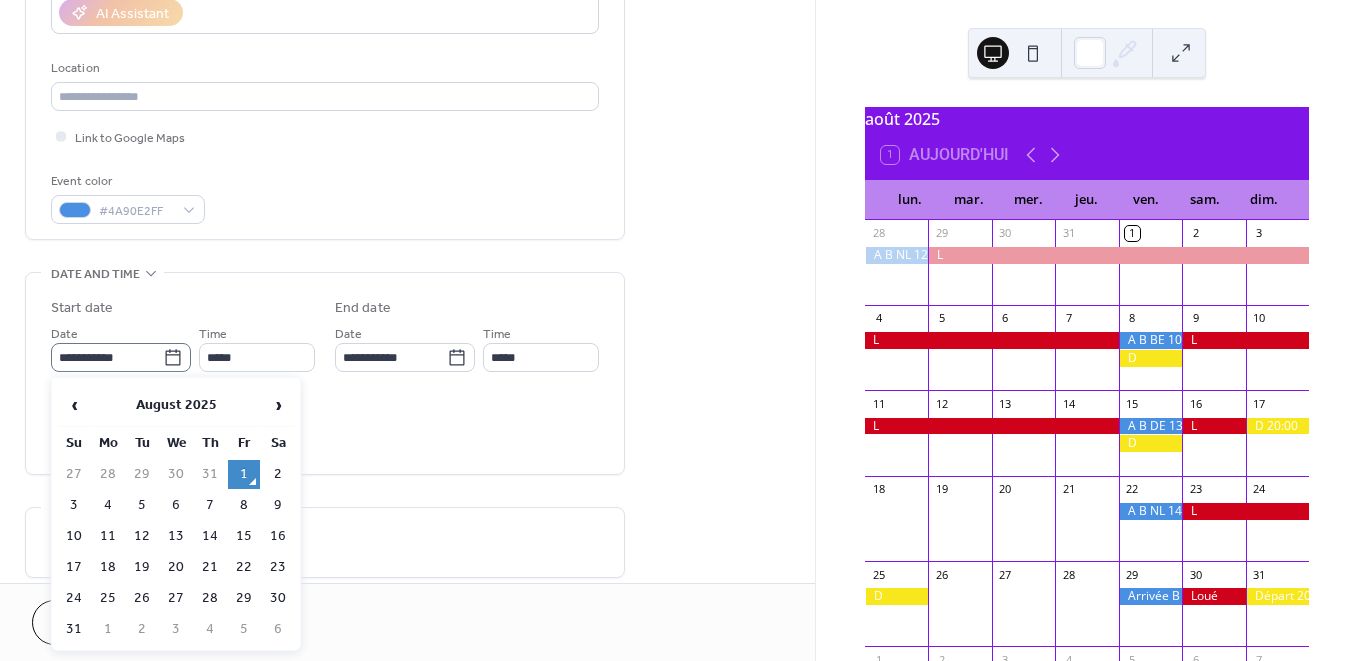 click 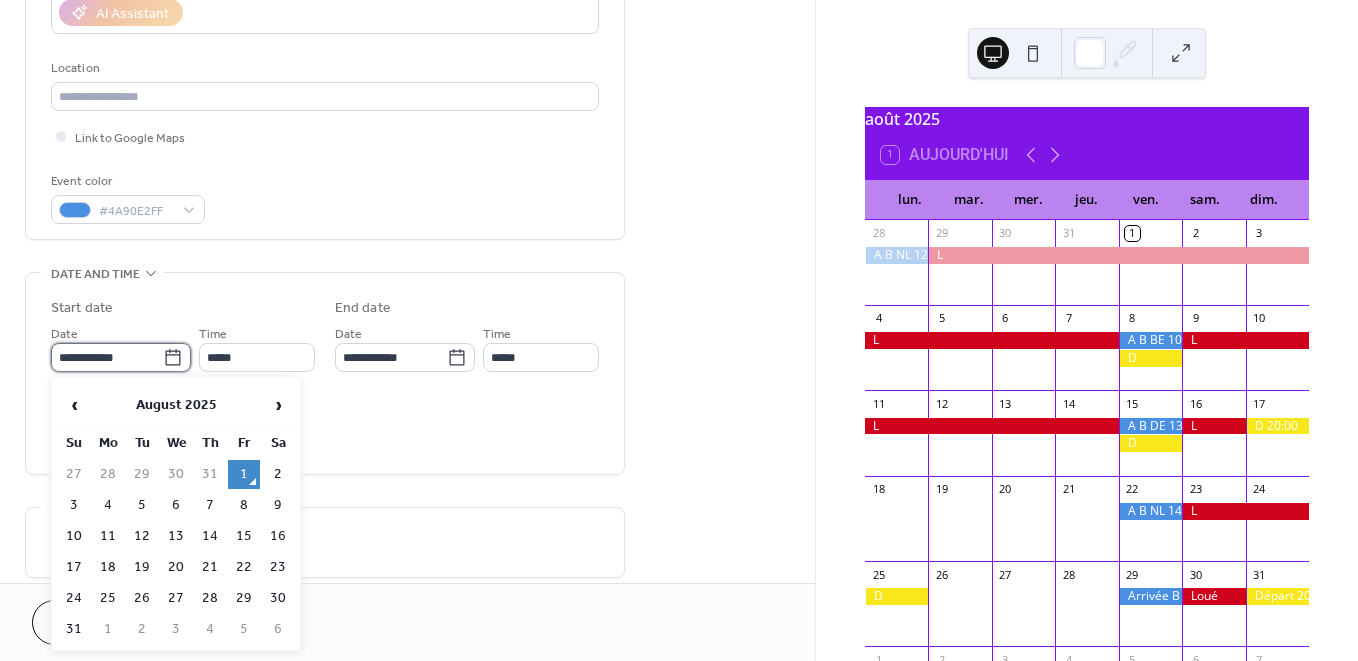 click on "**********" at bounding box center [107, 357] 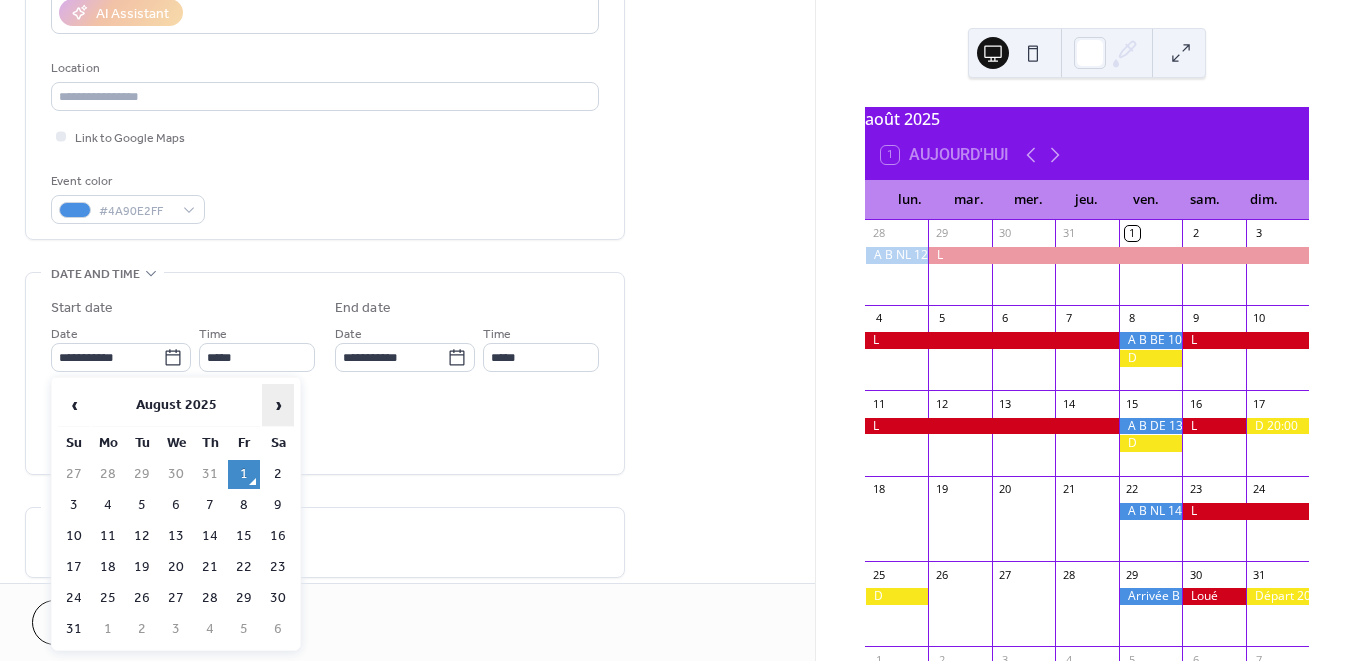 click on "›" at bounding box center [278, 405] 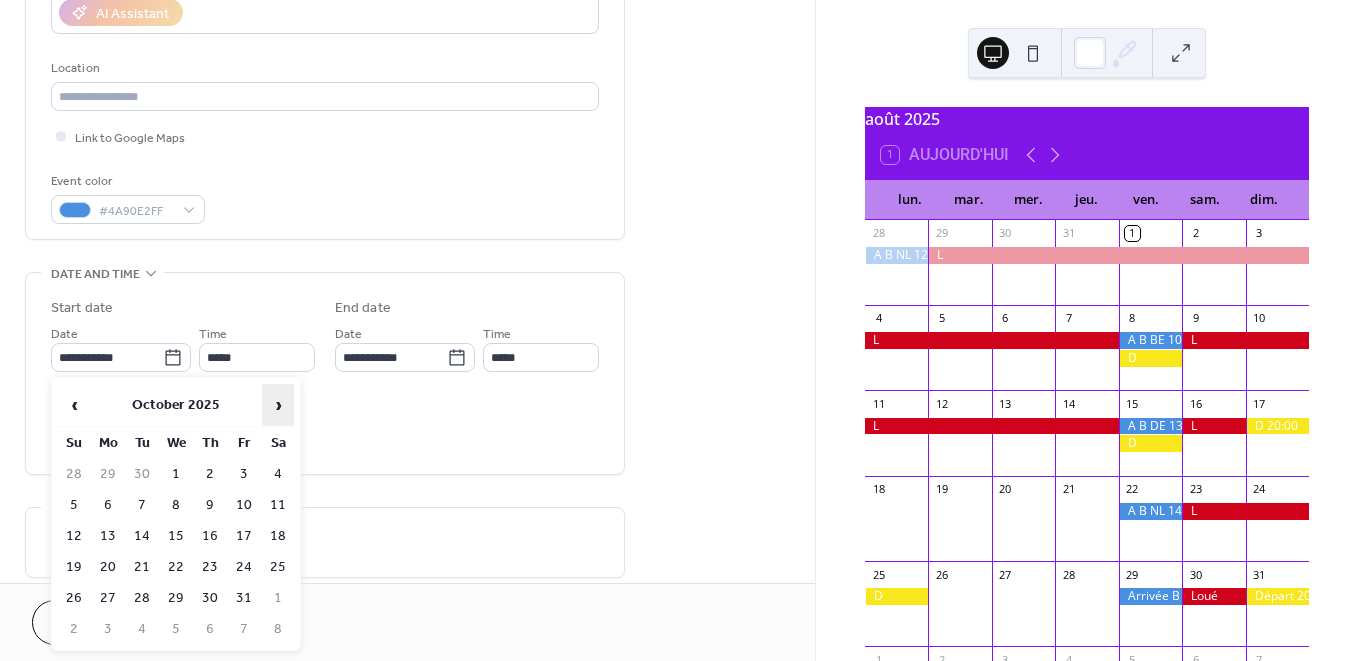 click on "›" at bounding box center (278, 405) 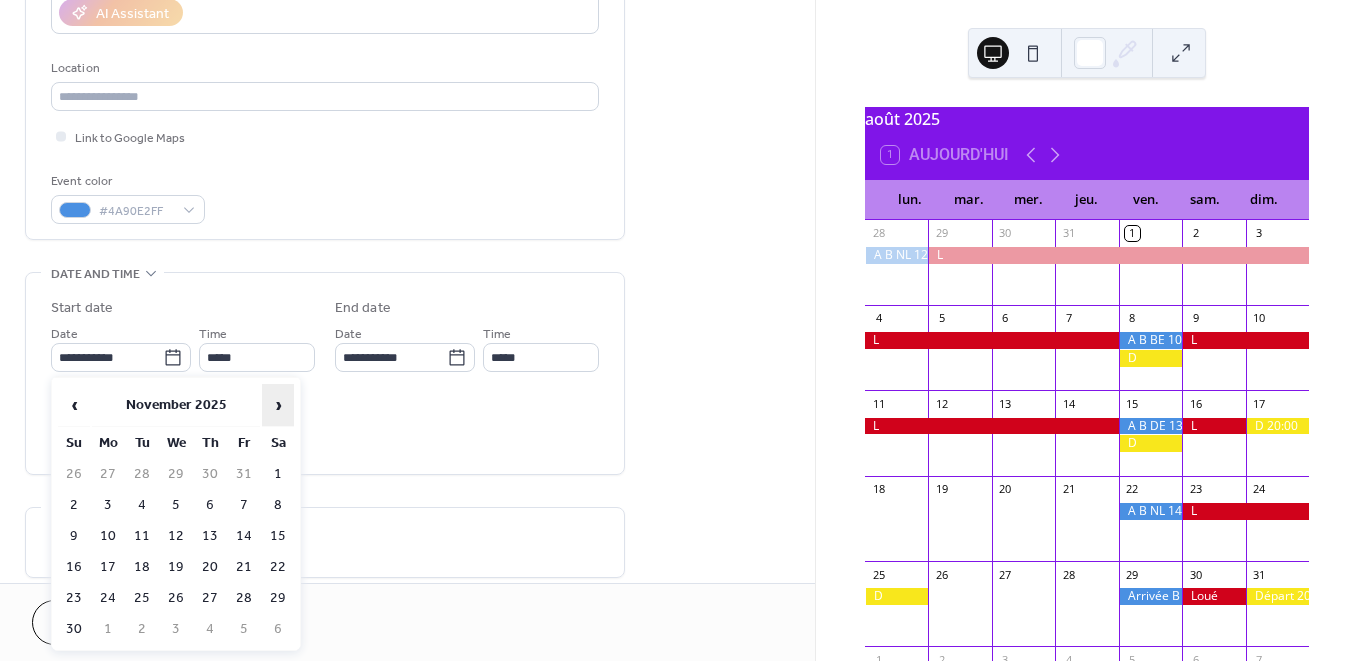 click on "›" at bounding box center (278, 405) 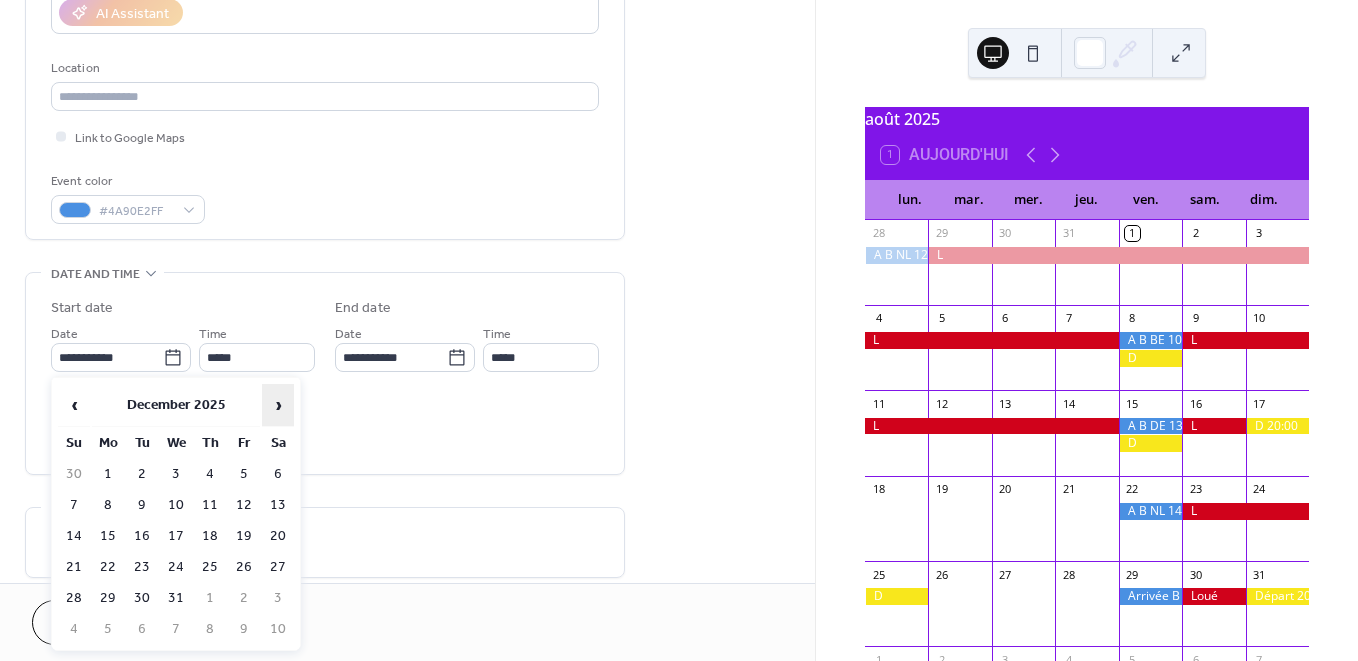 click on "›" at bounding box center [278, 405] 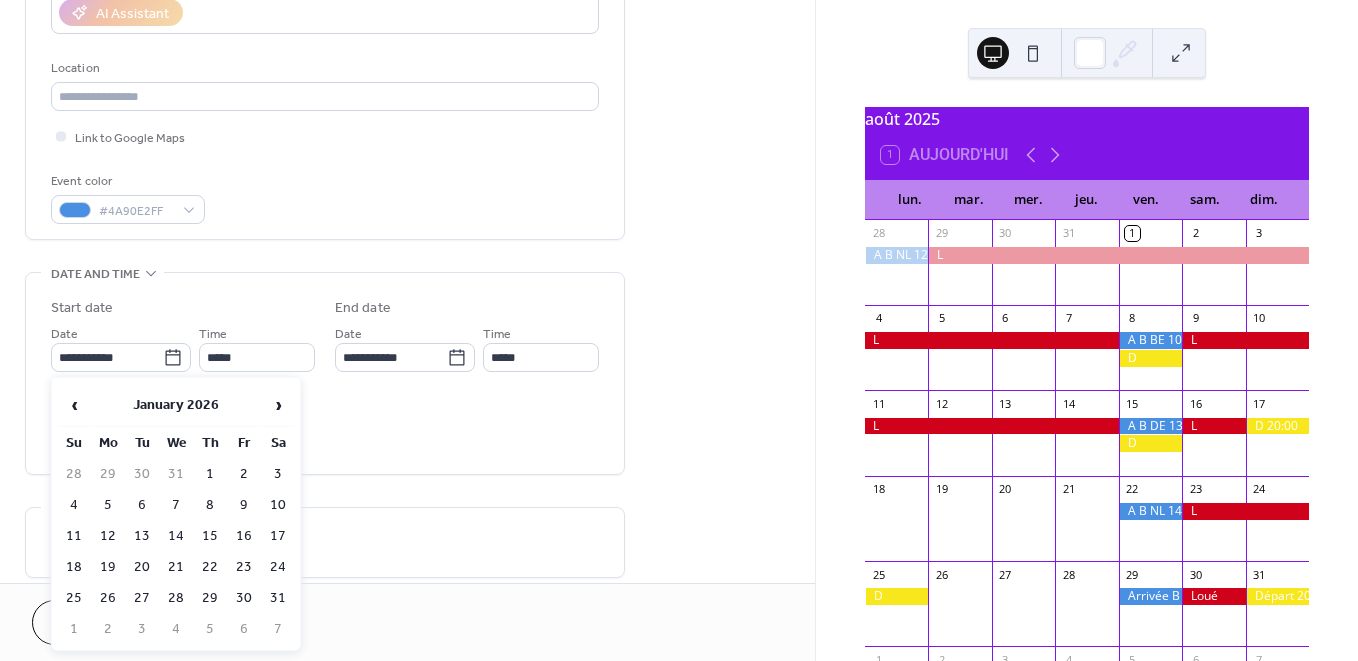 drag, startPoint x: 71, startPoint y: 403, endPoint x: 115, endPoint y: 450, distance: 64.381676 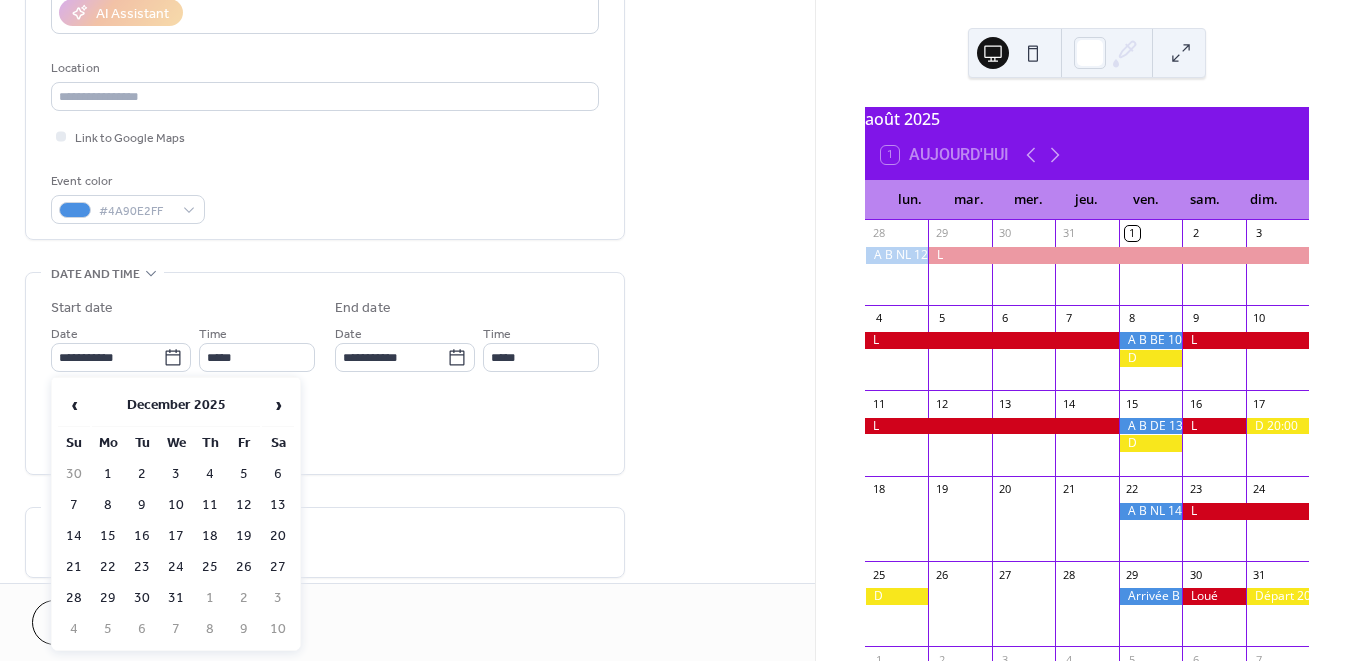 click on "26" at bounding box center (244, 567) 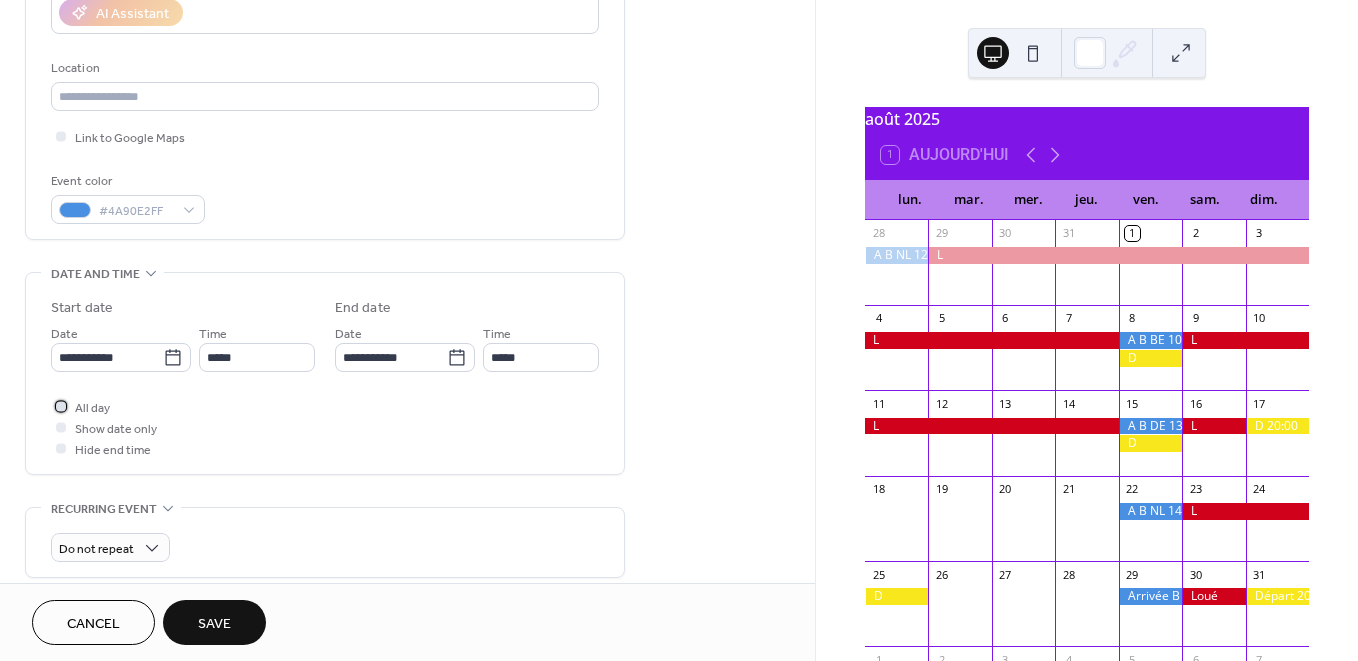click on "All day" at bounding box center [80, 406] 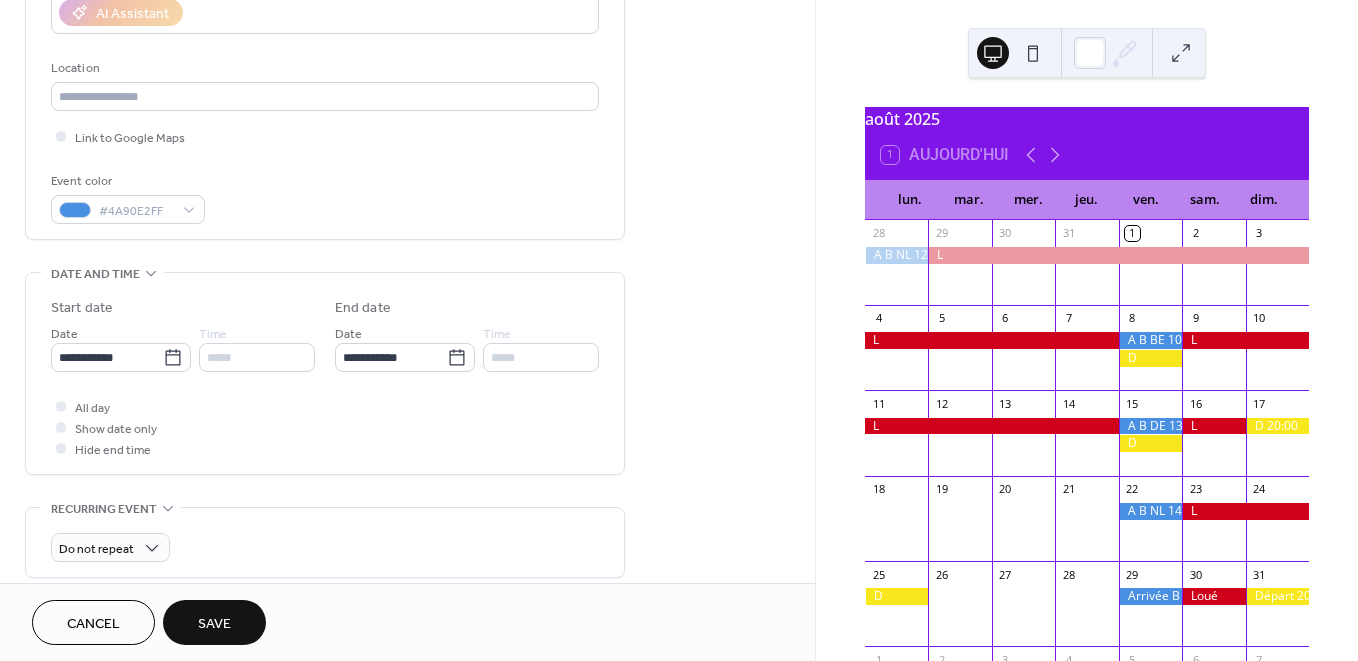 drag, startPoint x: 225, startPoint y: 623, endPoint x: 278, endPoint y: 589, distance: 62.968246 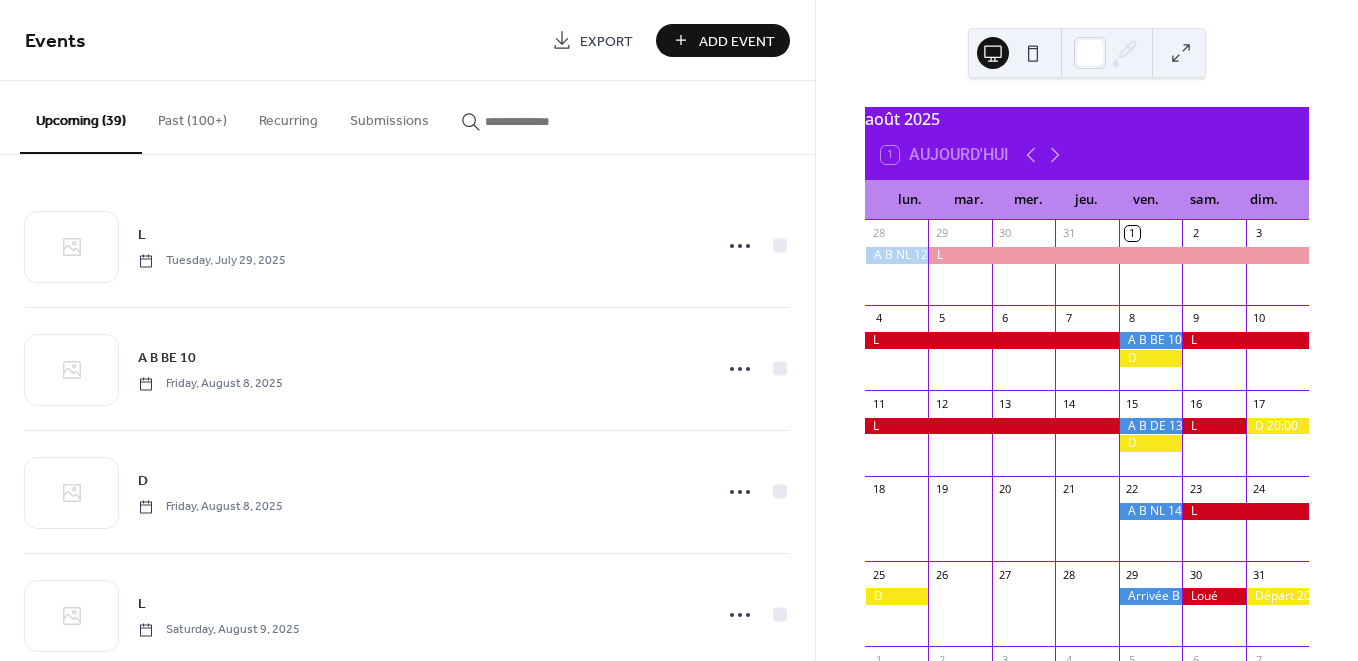 click on "Add Event" at bounding box center [737, 41] 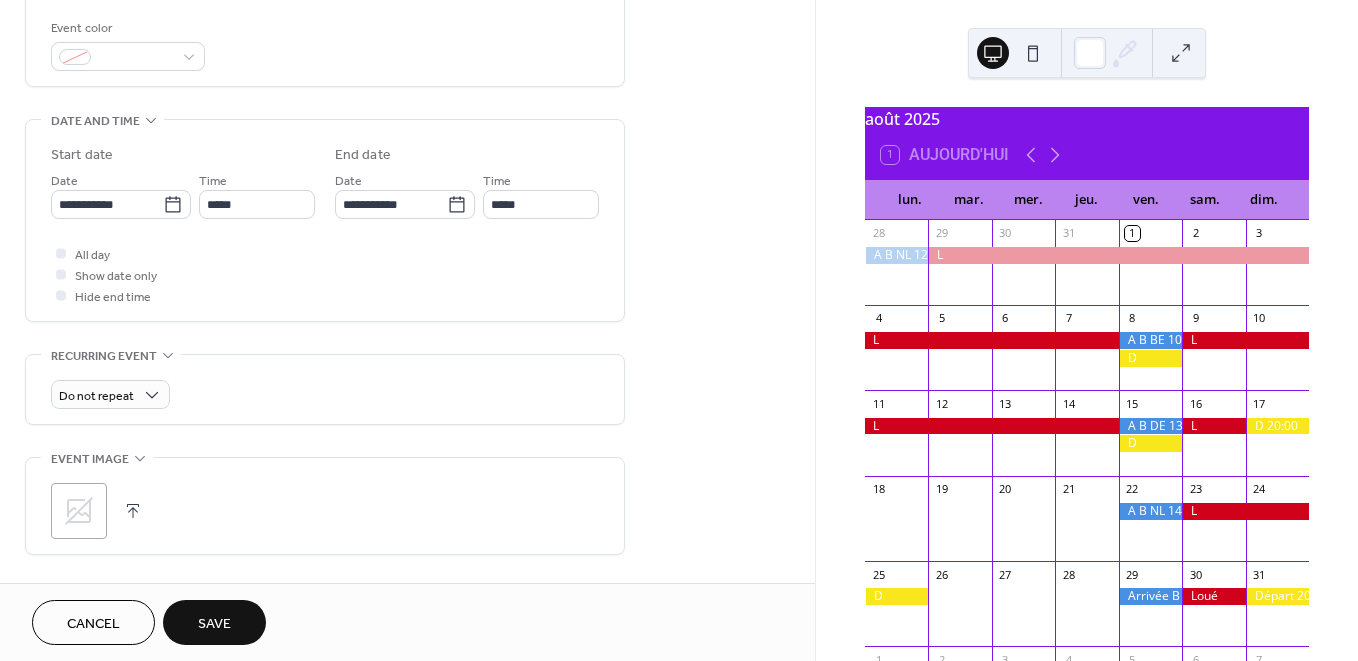 scroll, scrollTop: 577, scrollLeft: 0, axis: vertical 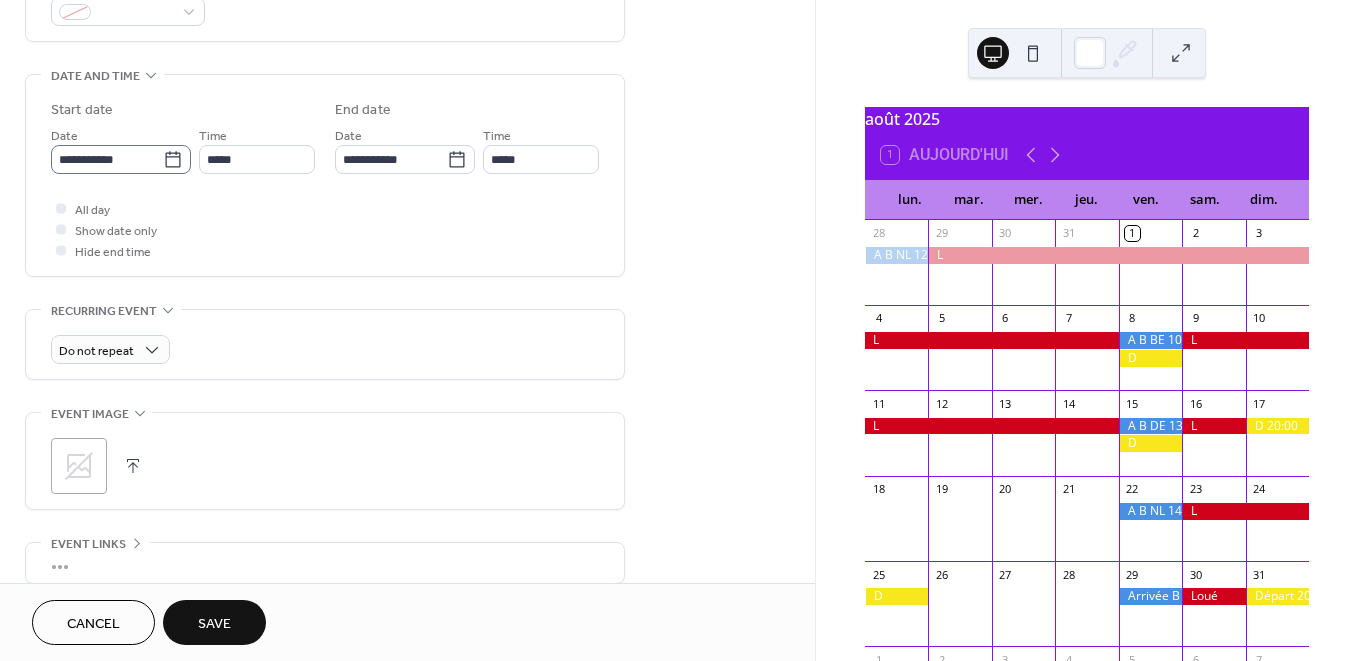 type on "*" 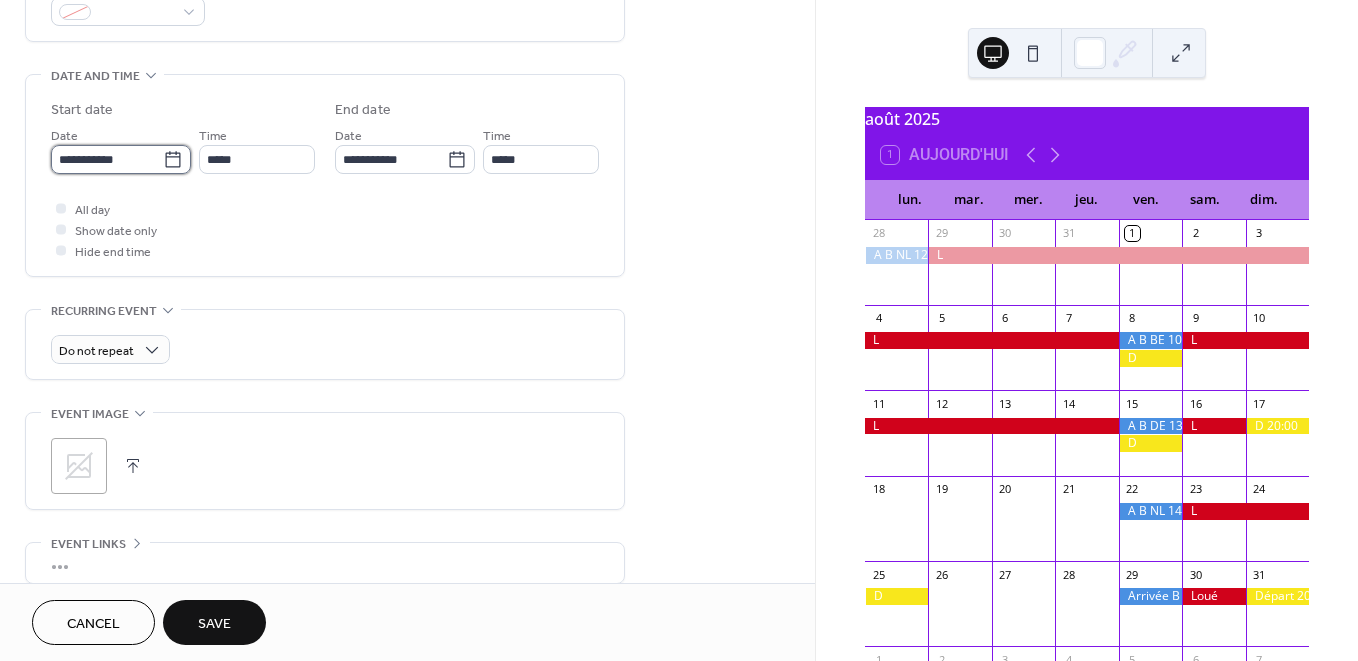 click on "**********" at bounding box center [107, 159] 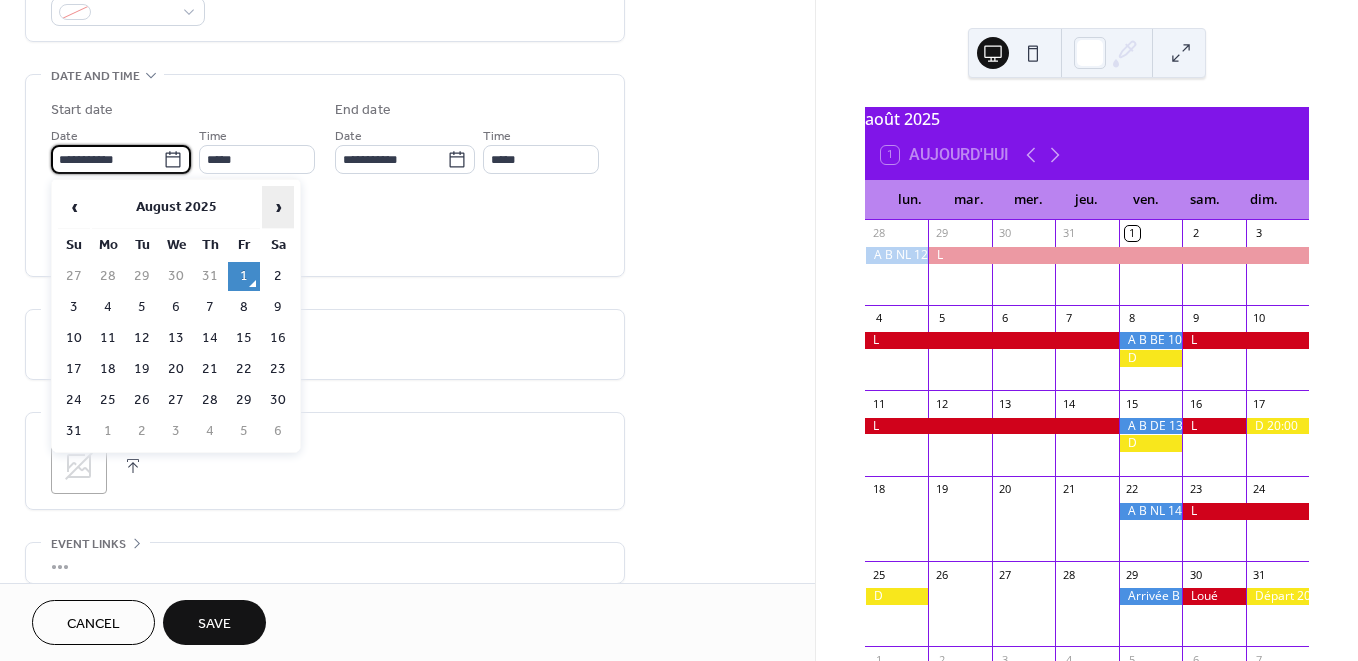 click on "›" at bounding box center (278, 207) 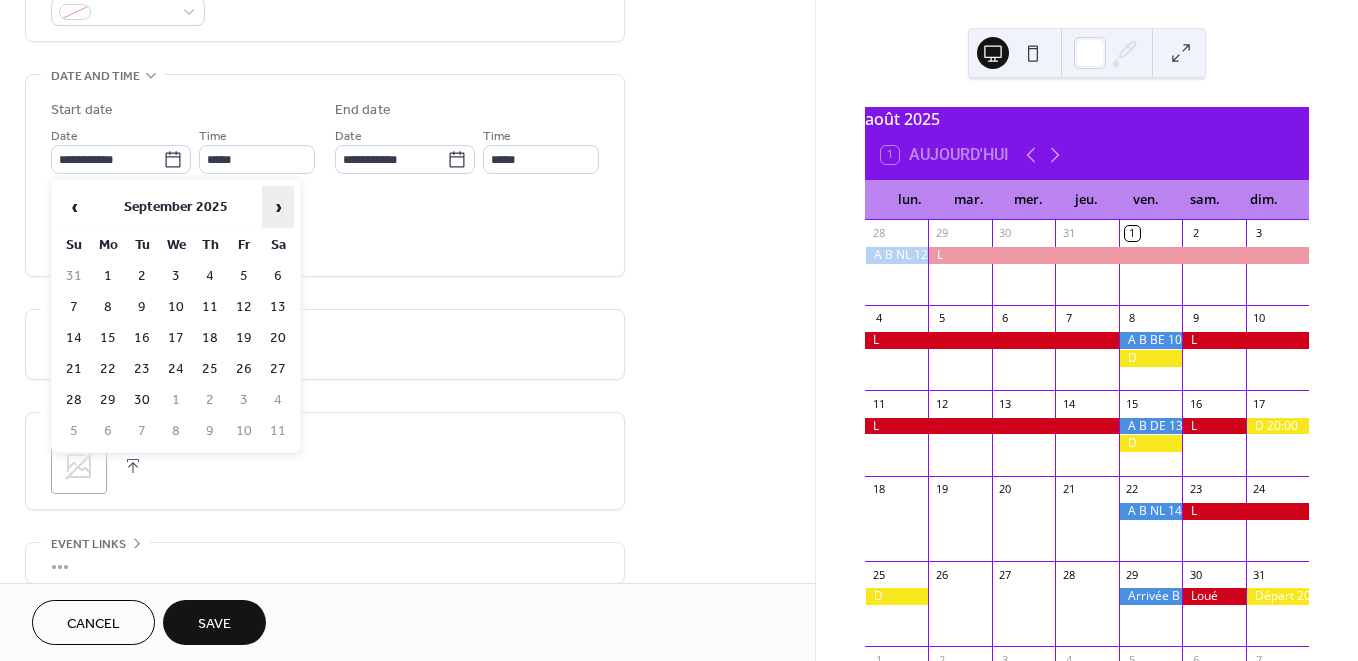 click on "›" at bounding box center [278, 207] 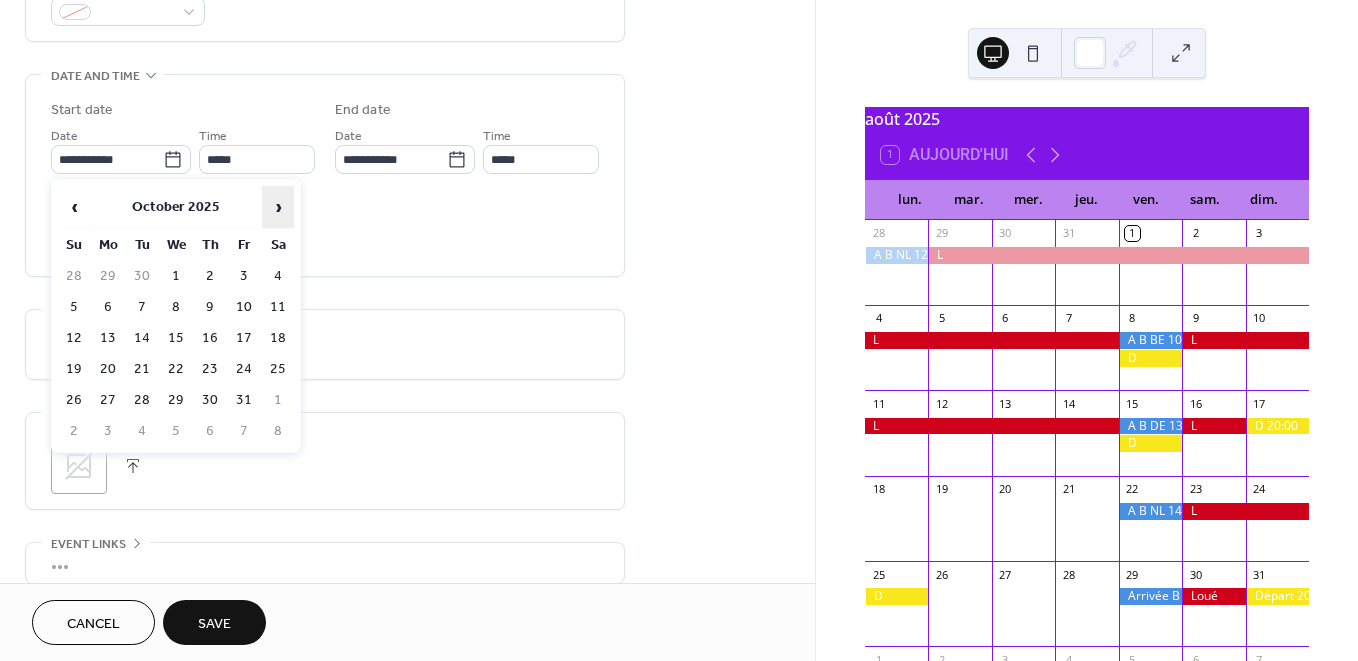 click on "›" at bounding box center (278, 207) 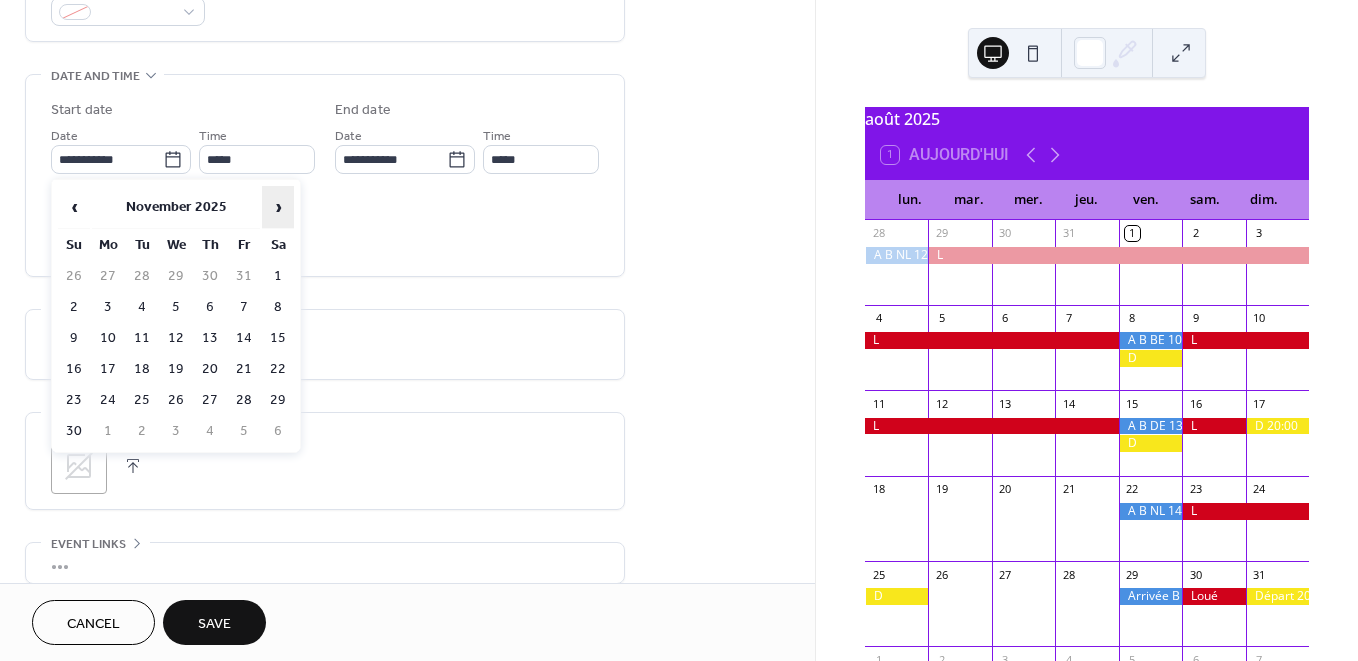 click on "›" at bounding box center [278, 207] 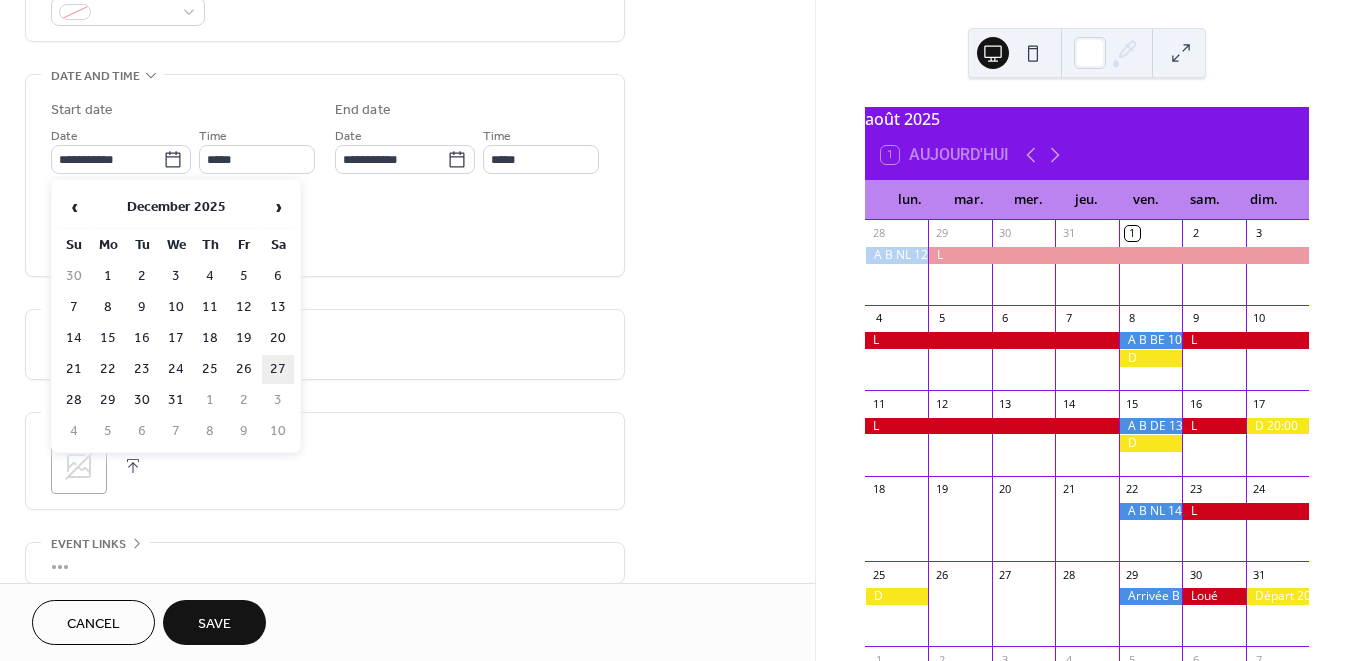 click on "27" at bounding box center [278, 369] 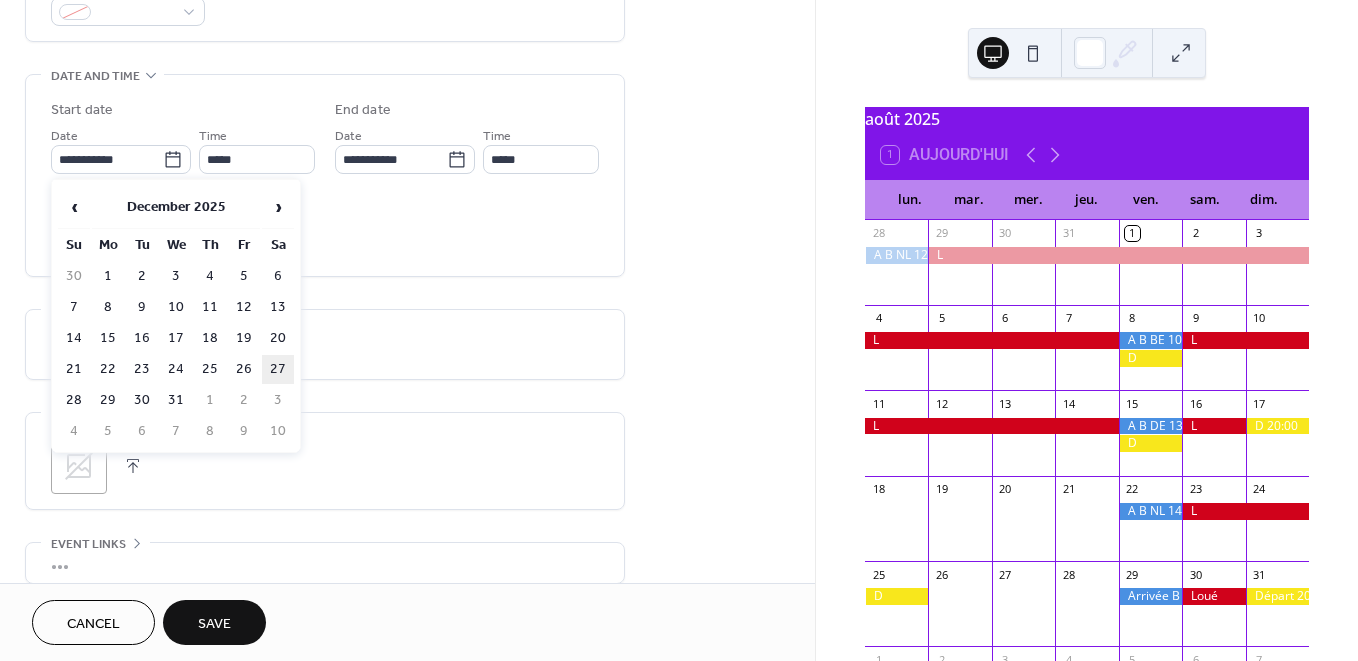 type on "**********" 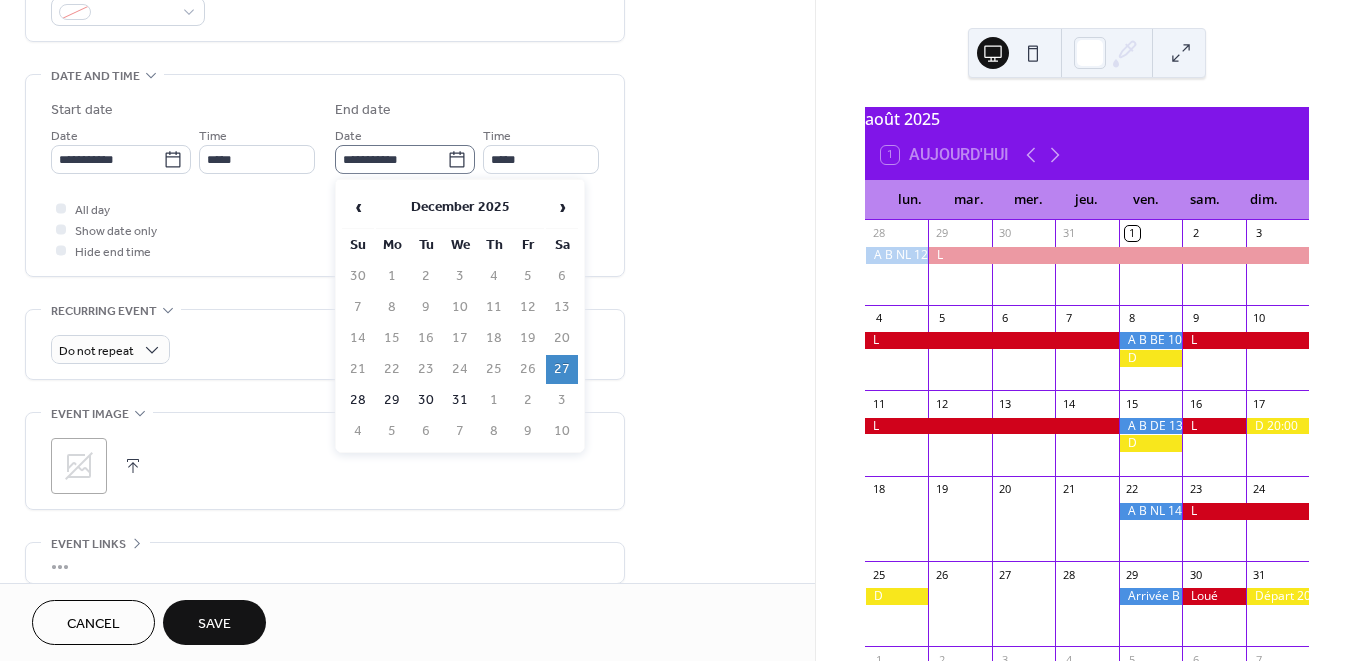 click 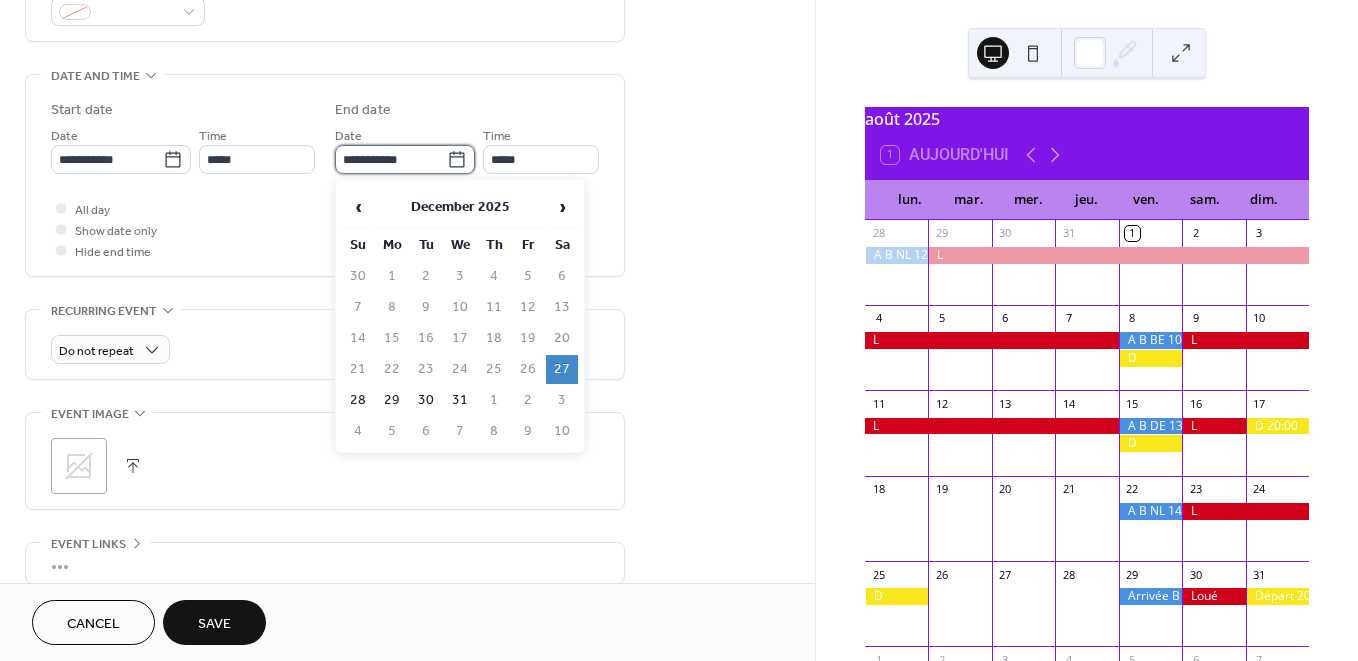 click on "**********" at bounding box center (391, 159) 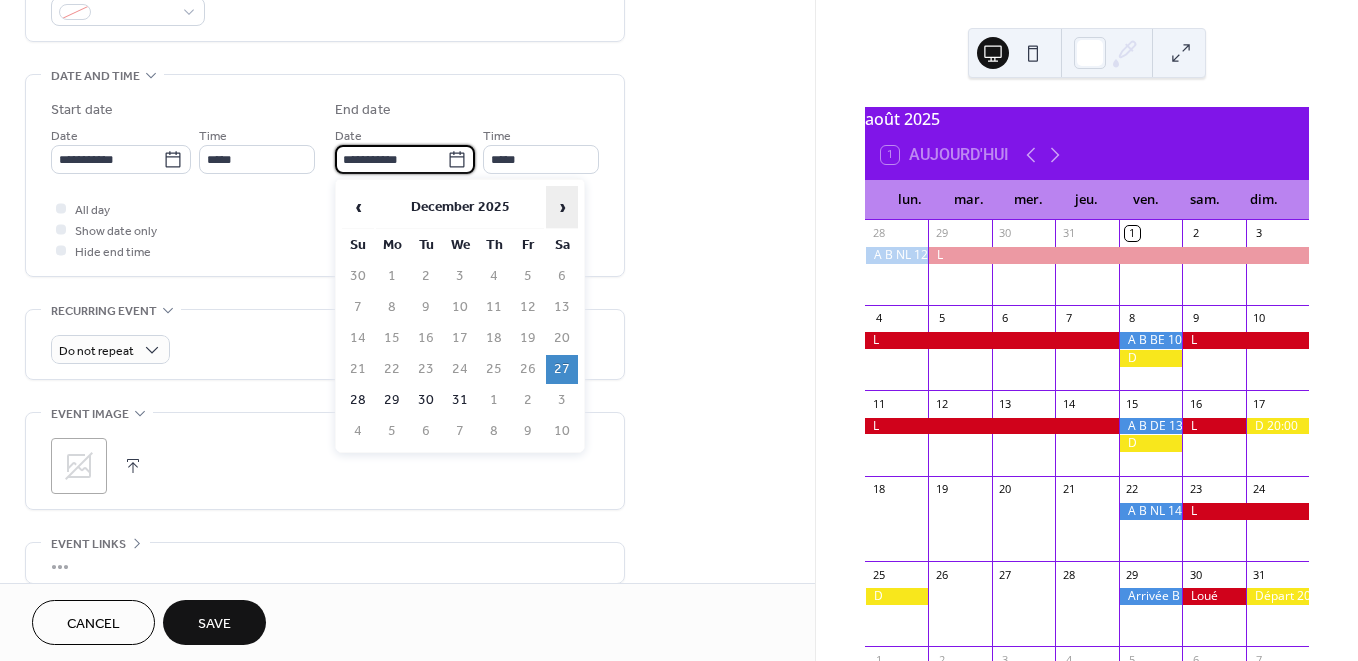 click on "›" at bounding box center (562, 207) 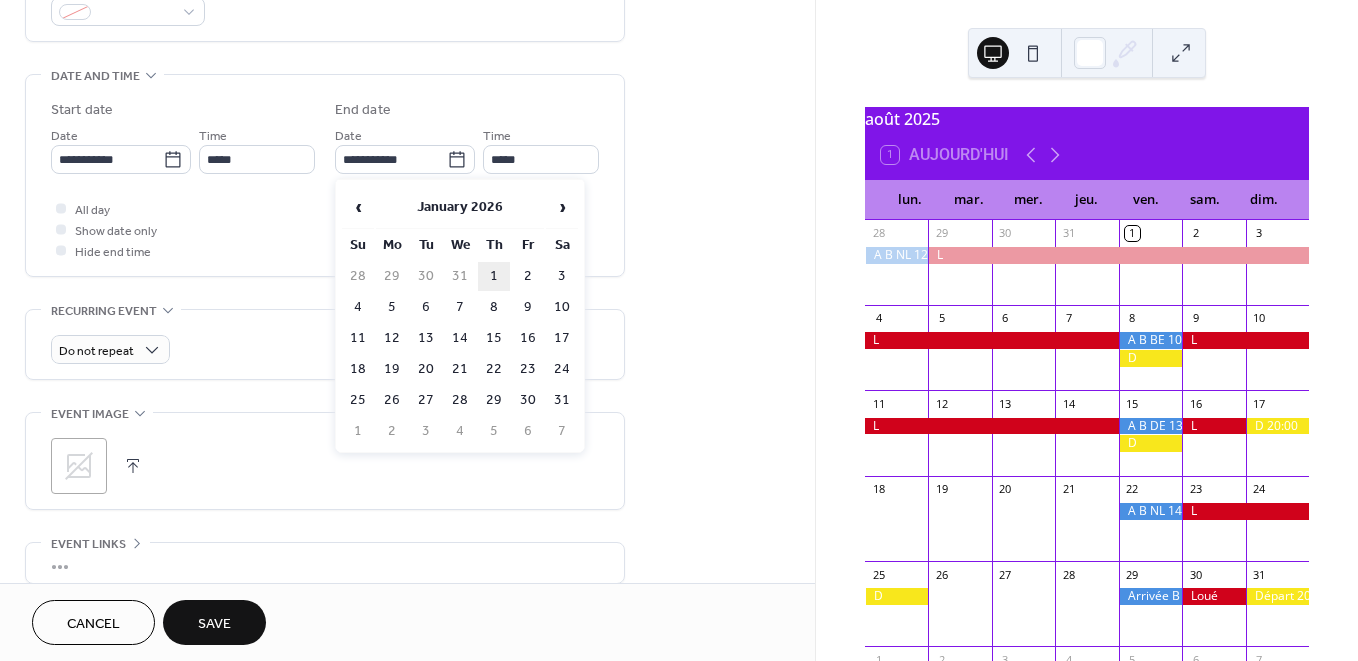 click on "1" at bounding box center [494, 276] 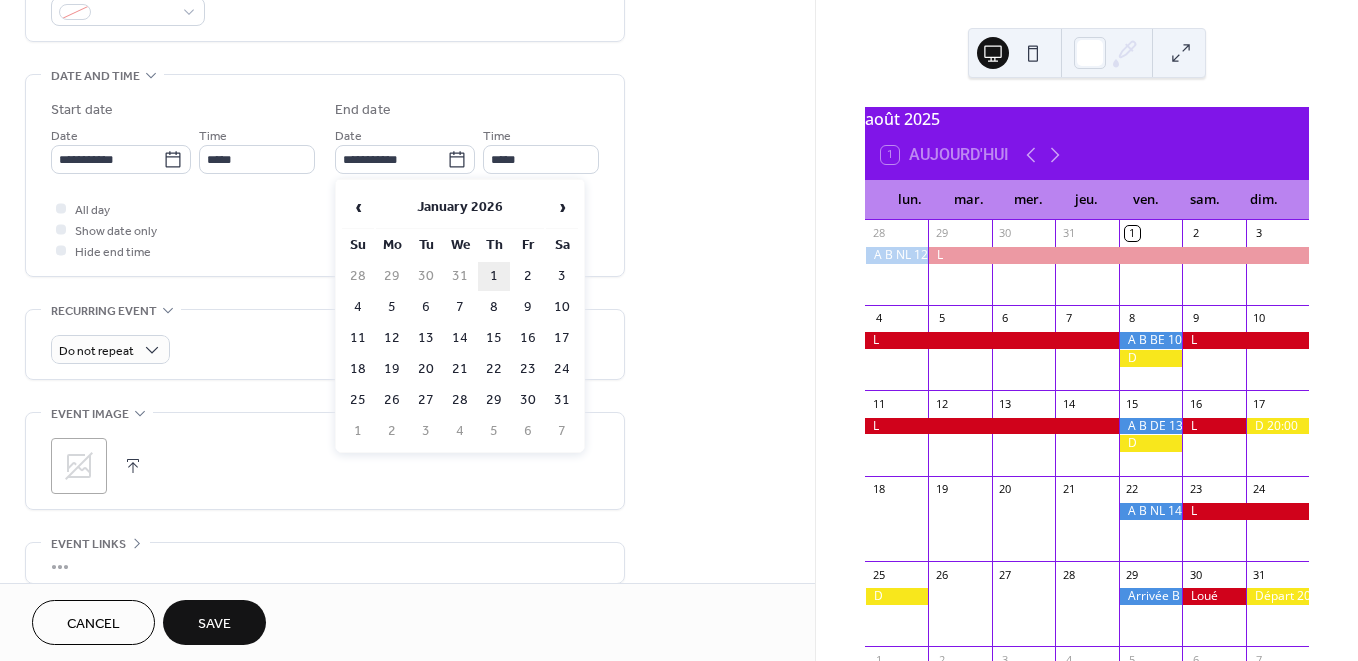 type on "**********" 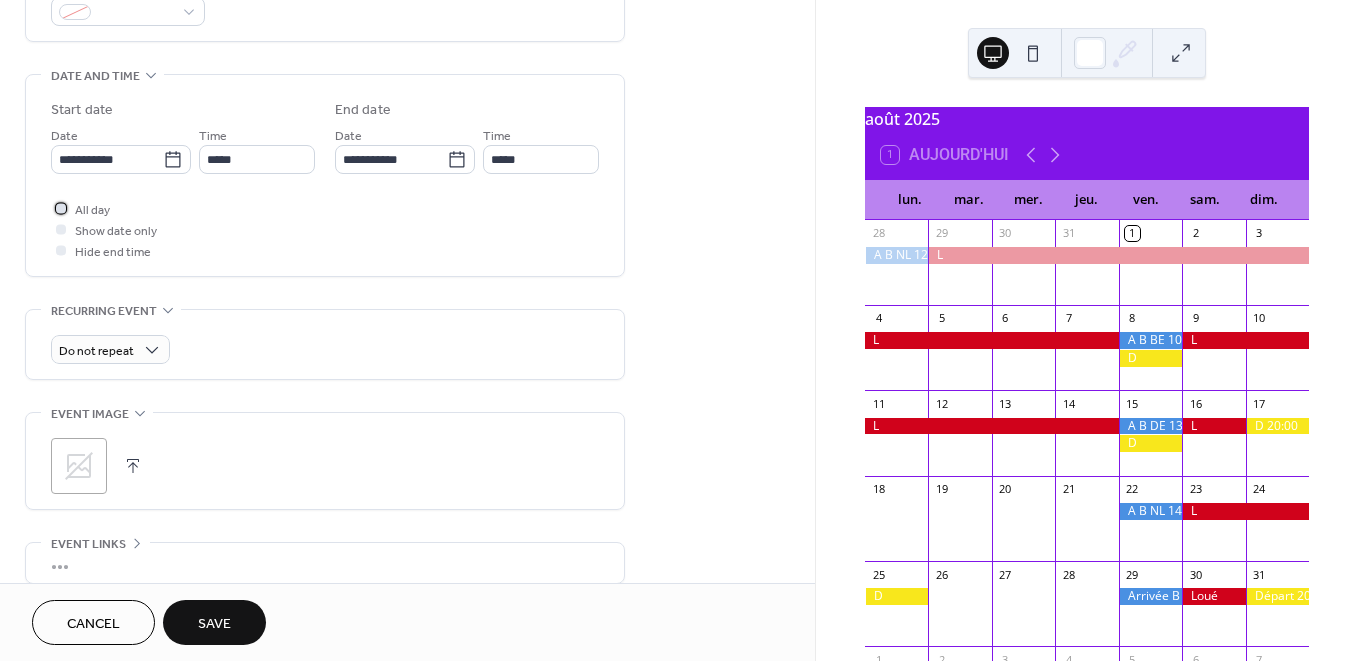 click on "All day" at bounding box center [92, 210] 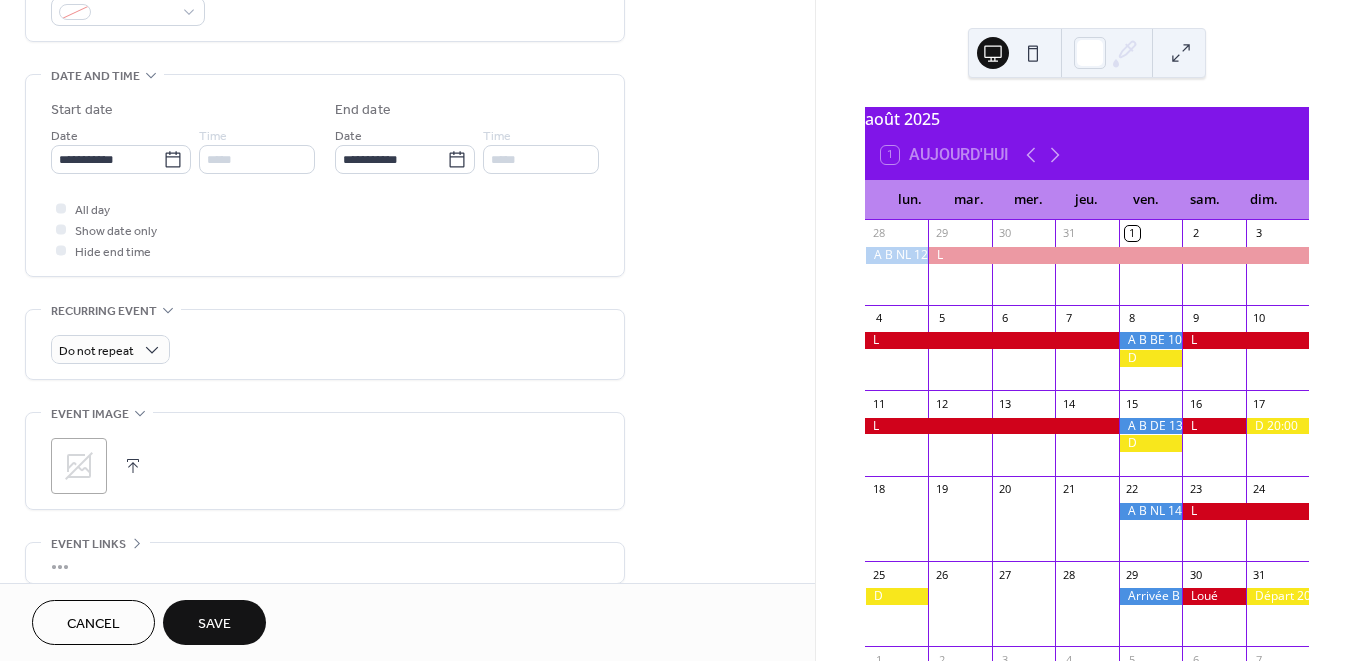 click on "Save" at bounding box center [214, 624] 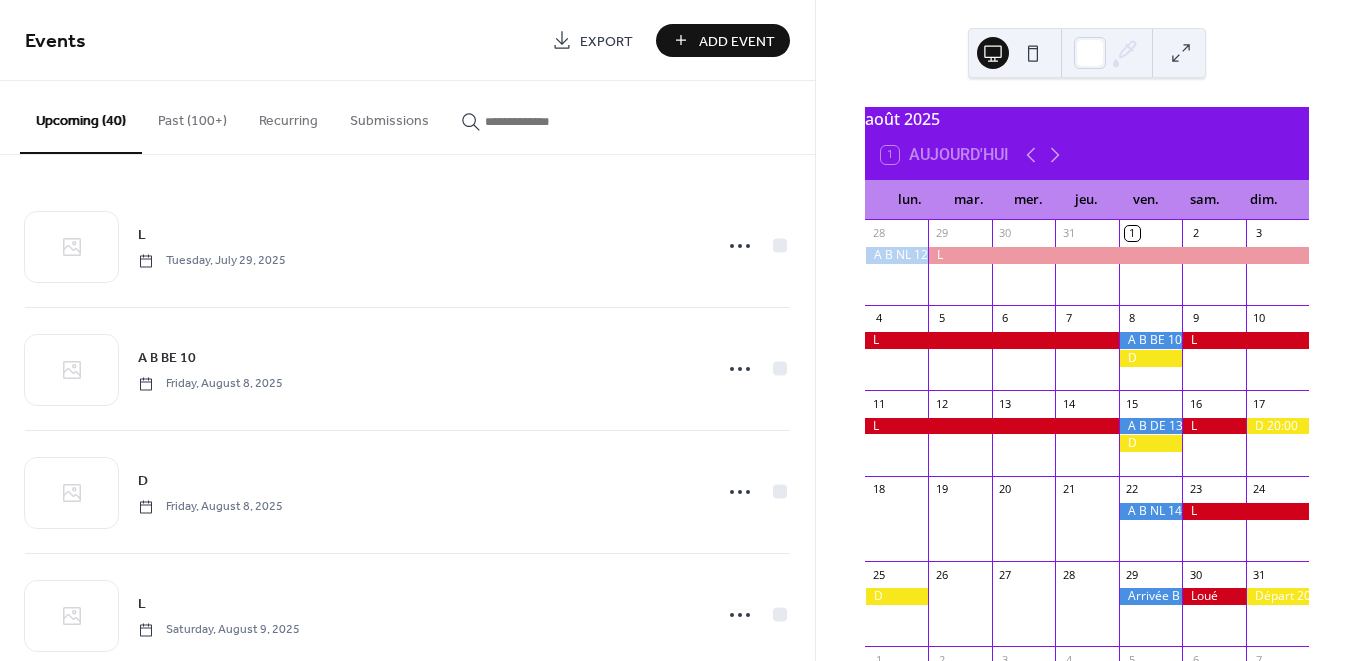 click on "Add Event" at bounding box center (737, 41) 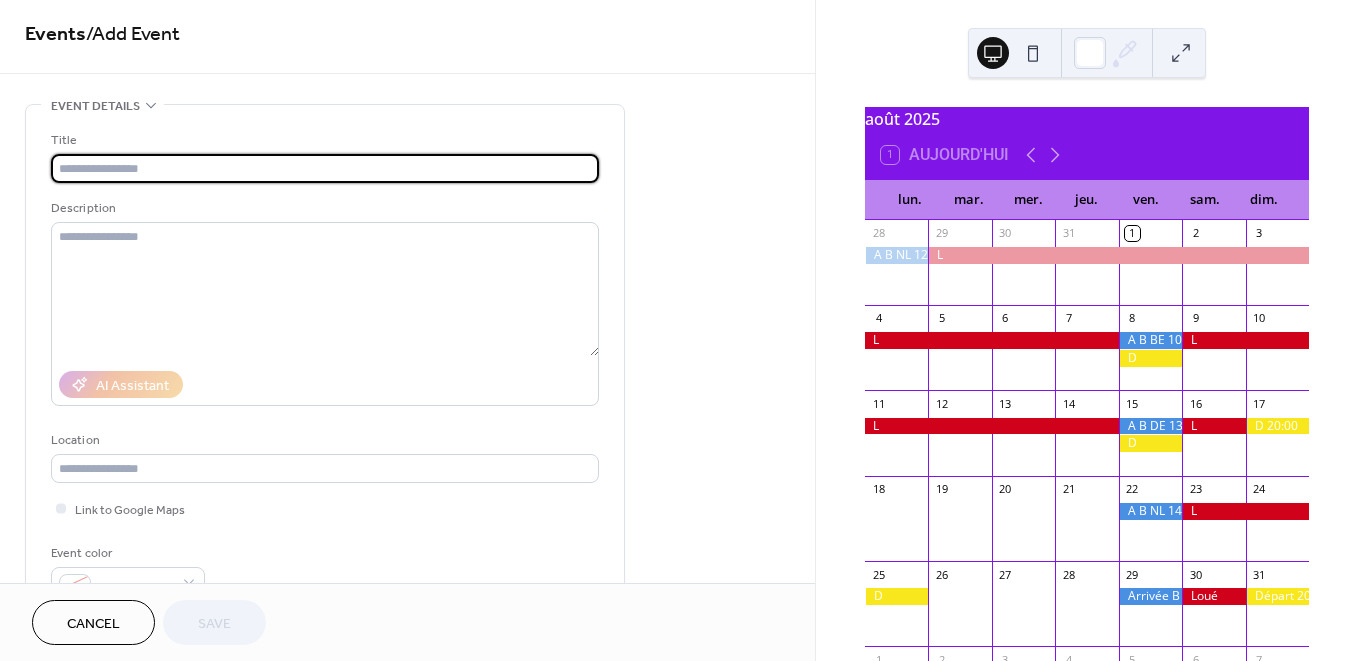 scroll, scrollTop: 9, scrollLeft: 0, axis: vertical 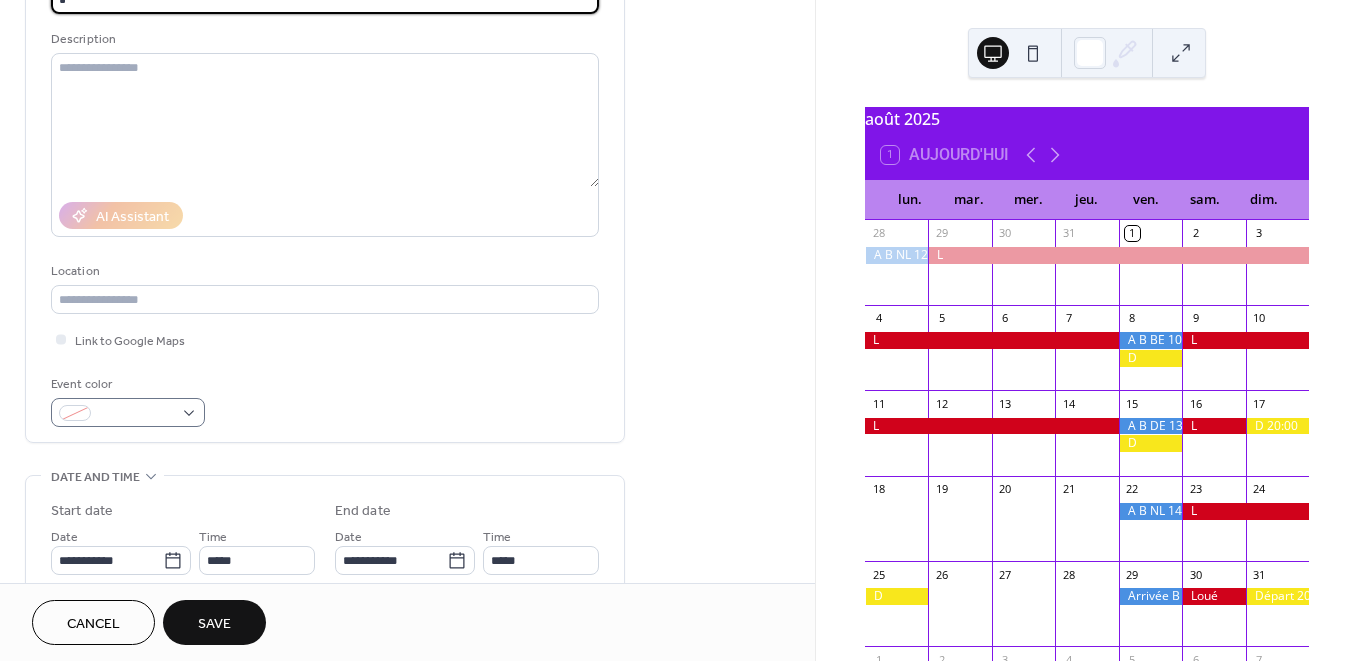 type on "*" 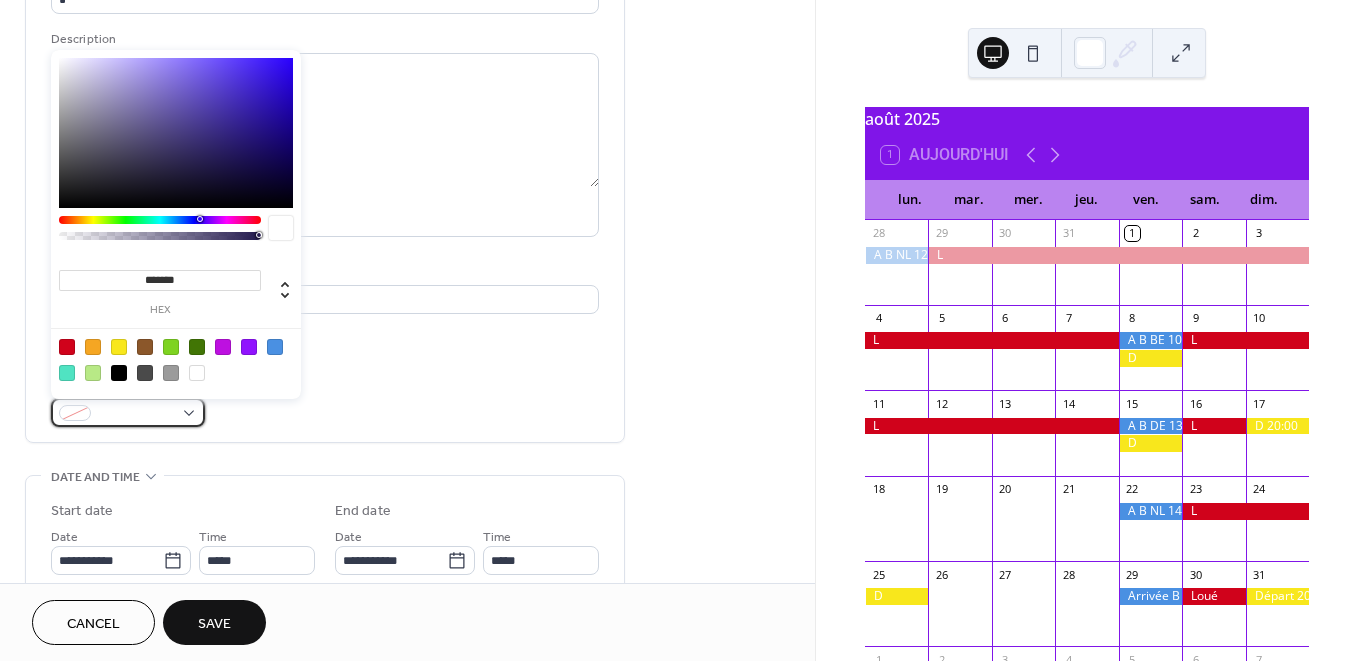 scroll, scrollTop: 0, scrollLeft: 0, axis: both 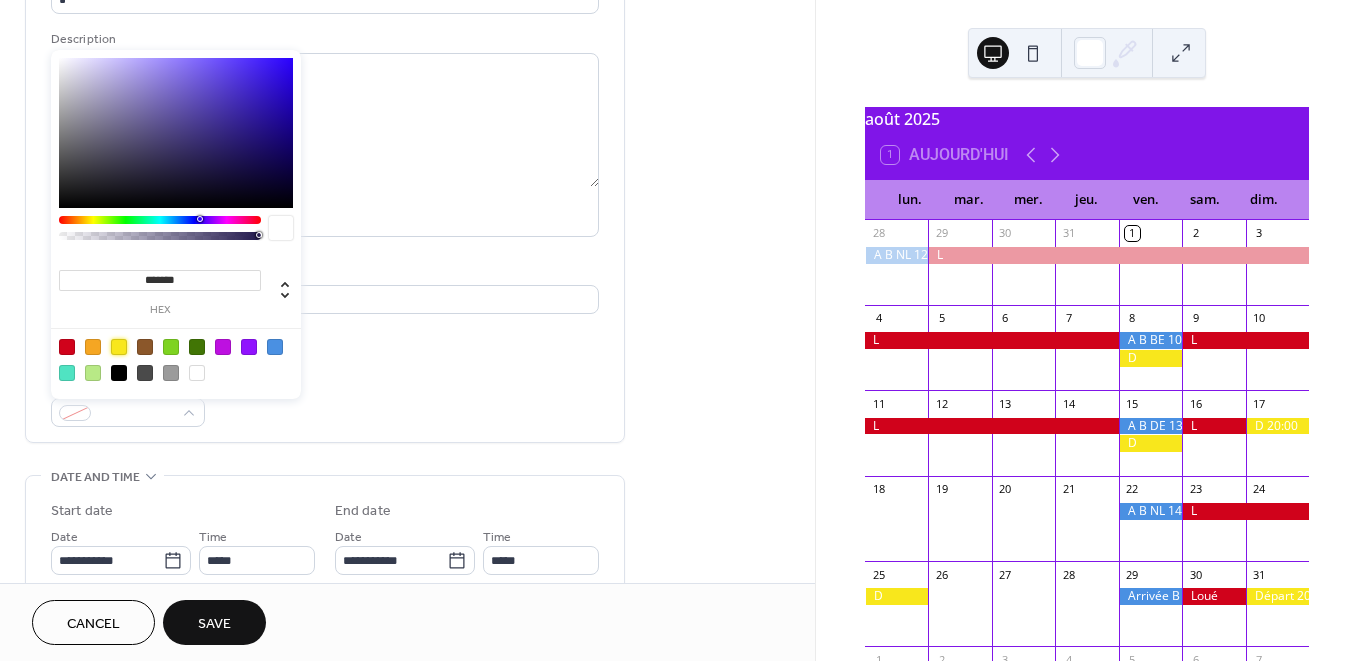 click at bounding box center [119, 347] 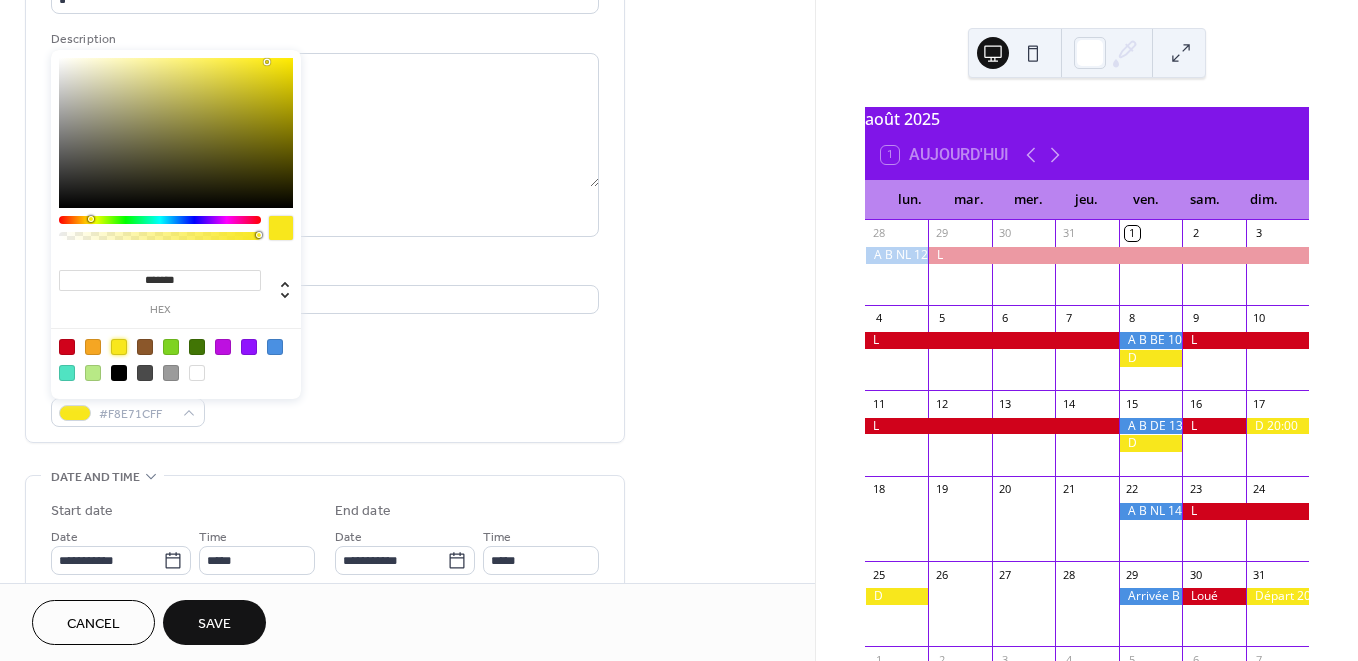 click on "Title * Description AI Assistant Location Link to Google Maps Event color #F8E71CFF" at bounding box center [325, 189] 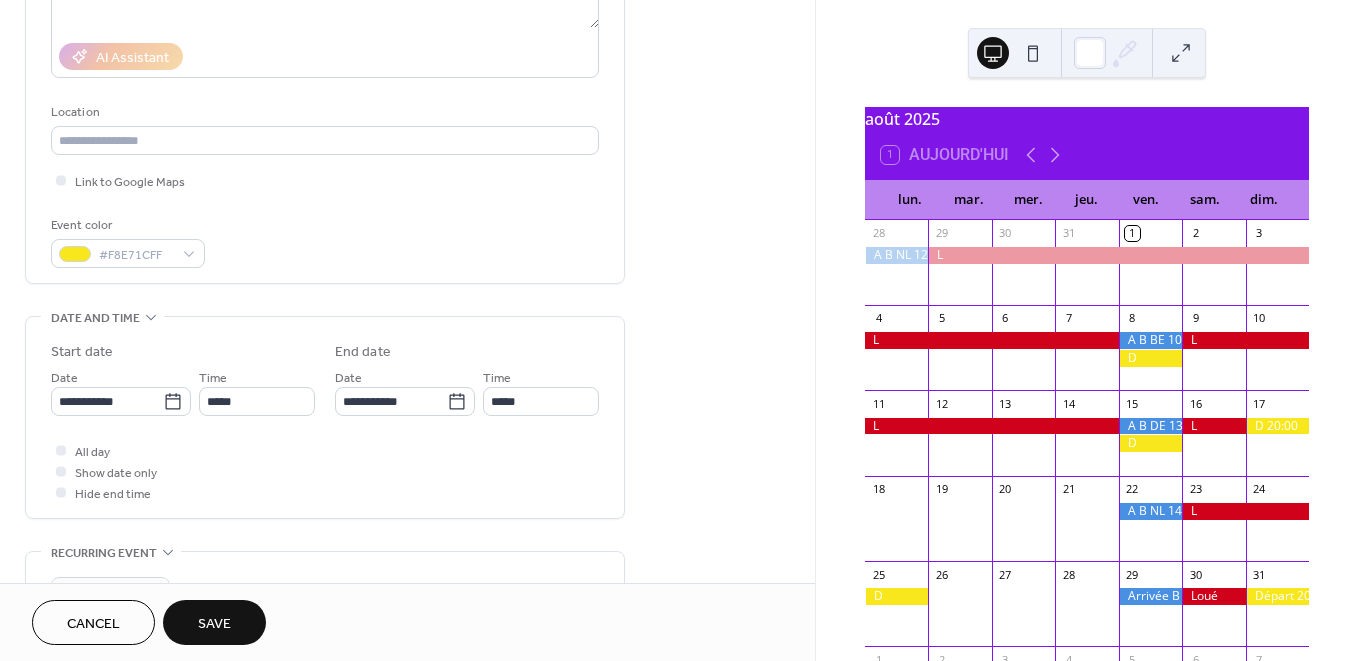 scroll, scrollTop: 346, scrollLeft: 0, axis: vertical 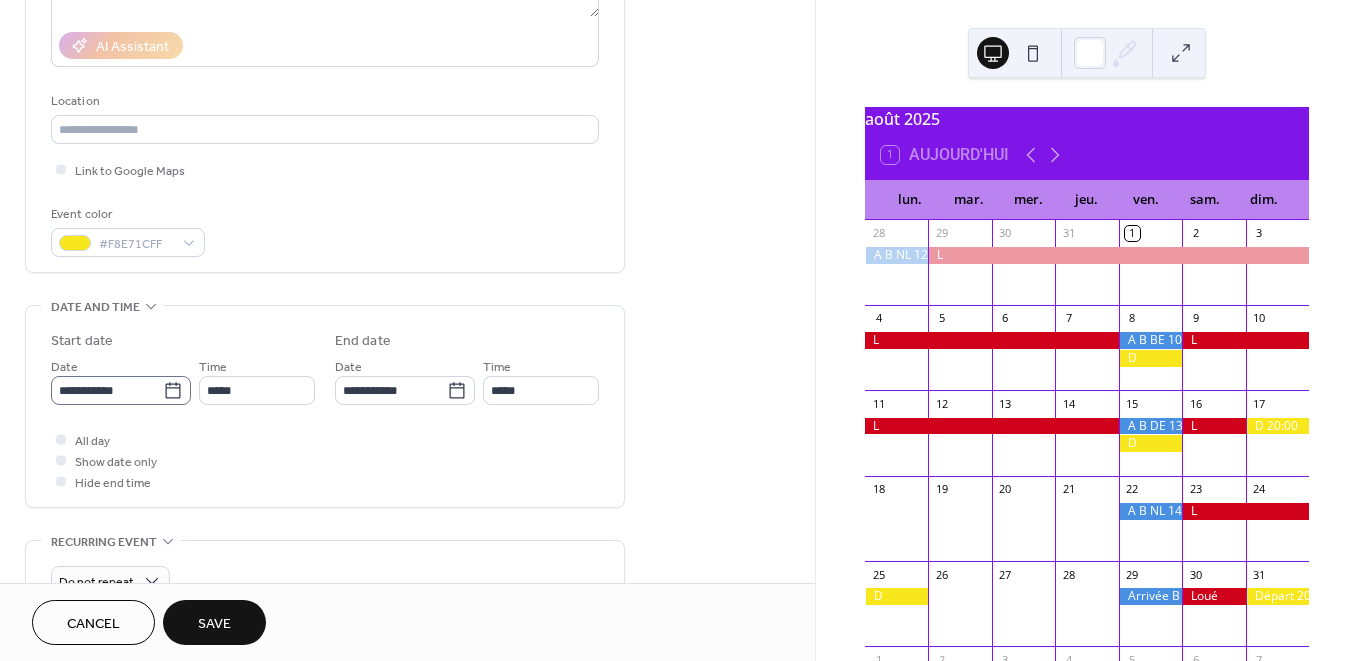 click 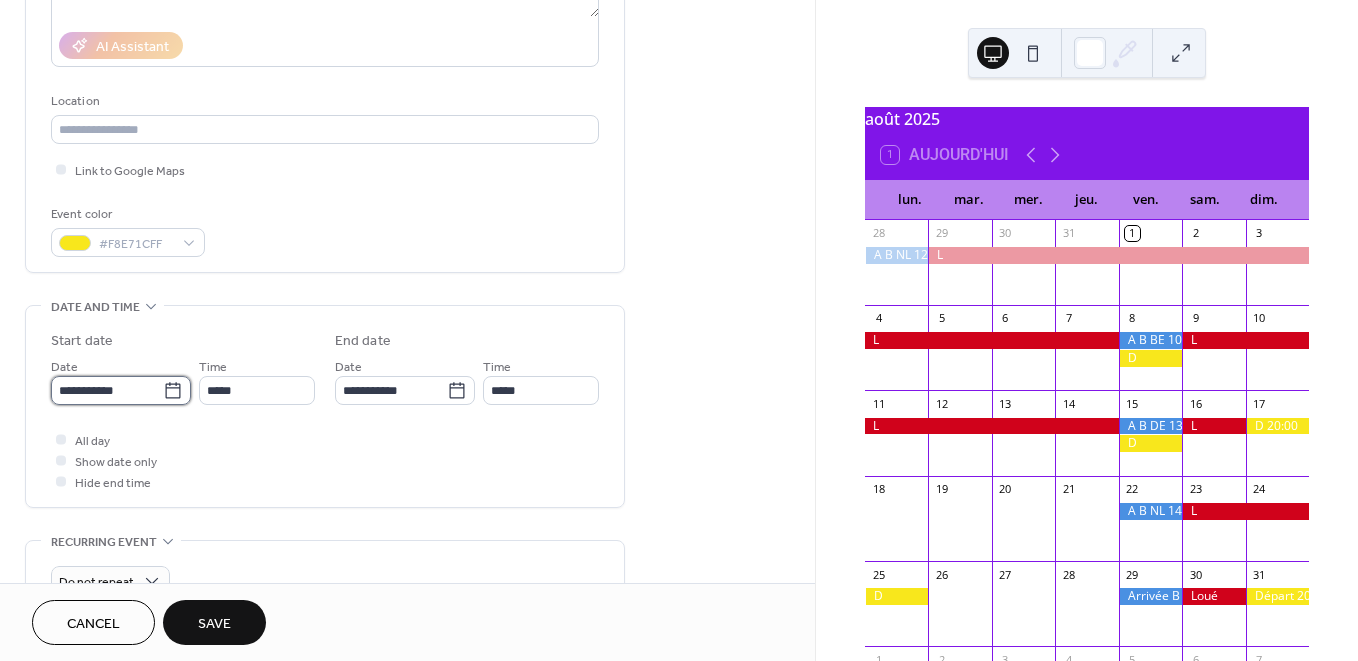 click on "**********" at bounding box center (107, 390) 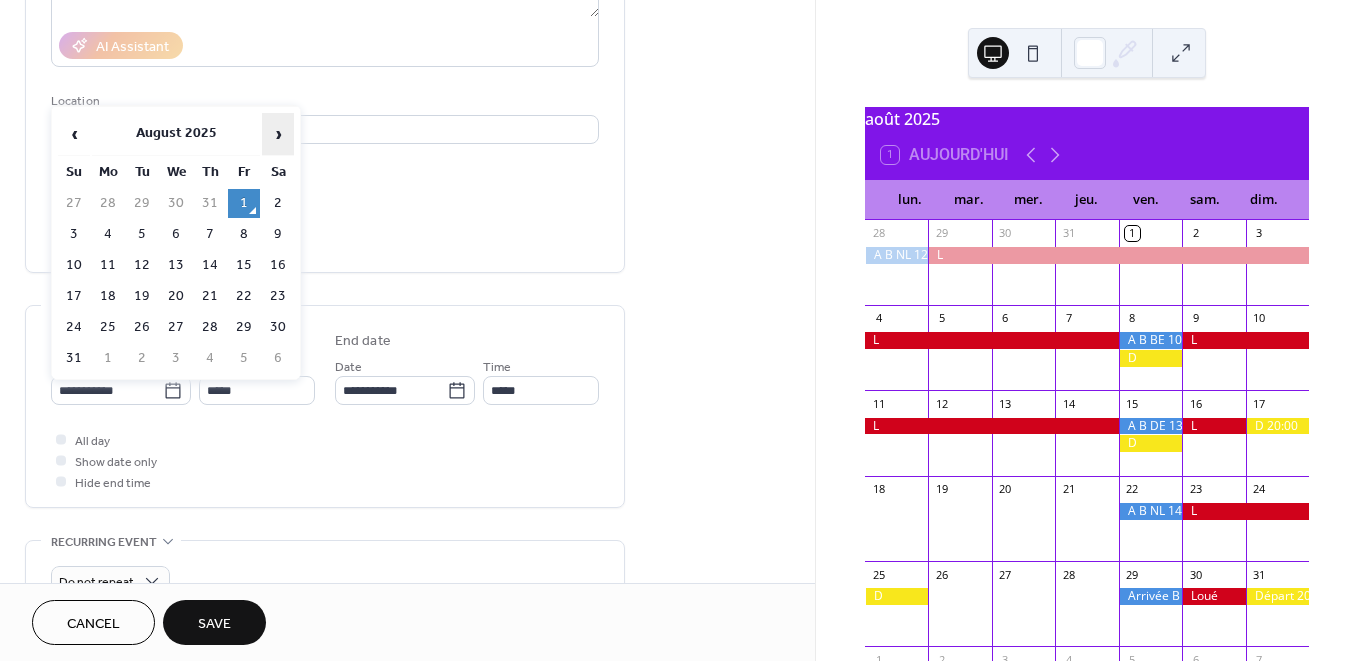 click on "›" at bounding box center [278, 134] 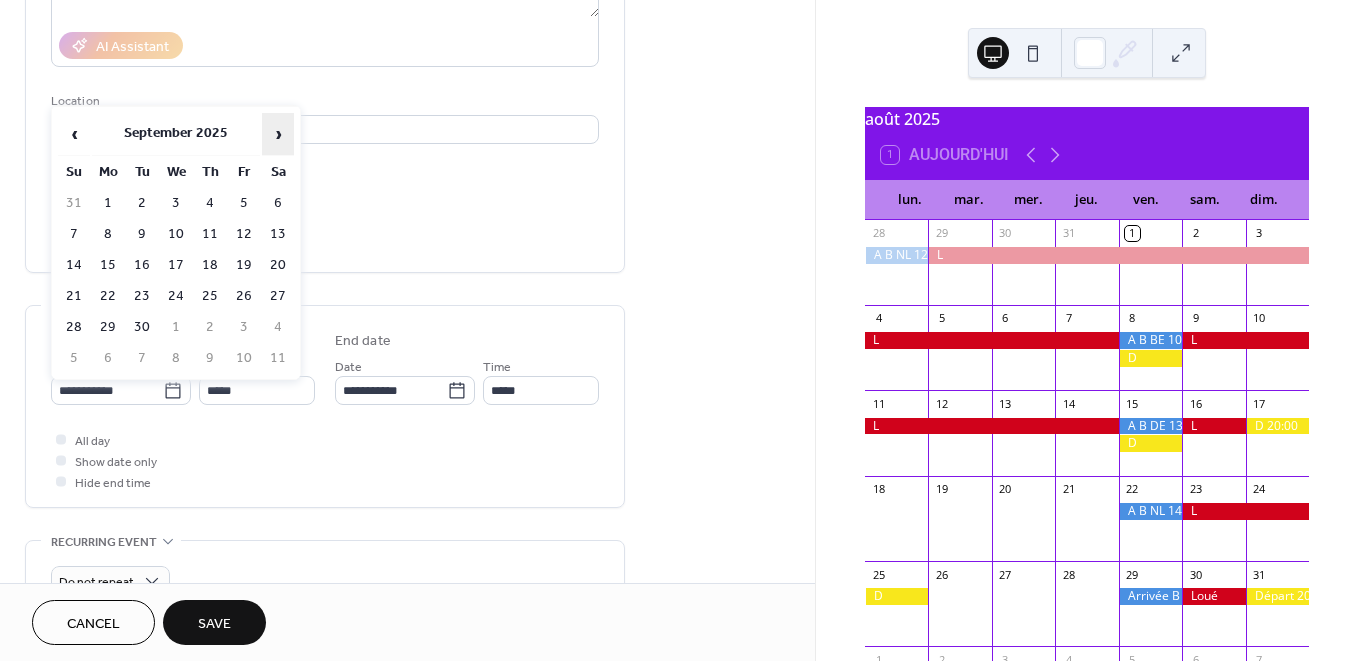 click on "›" at bounding box center (278, 134) 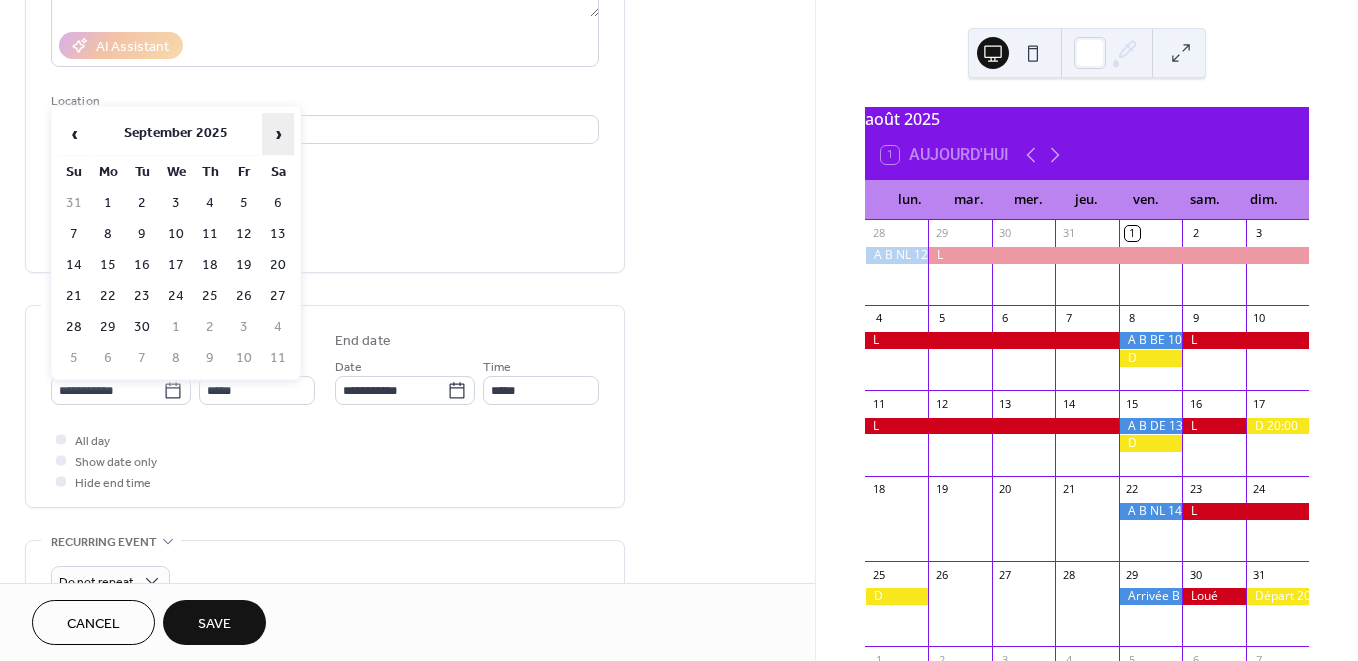click on "›" at bounding box center [278, 134] 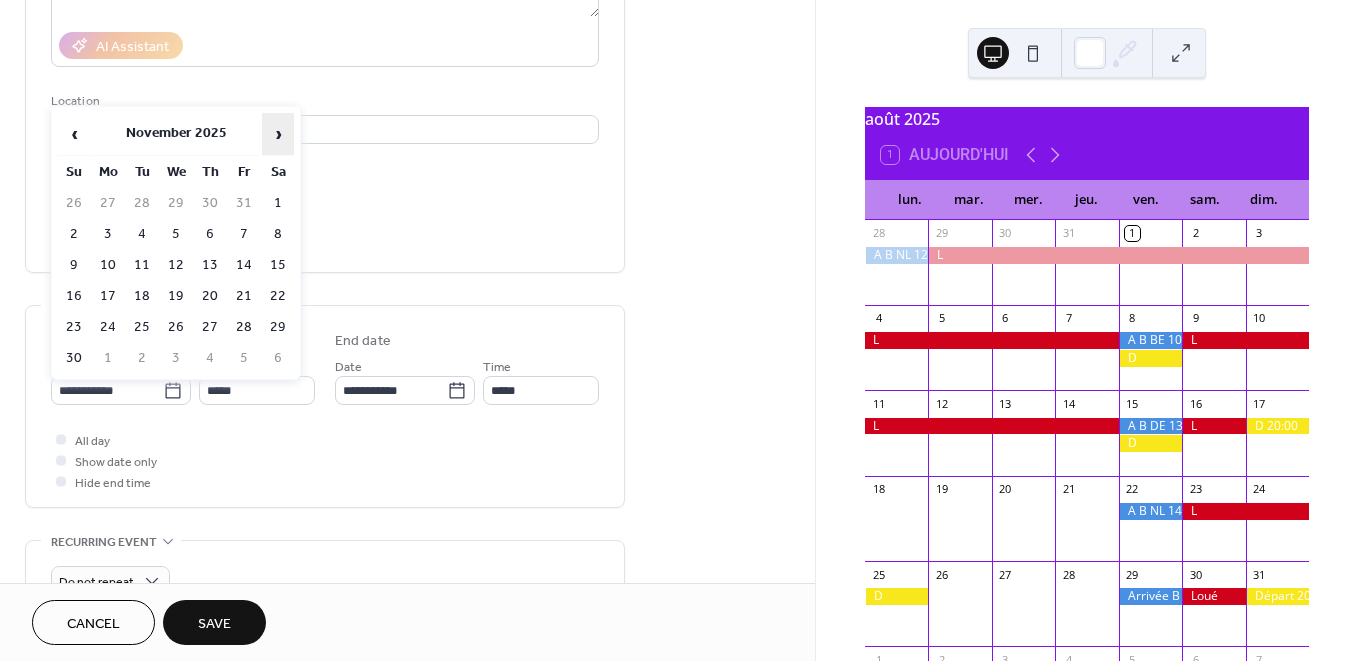 click on "›" at bounding box center [278, 134] 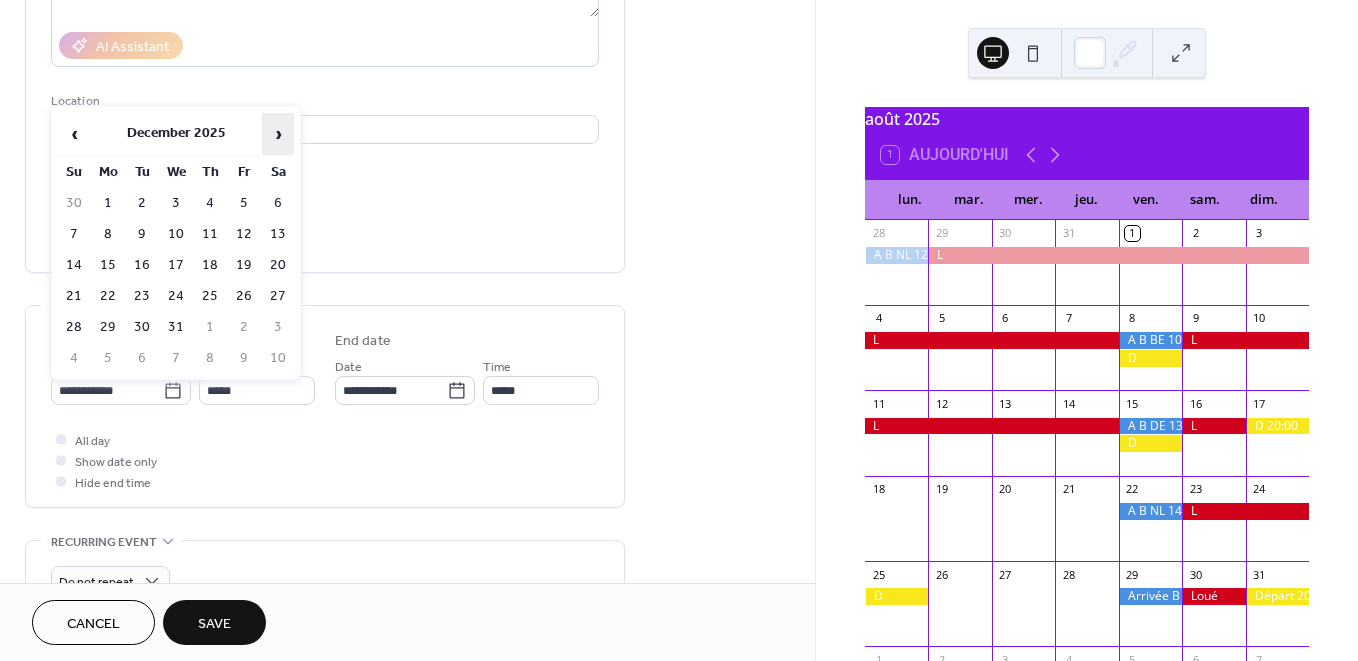 click on "›" at bounding box center [278, 134] 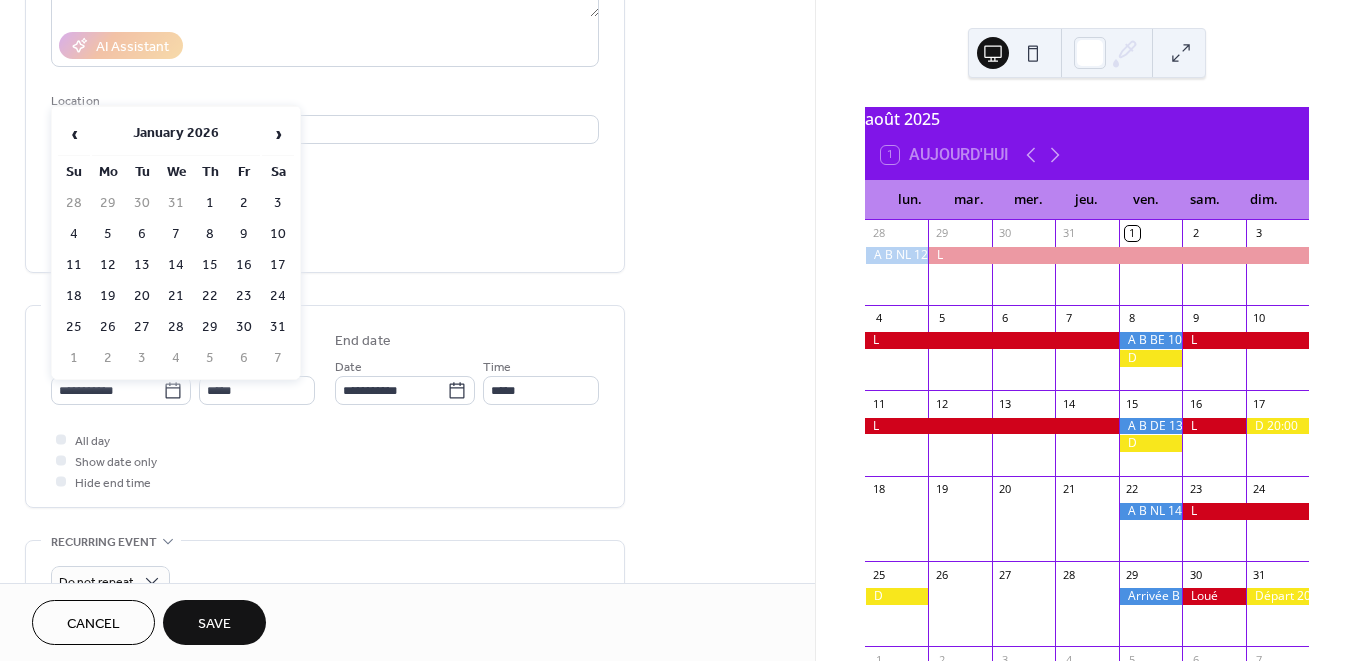 click on "2" at bounding box center [244, 203] 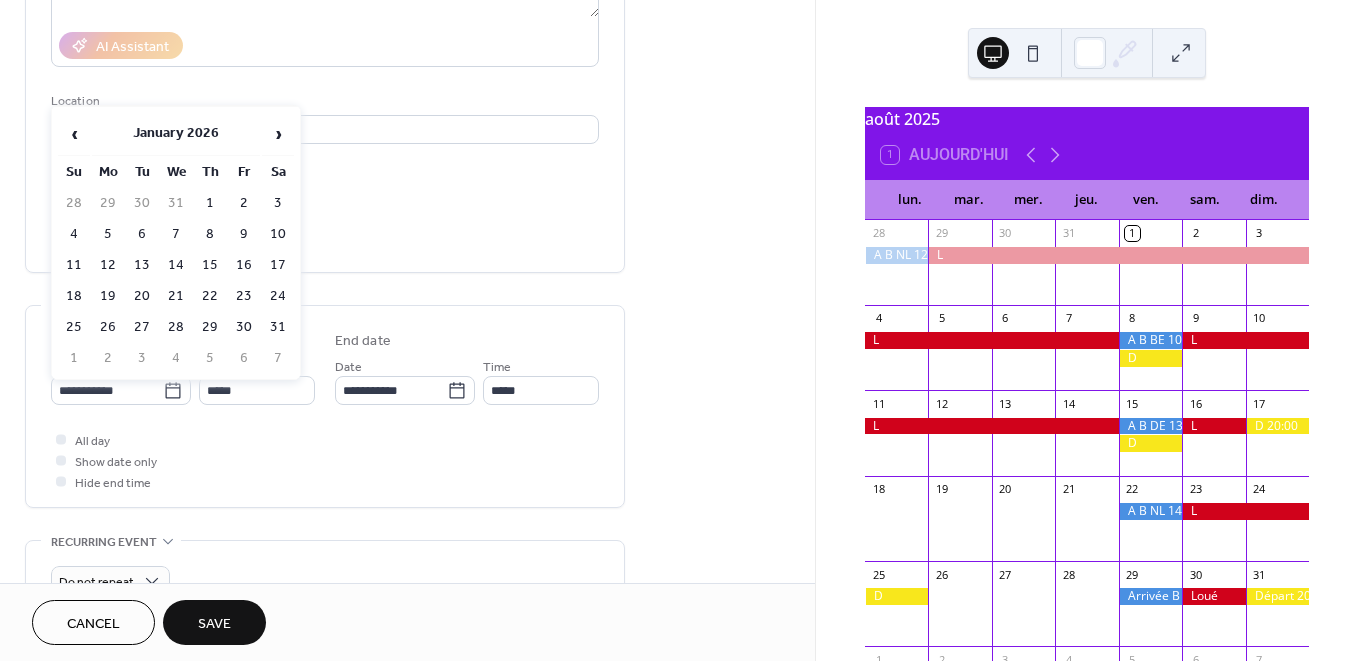 type on "**********" 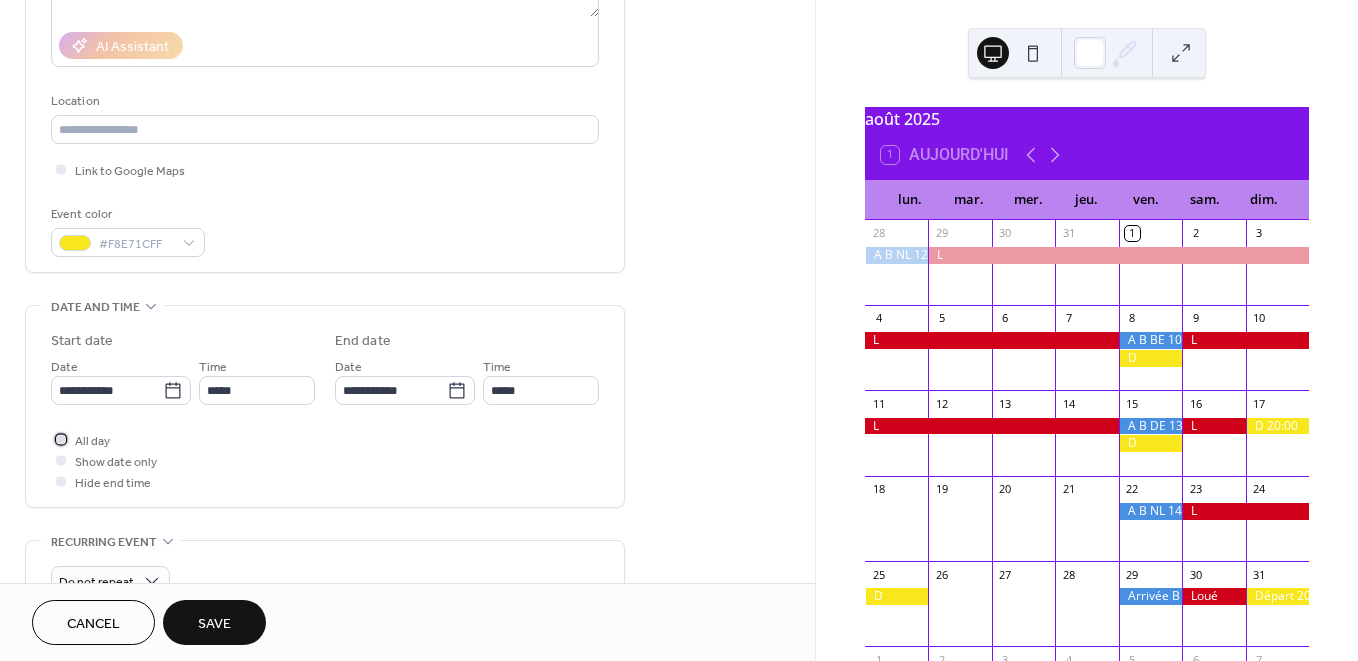 click on "All day" at bounding box center (92, 441) 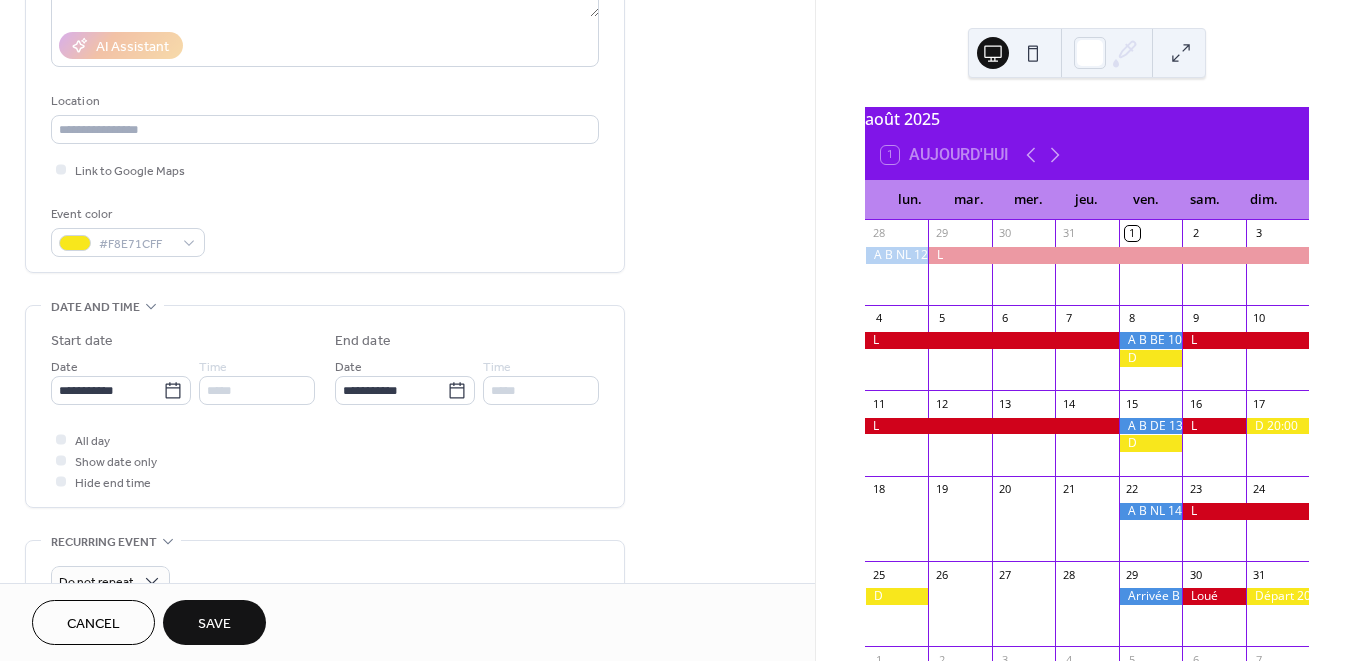 drag, startPoint x: 214, startPoint y: 621, endPoint x: 285, endPoint y: 597, distance: 74.94665 